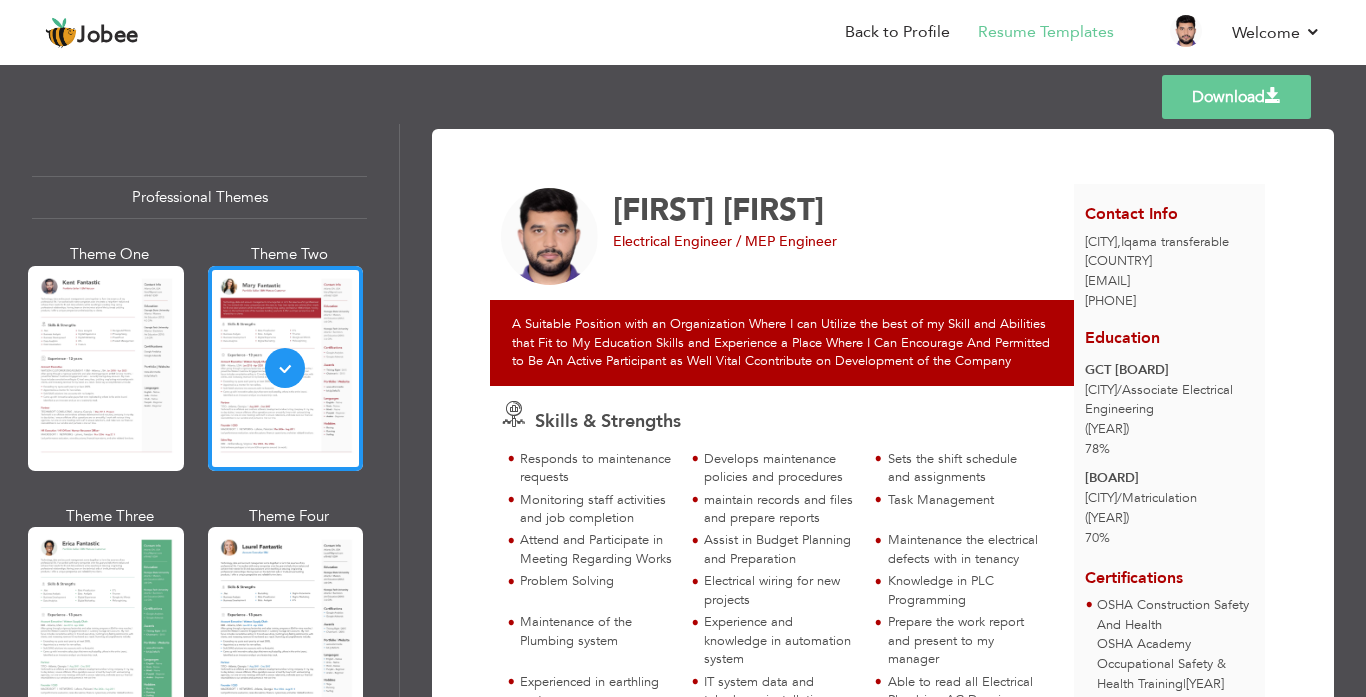 click on "Download
MUHAMMAD   ASHFAQ
Electrical Engineer /  MEP Engineer
Skills & Strengths
10" at bounding box center (883, 780) 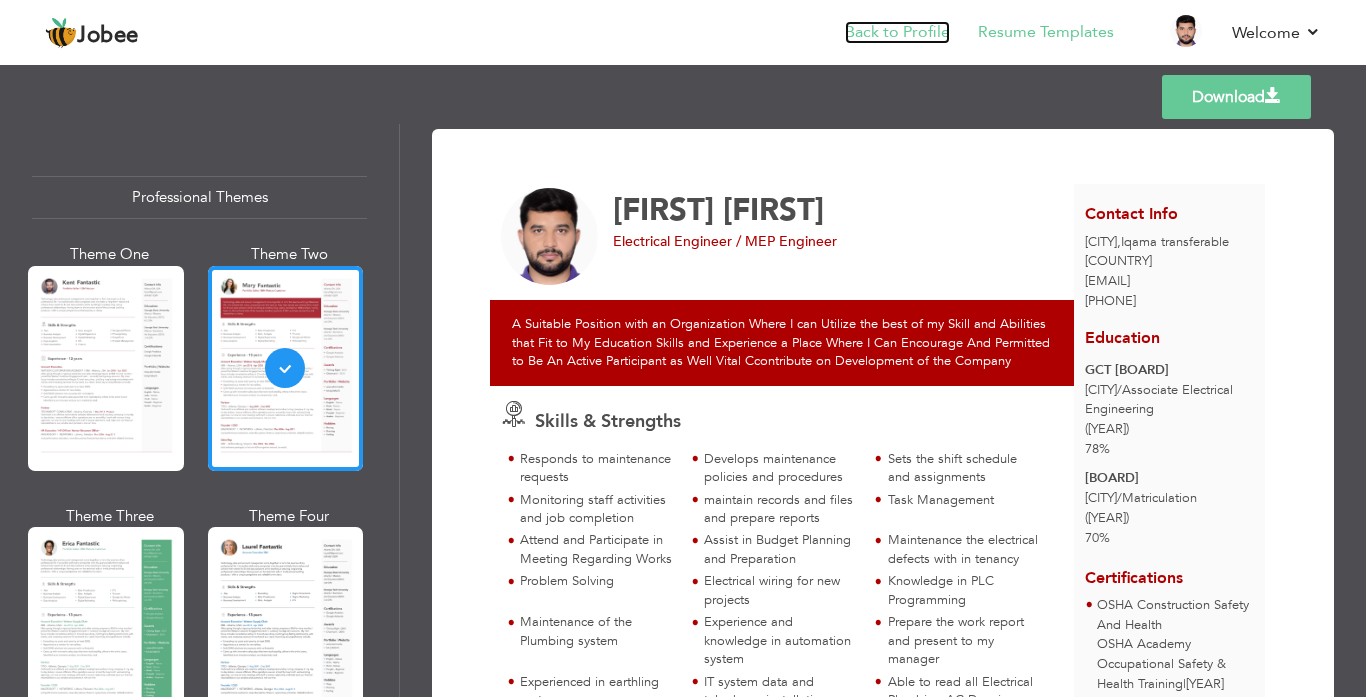 click on "Back to Profile" at bounding box center (897, 32) 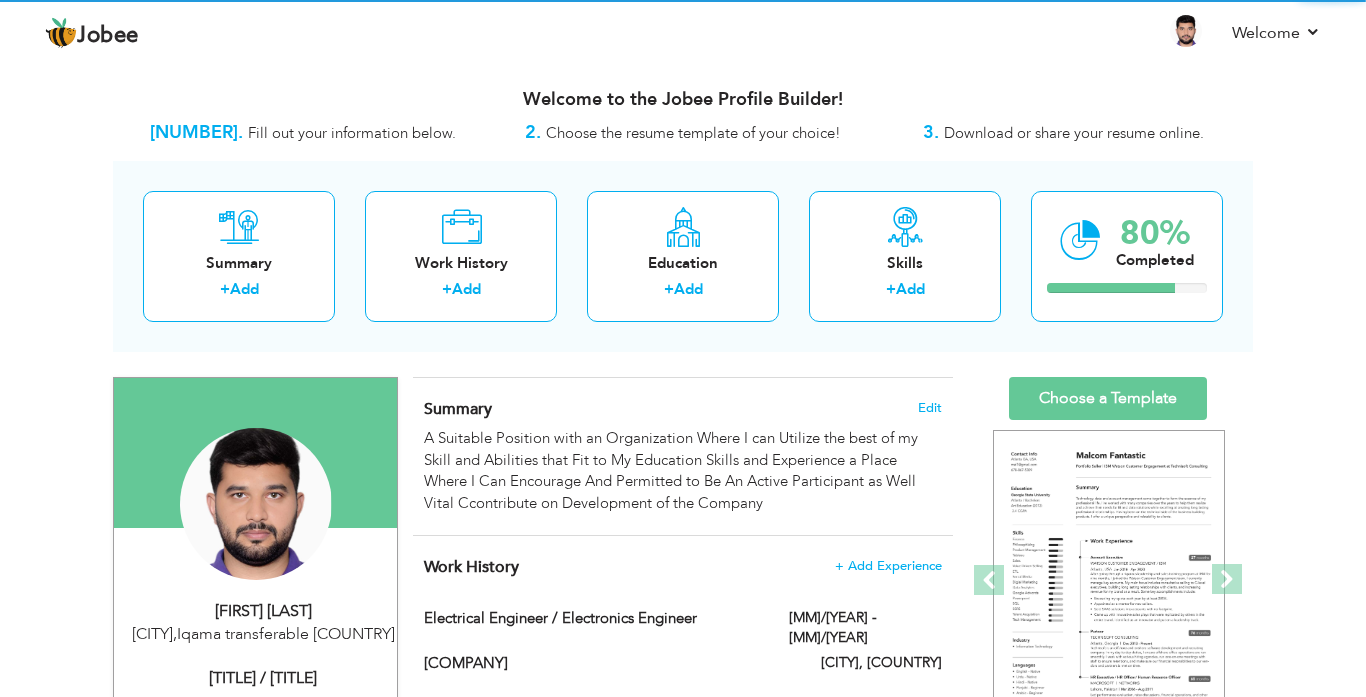 click on "MUHAMMAD ASHFAQ
[CITY], Iqama transferable [COUNTRY]
× ×" at bounding box center [683, 1729] 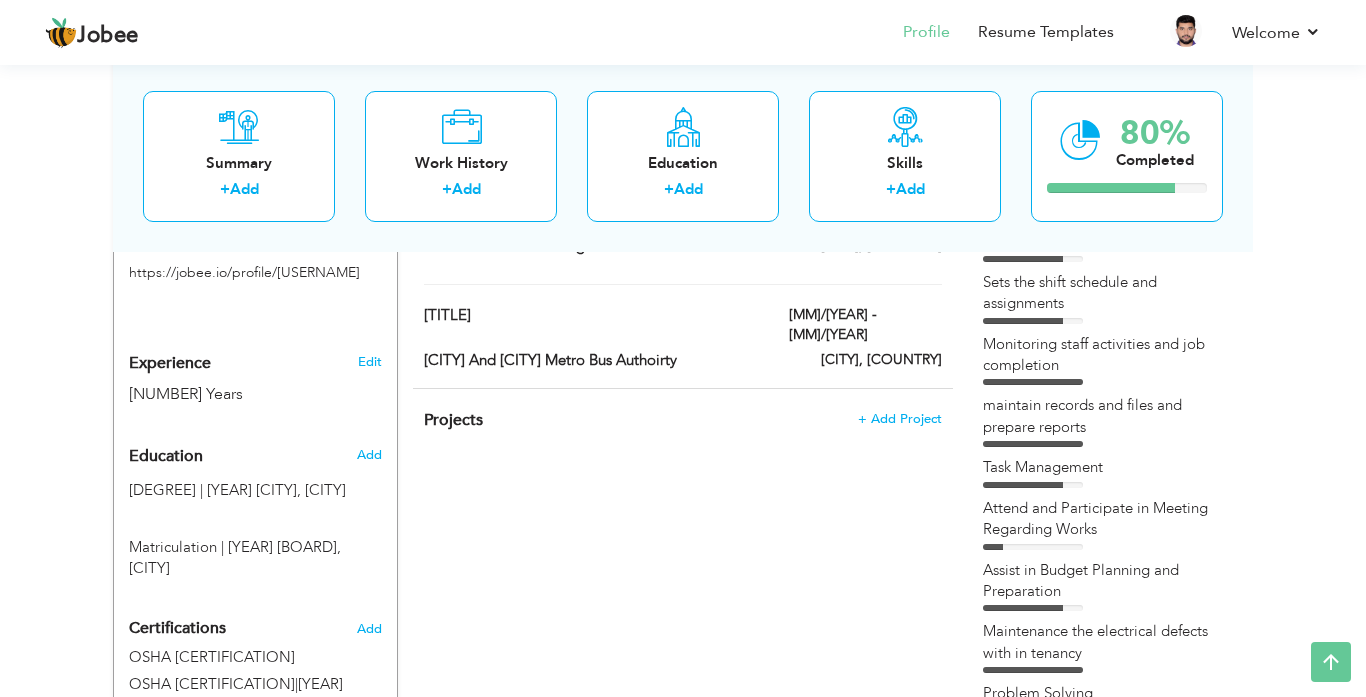 scroll, scrollTop: 640, scrollLeft: 0, axis: vertical 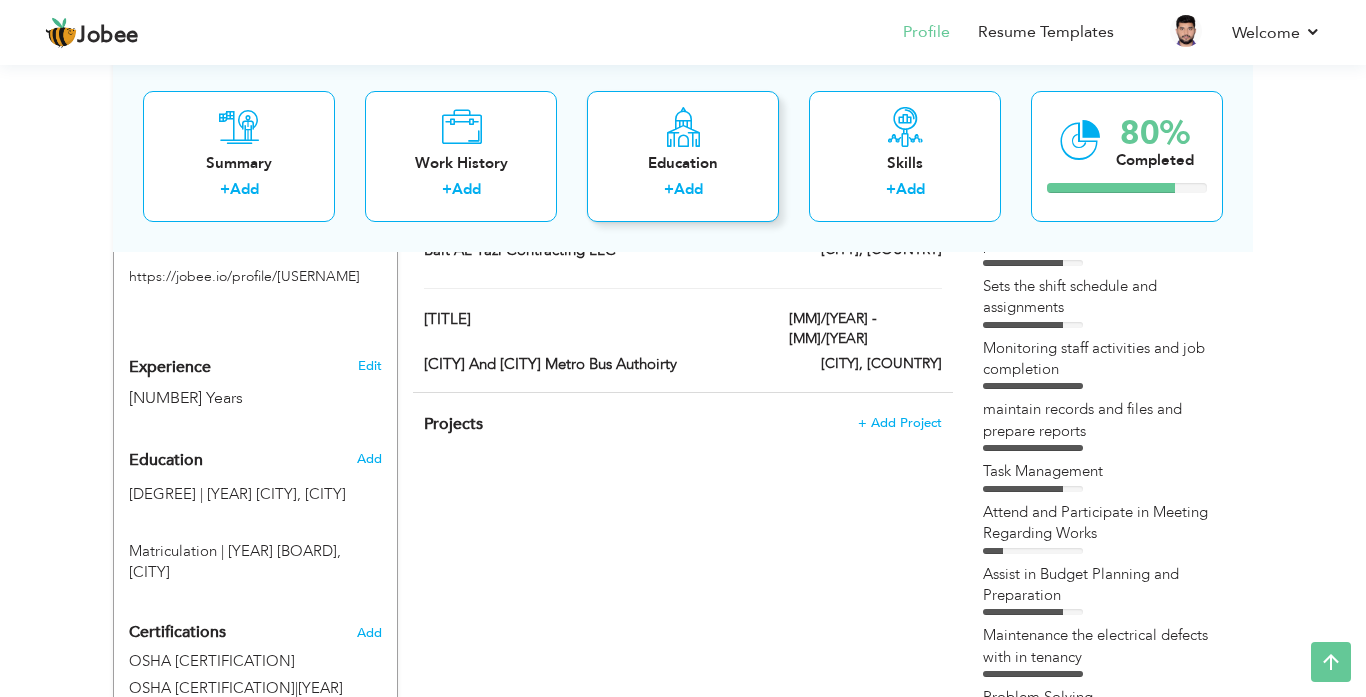 click on "Education
+  Add" at bounding box center (683, 155) 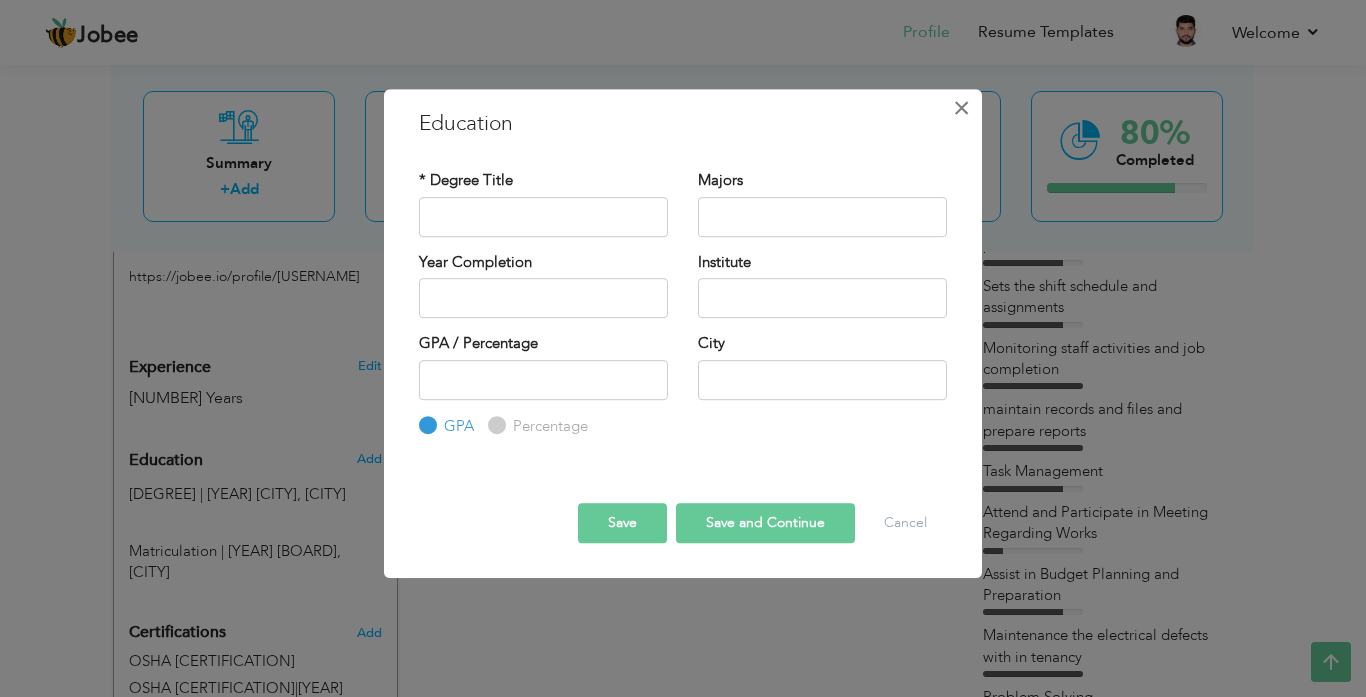 click on "×" at bounding box center (961, 108) 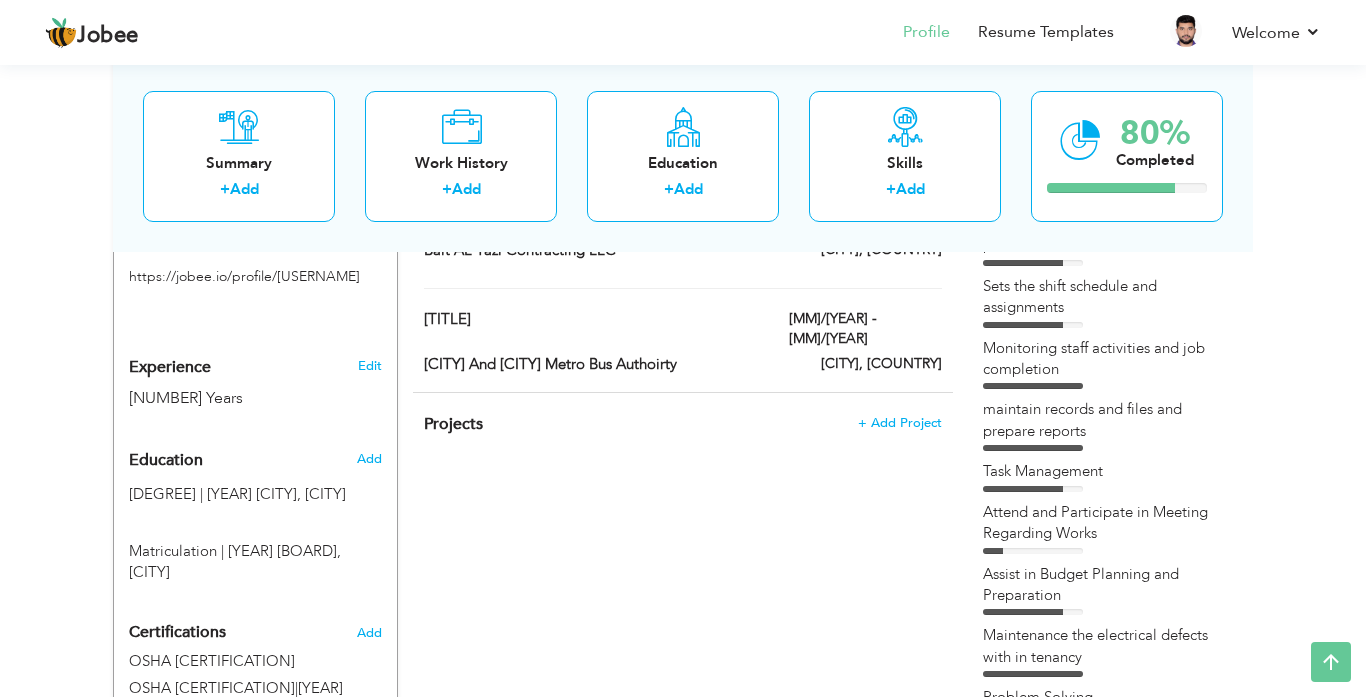 click on "View Resume
Export PDF
Profile
Summary
Public Link
Experience
Education
Awards
Work Histroy
Projects
Certifications
Skills
Preferred Job City" at bounding box center [683, 943] 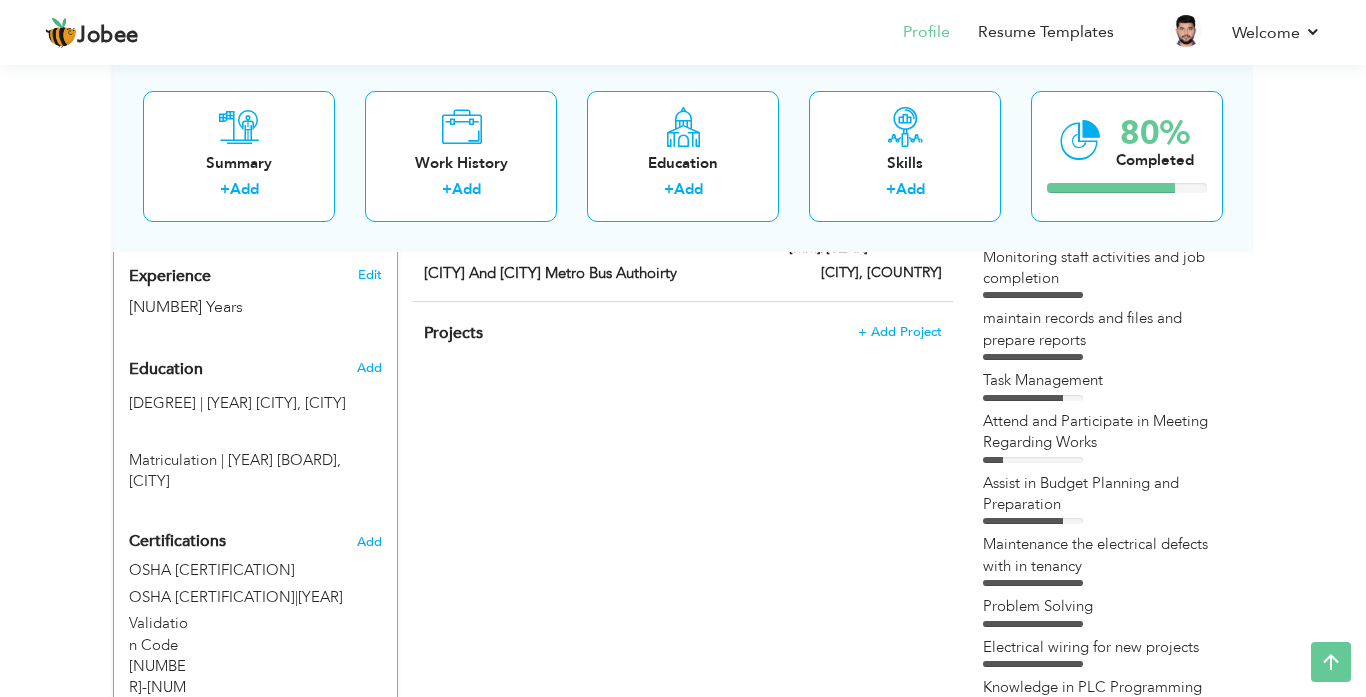 scroll, scrollTop: 760, scrollLeft: 0, axis: vertical 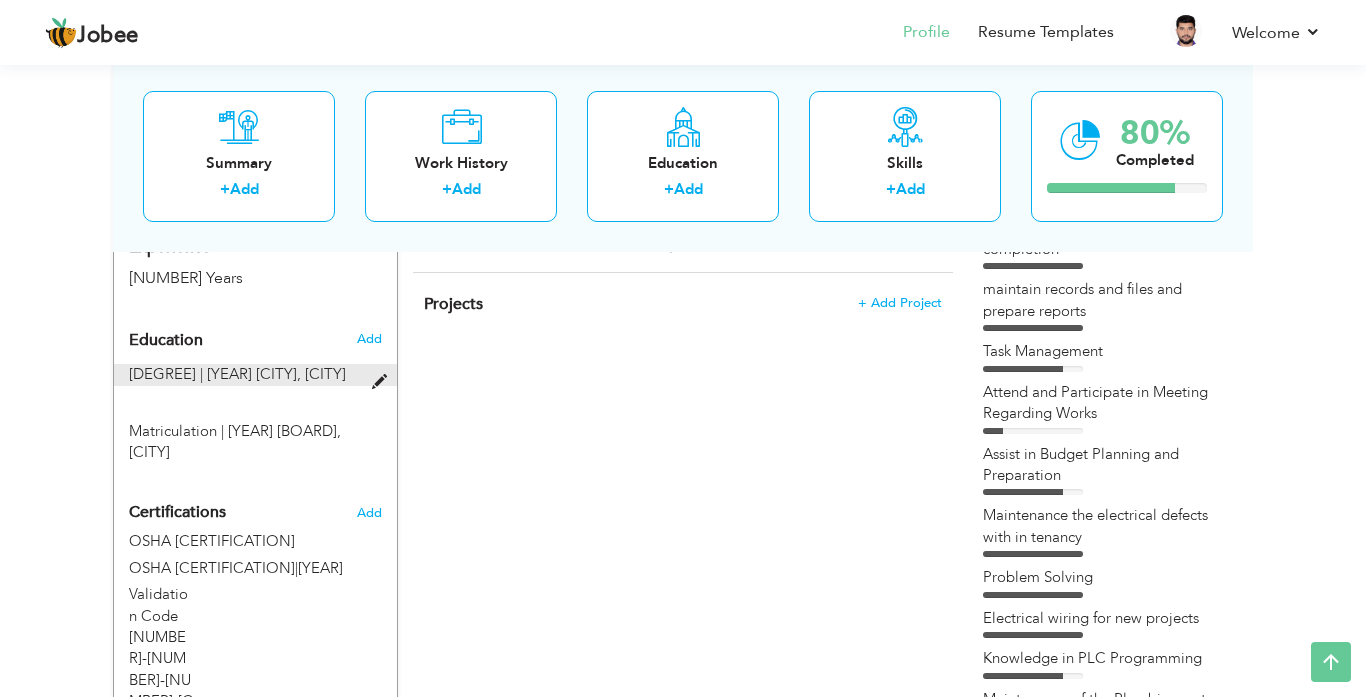 click at bounding box center [384, 382] 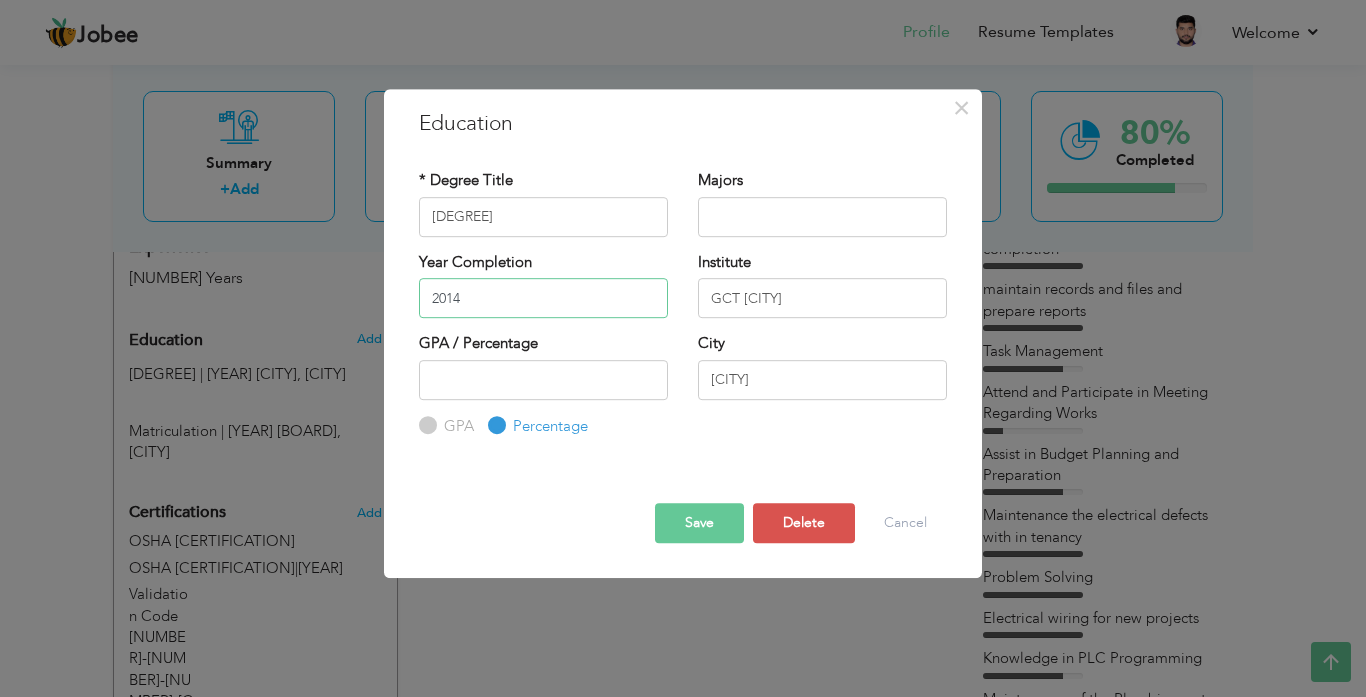 click on "2014" at bounding box center (543, 298) 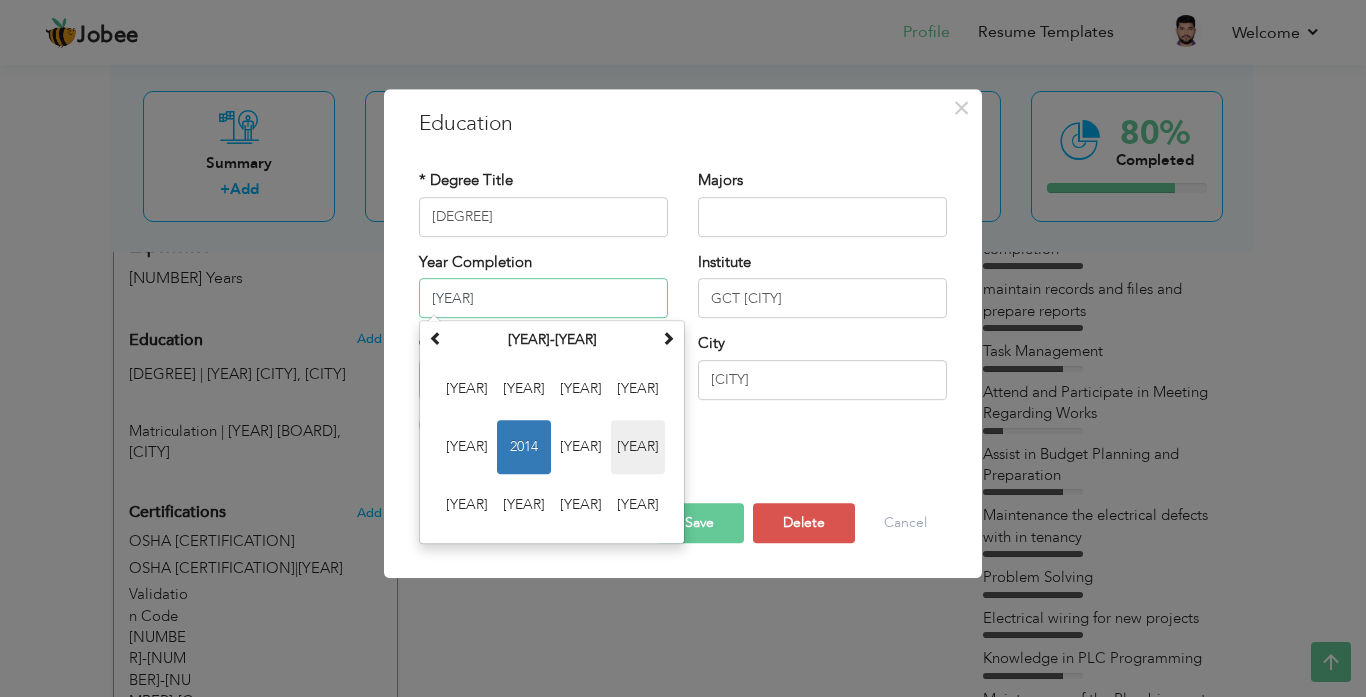 click on "[YEAR]" at bounding box center (638, 447) 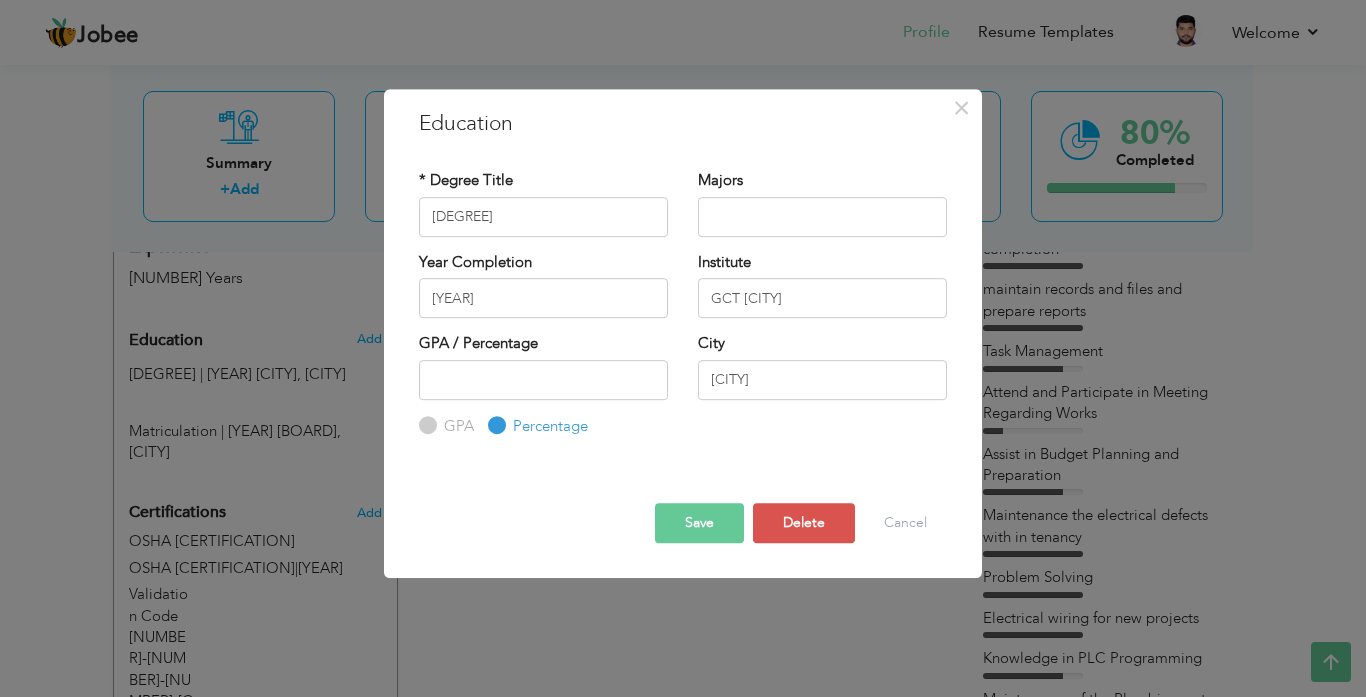 click on "×
Education
* Degree Title
Associate Electrical Engineering
Majors
Year Completion [YEAR]" at bounding box center [683, 334] 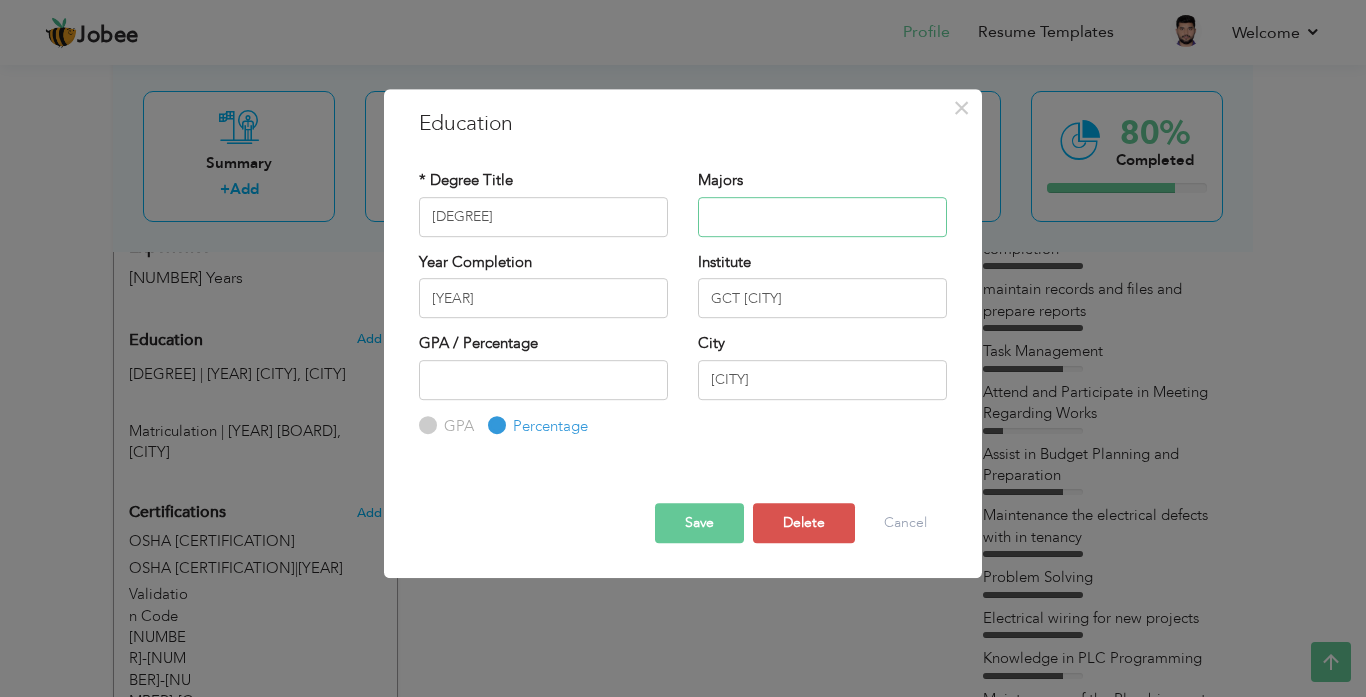 click at bounding box center (822, 217) 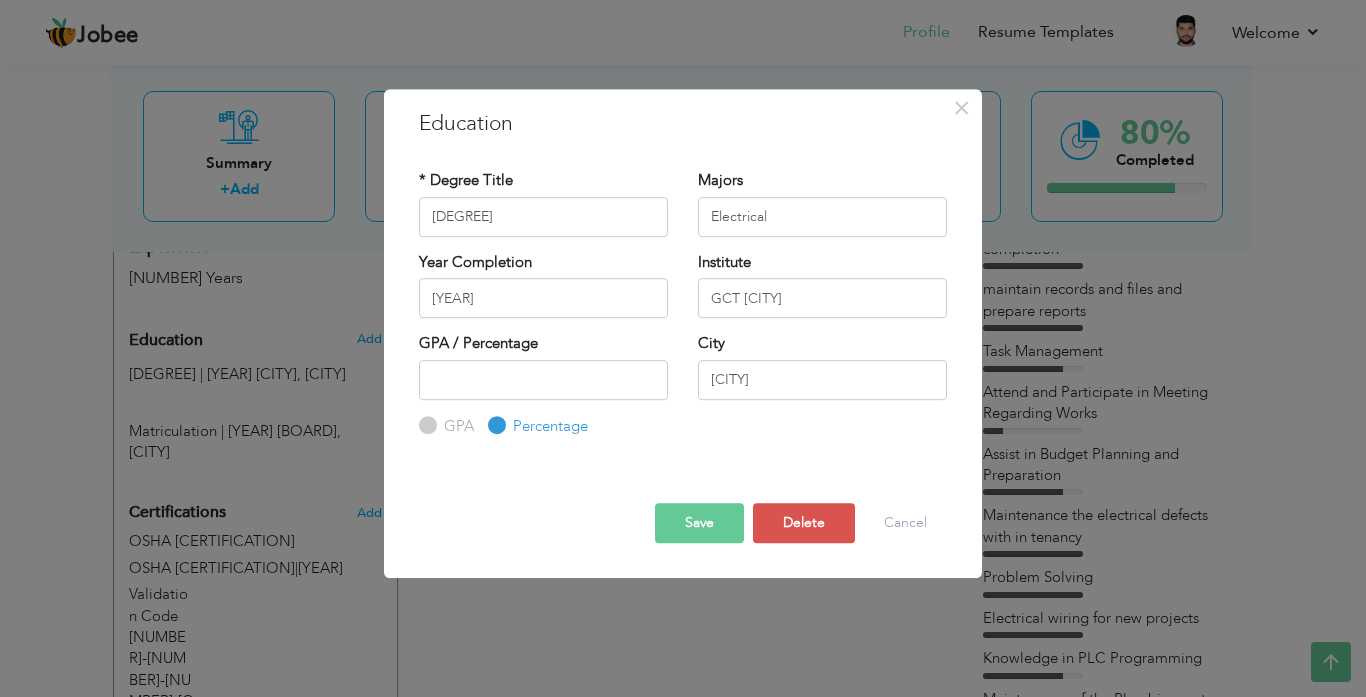 click on "Save" at bounding box center (699, 523) 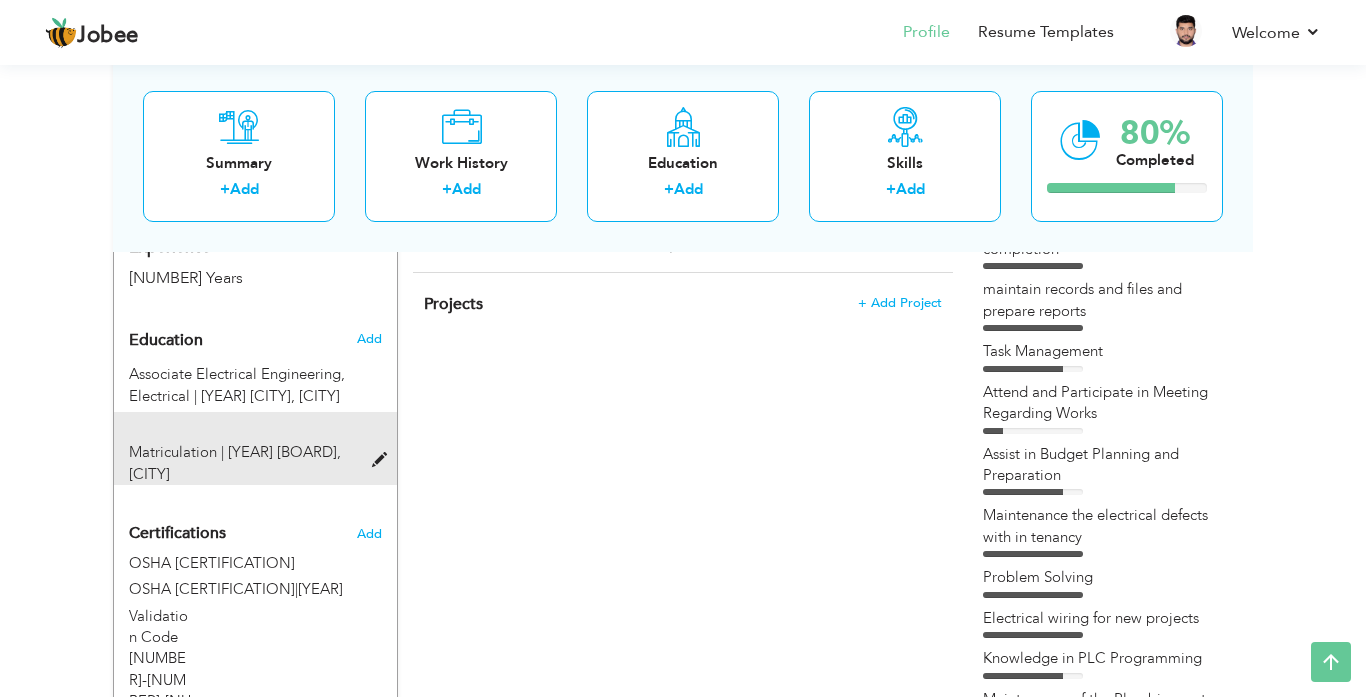 click on "[BOARD], [CITY]" at bounding box center (243, 463) 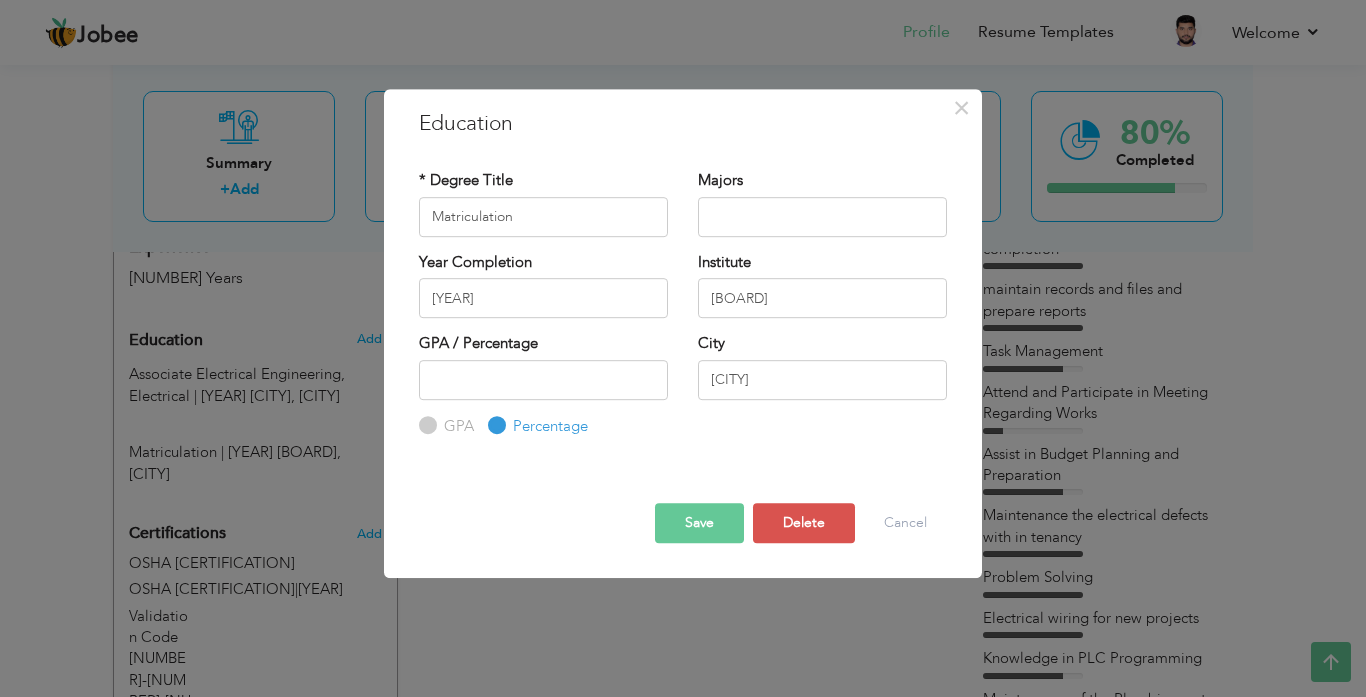 click on "City
[CITY]" at bounding box center (543, 203) 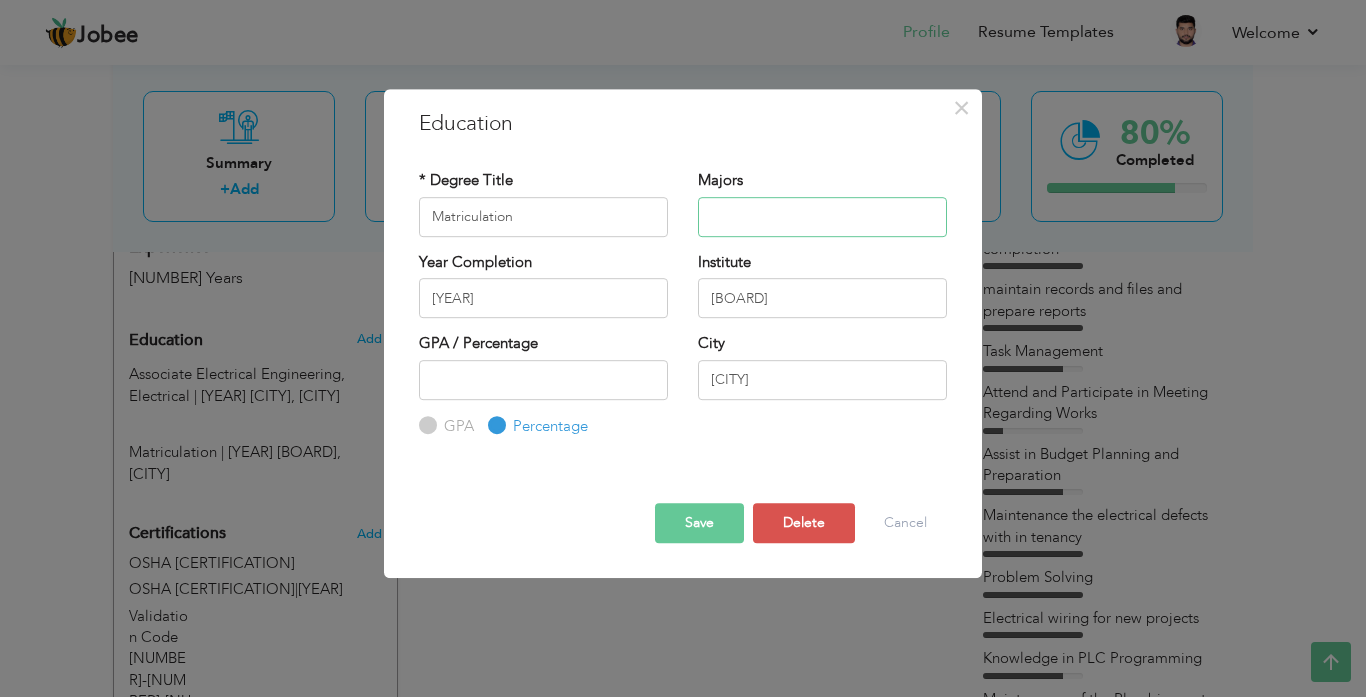 click at bounding box center [822, 217] 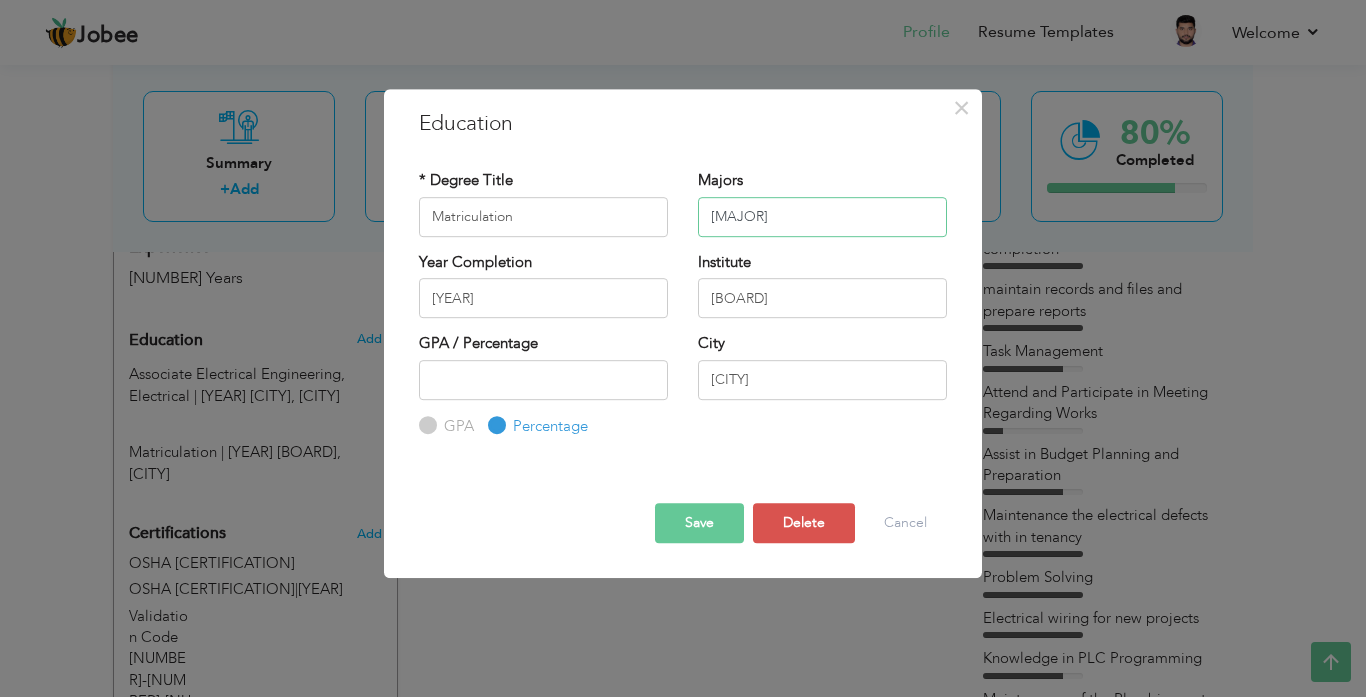 type on "[MAJOR]" 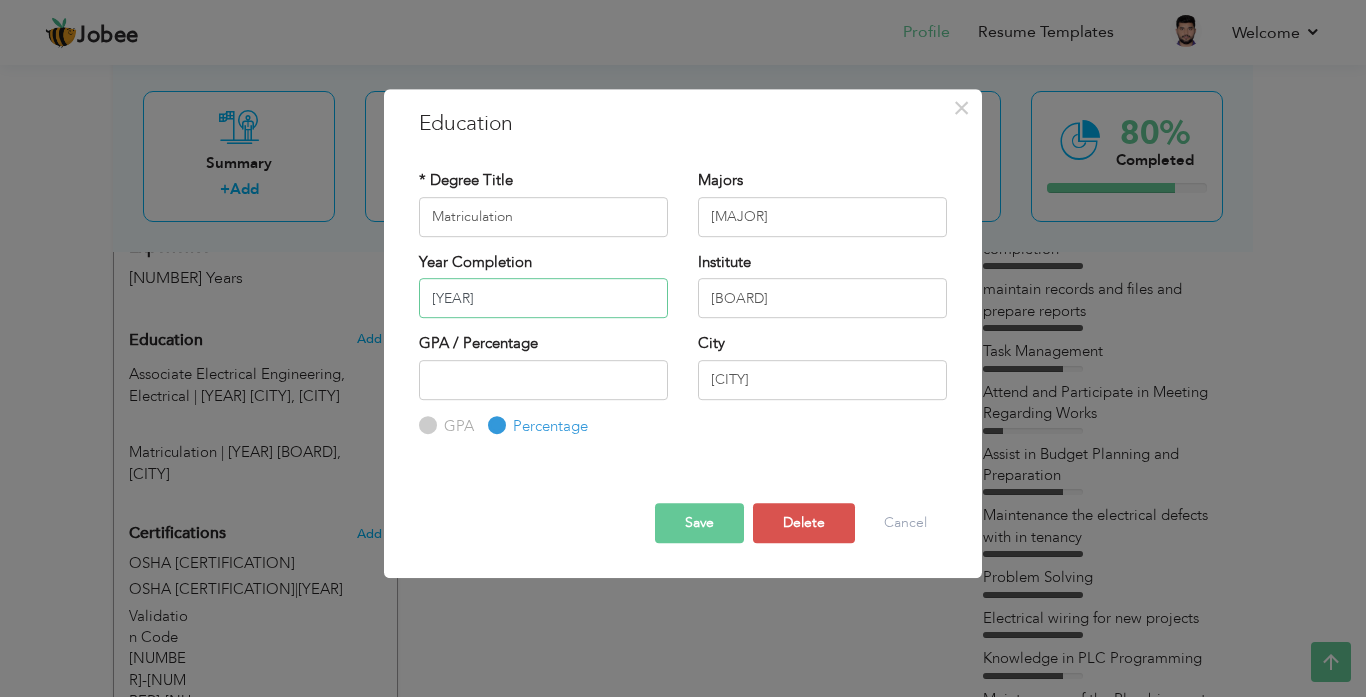 click on "[YEAR]" at bounding box center [543, 298] 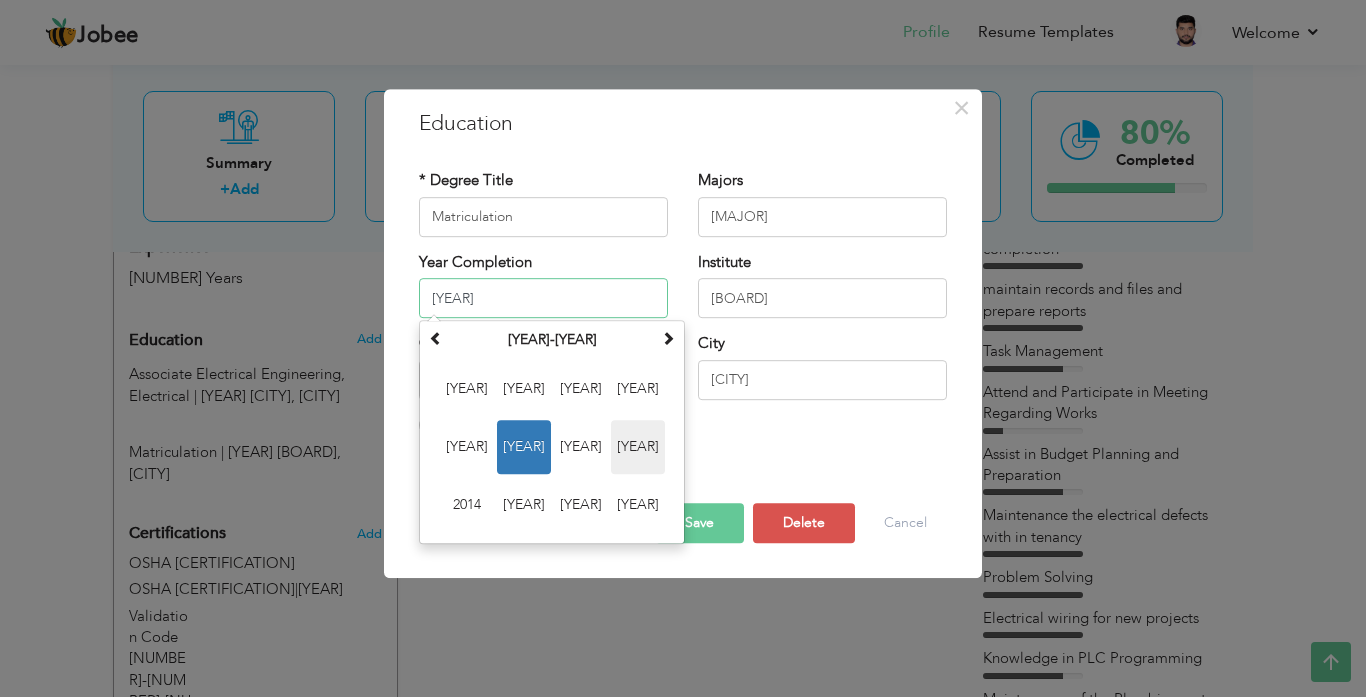 click on "[YEAR]" at bounding box center (638, 447) 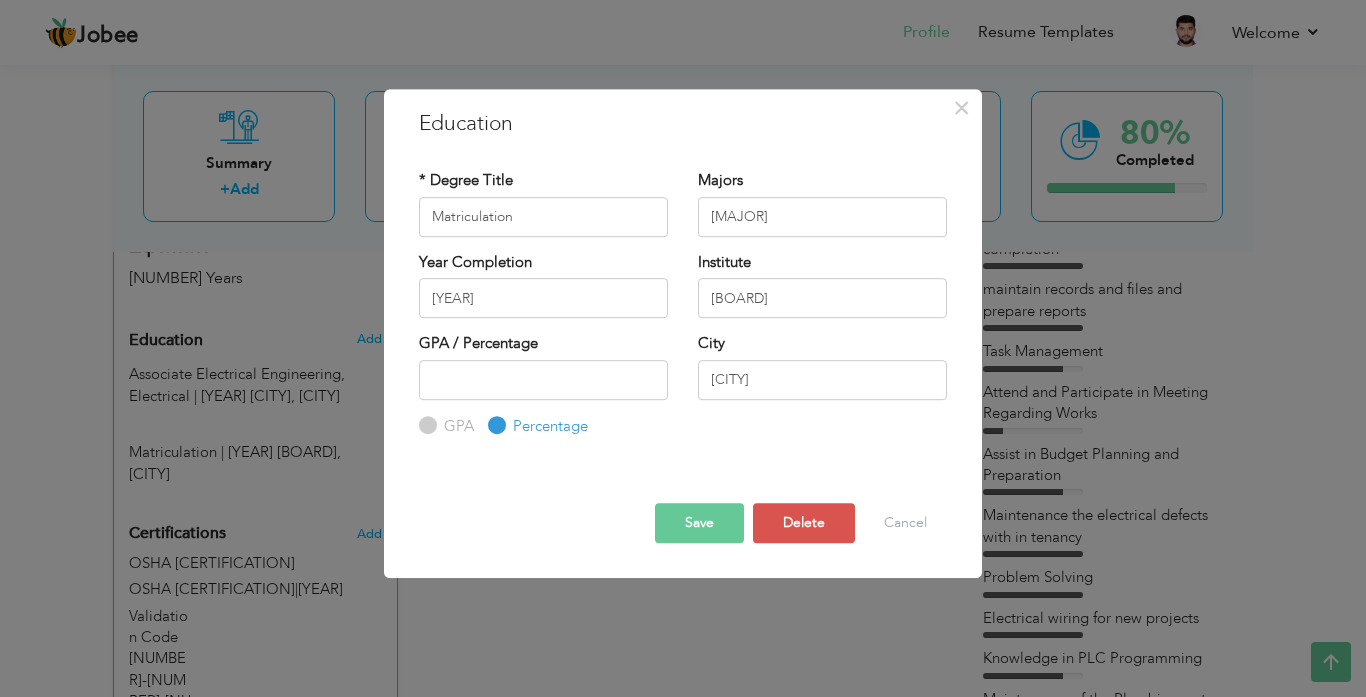 click on "Save" at bounding box center (699, 523) 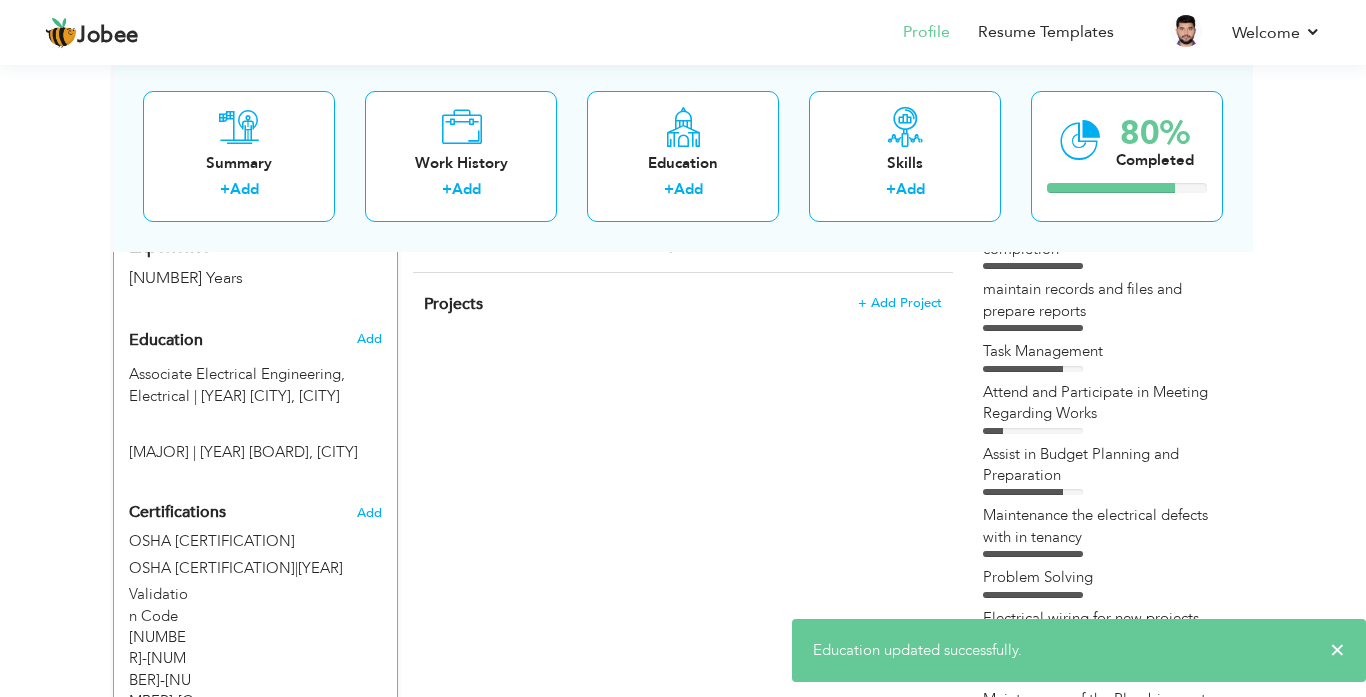 click on "CV Import
Profile Strength
0%
Select an Item from right menu
Work History
* Job Title Tools" at bounding box center (683, 939) 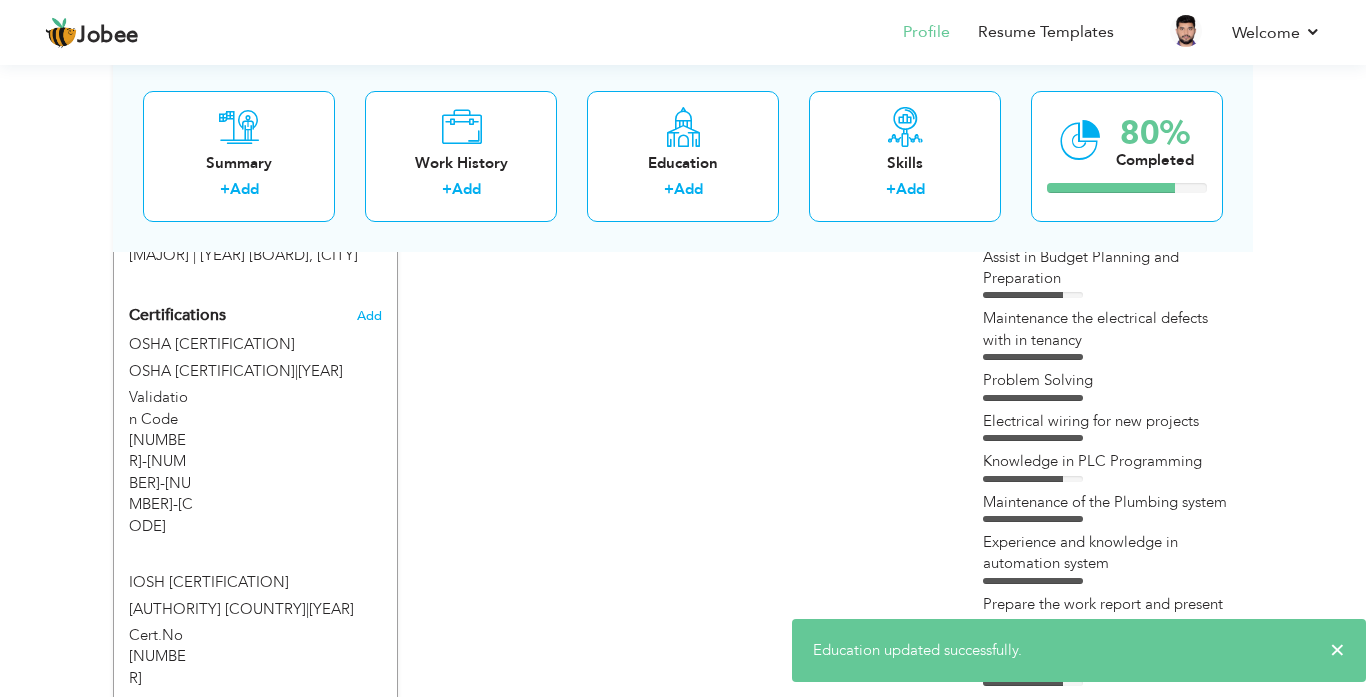 scroll, scrollTop: 960, scrollLeft: 0, axis: vertical 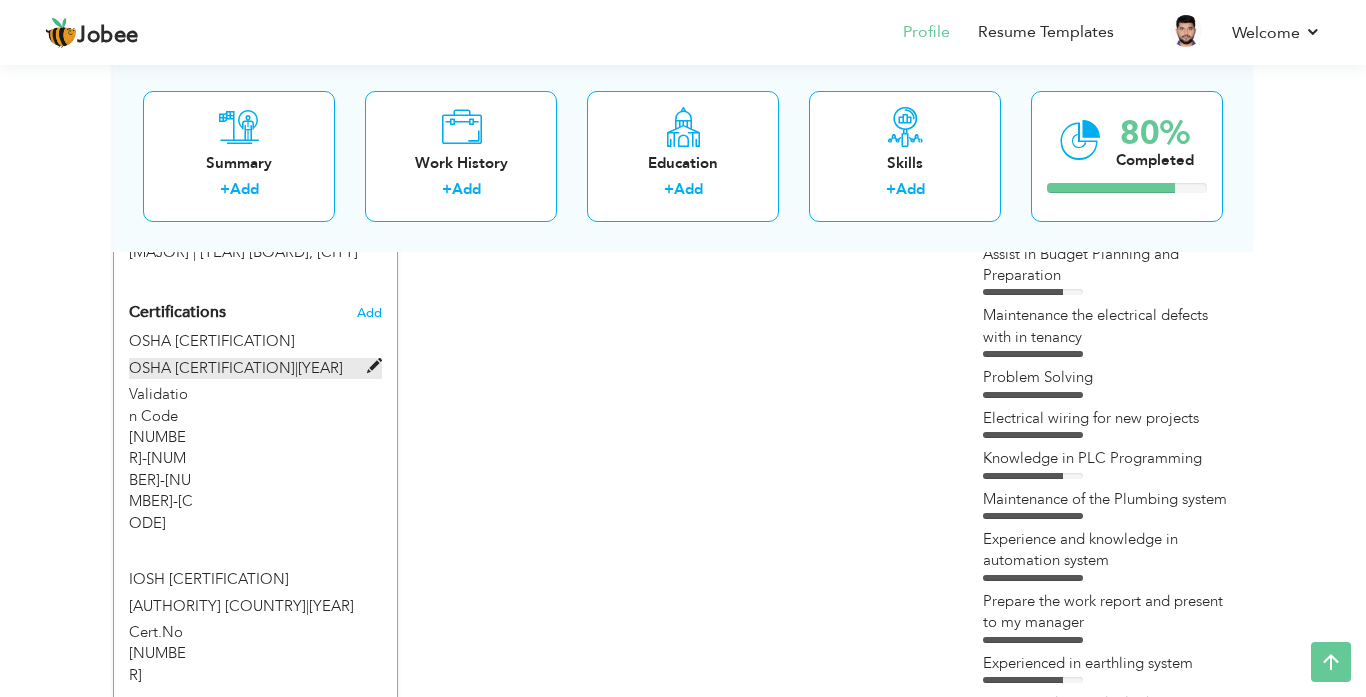 click on "OSHA [CERTIFICATION]" at bounding box center (212, 368) 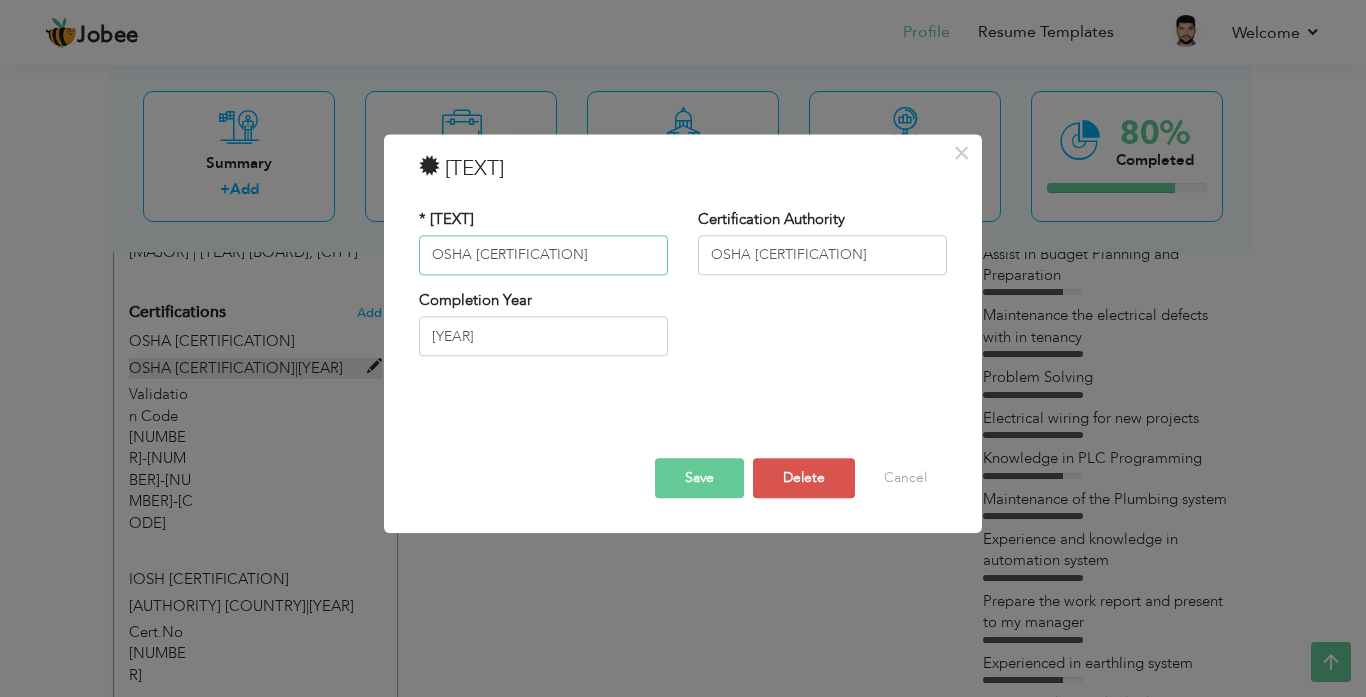 scroll, scrollTop: 0, scrollLeft: 16, axis: horizontal 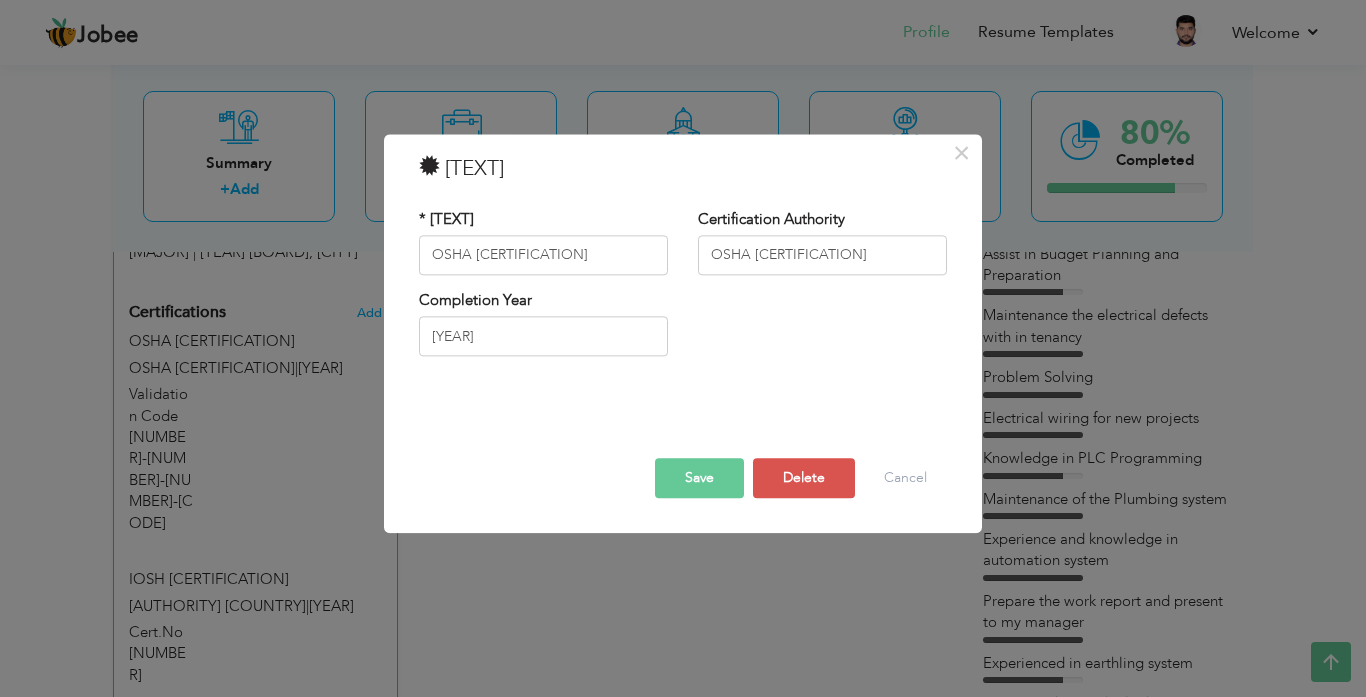 click on "Save" at bounding box center (699, 478) 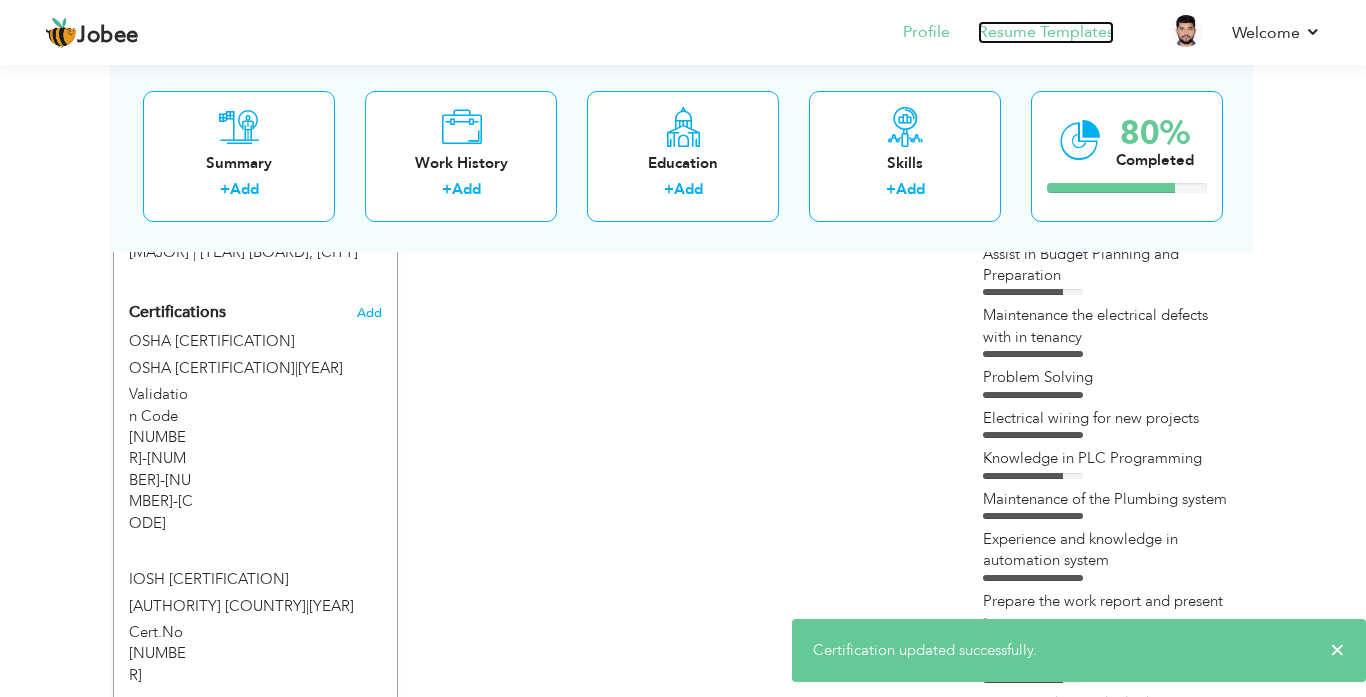 click on "Resume Templates" at bounding box center [1046, 32] 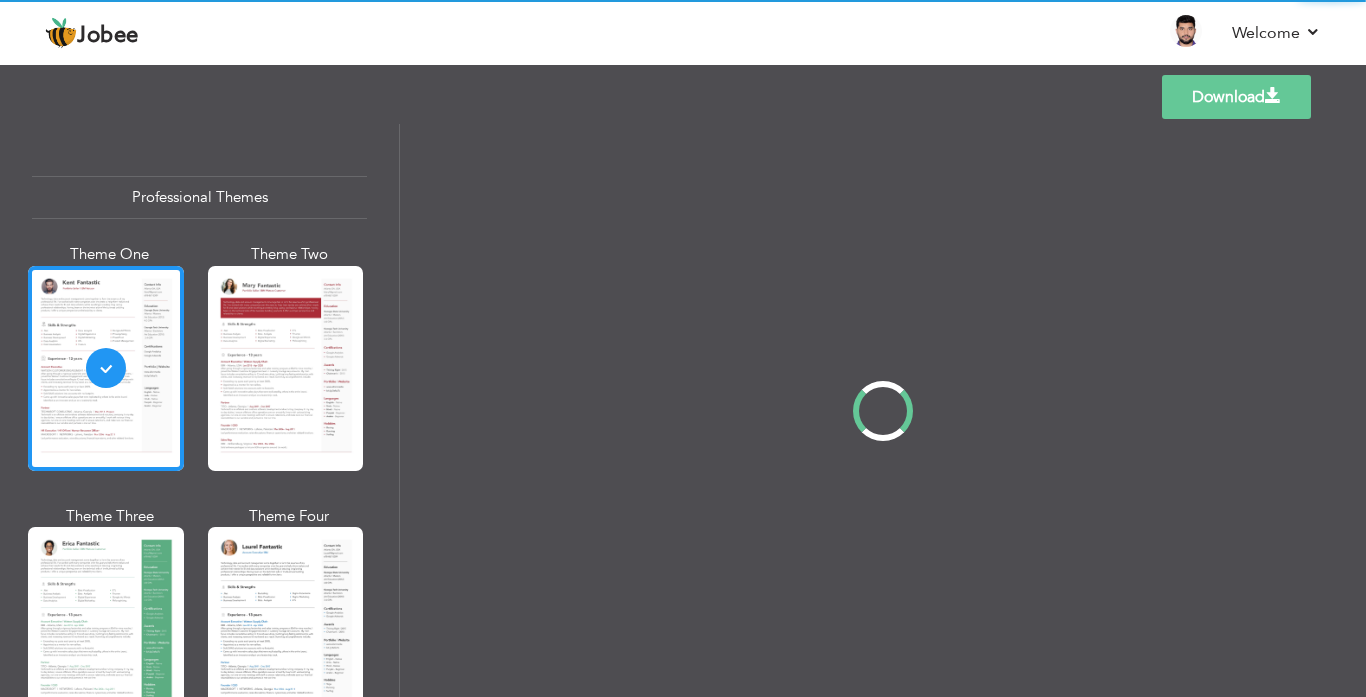 scroll, scrollTop: 0, scrollLeft: 0, axis: both 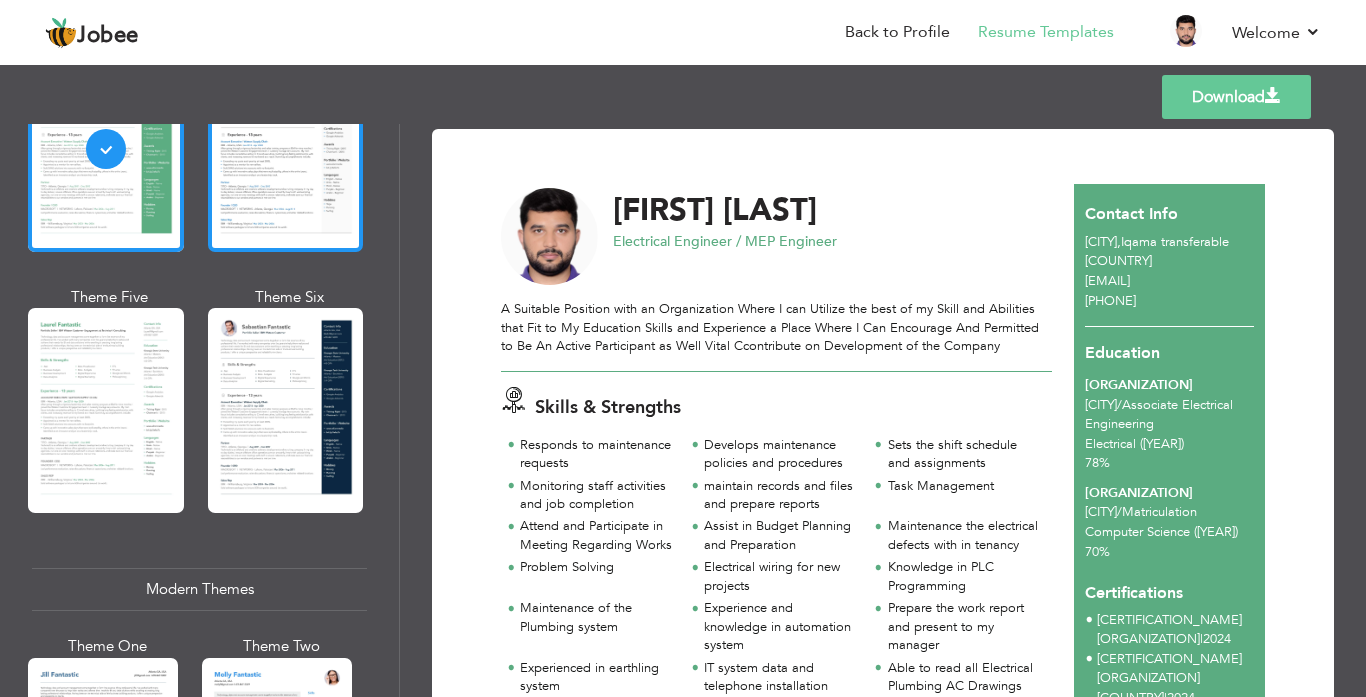 click at bounding box center (286, 149) 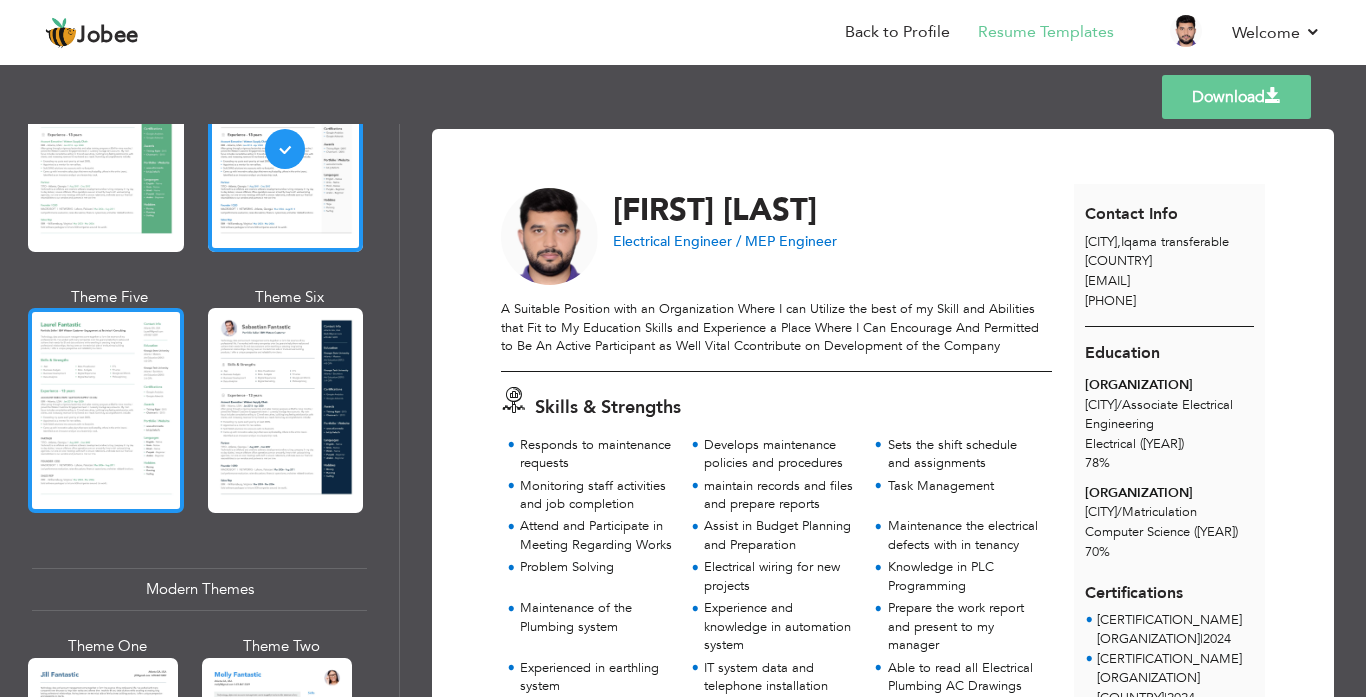 click at bounding box center (106, 410) 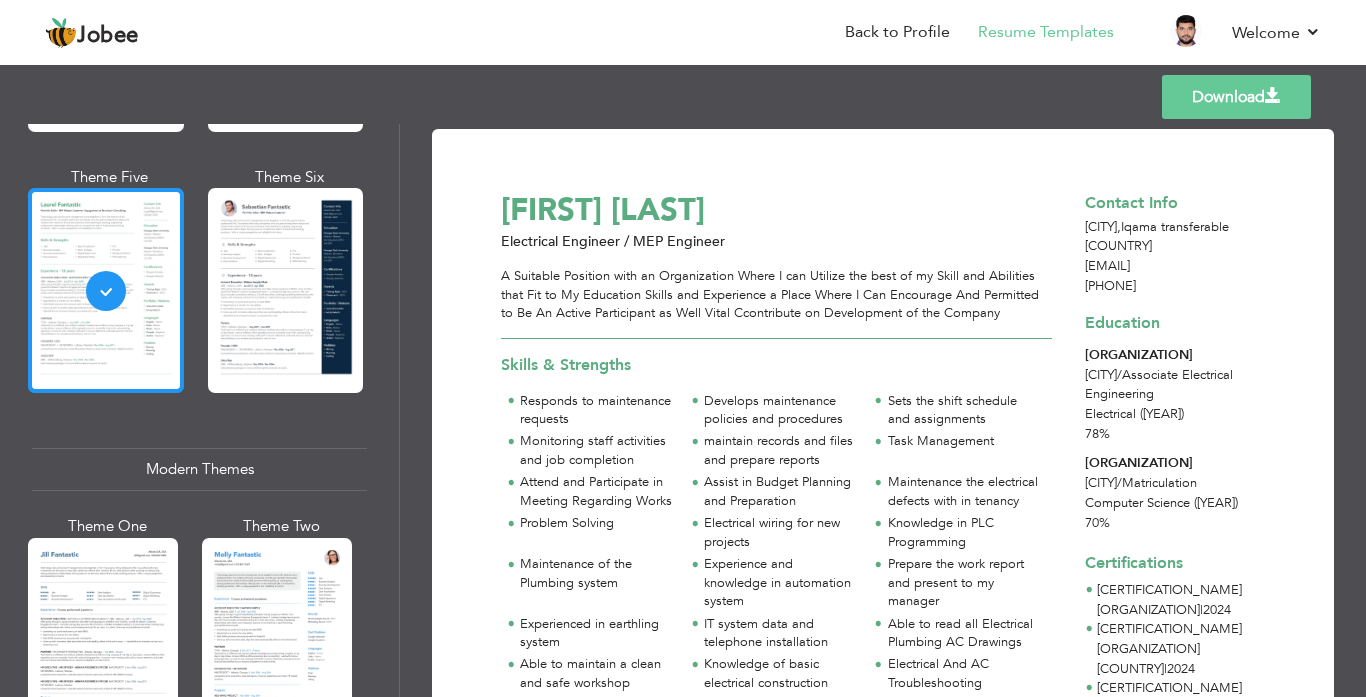 scroll, scrollTop: 640, scrollLeft: 0, axis: vertical 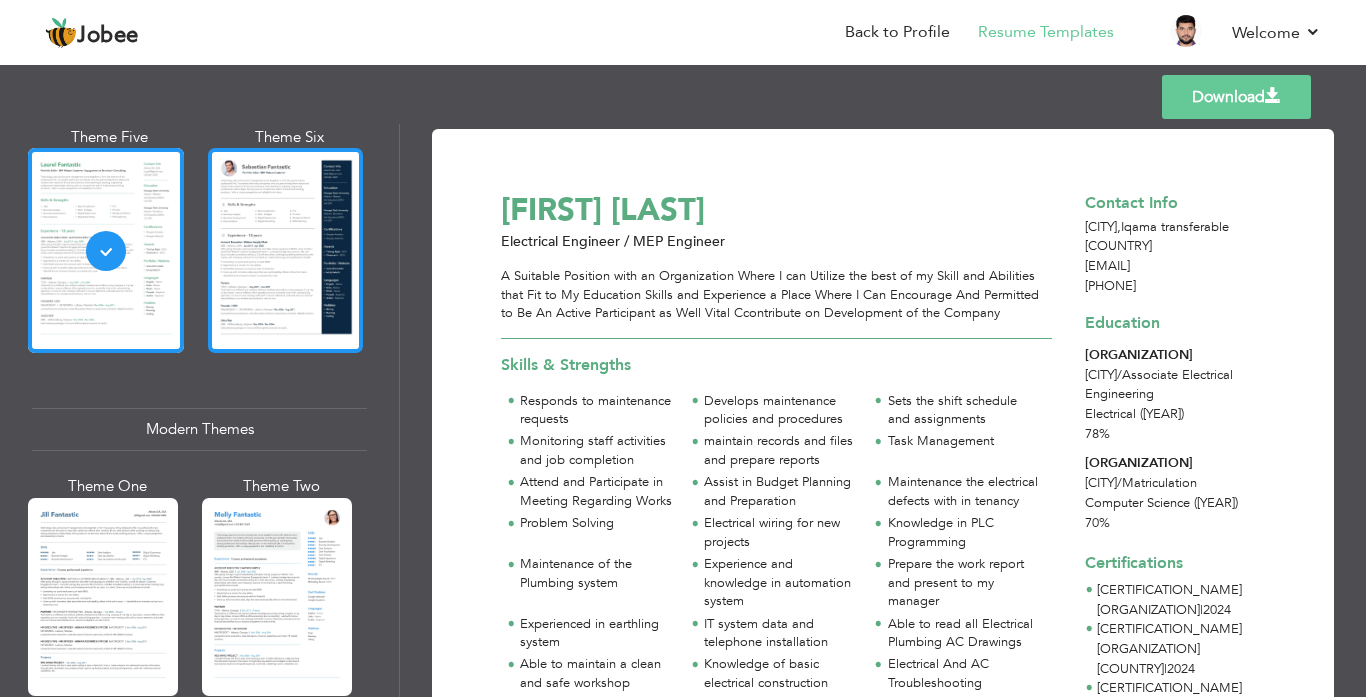 click at bounding box center (286, 250) 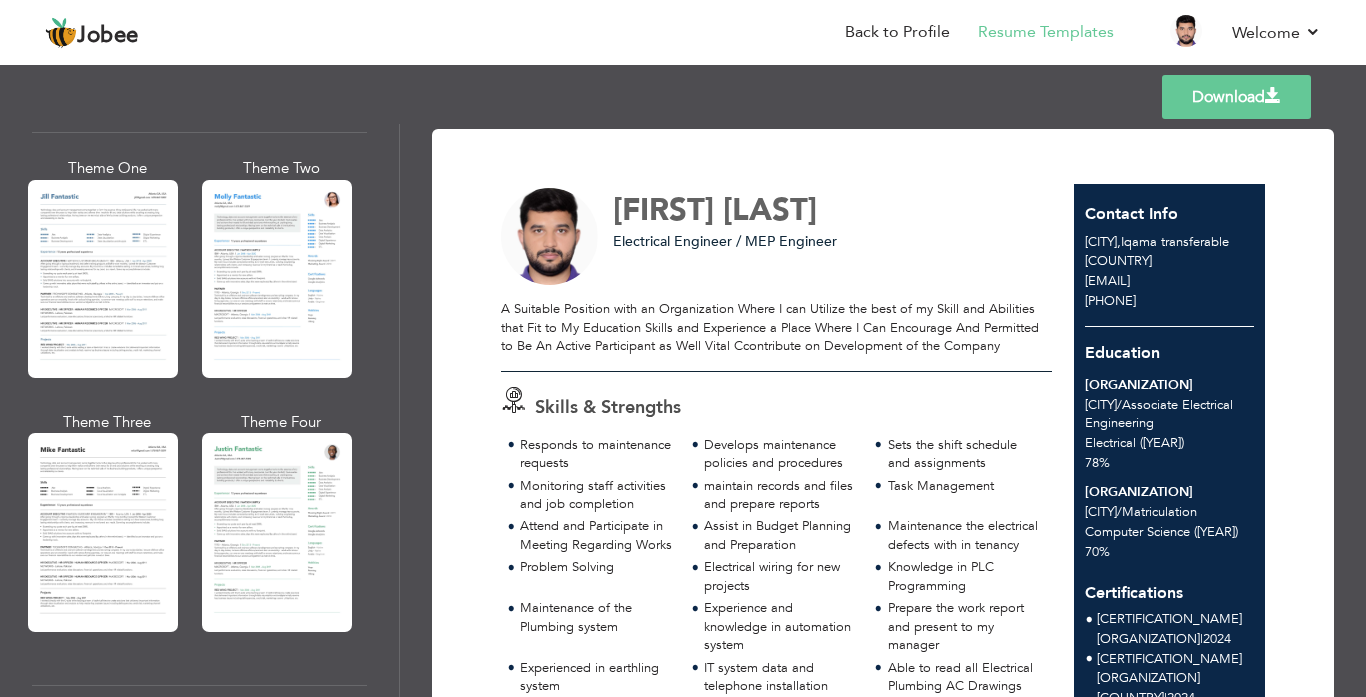 scroll, scrollTop: 960, scrollLeft: 0, axis: vertical 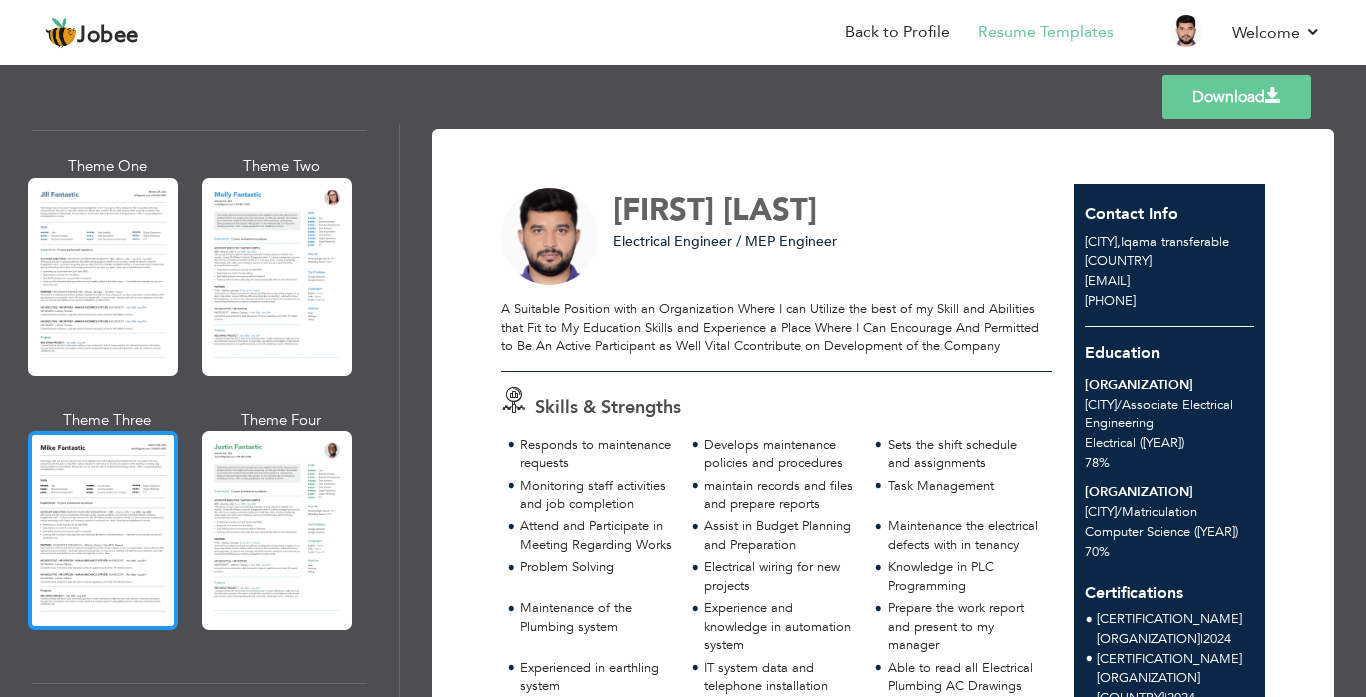 click at bounding box center (103, 530) 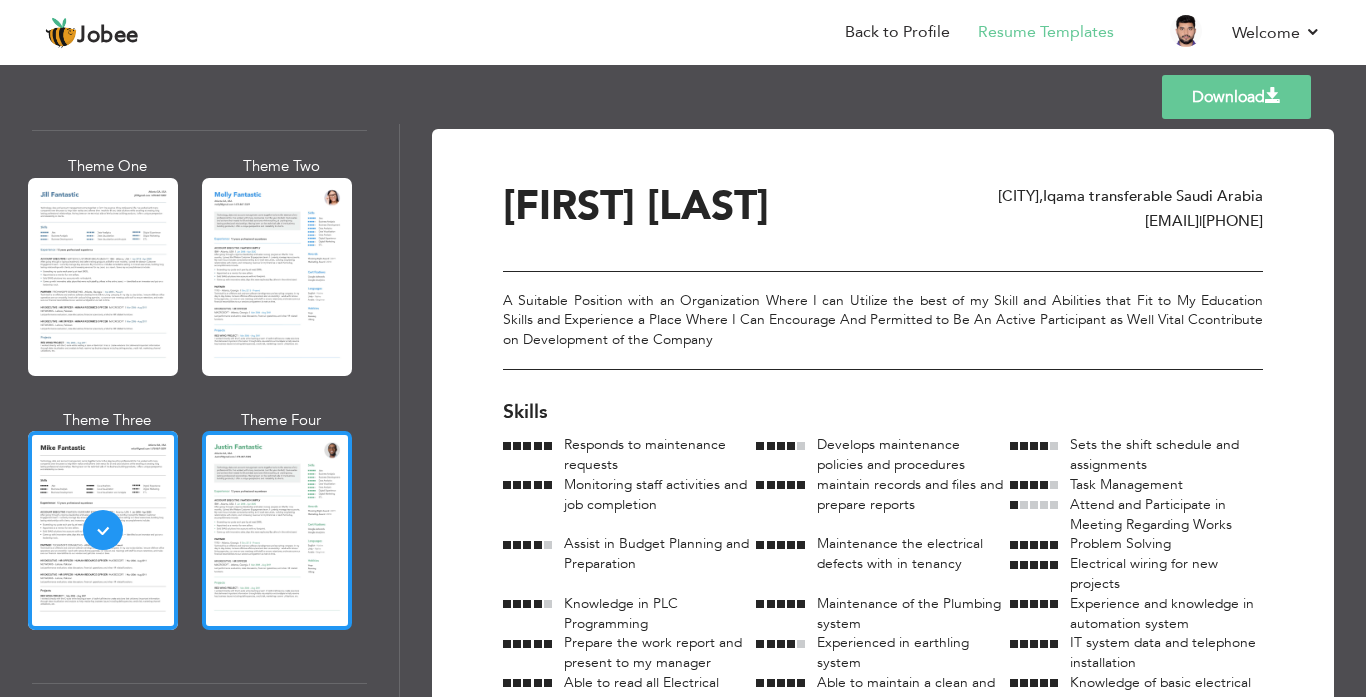 click at bounding box center [277, 530] 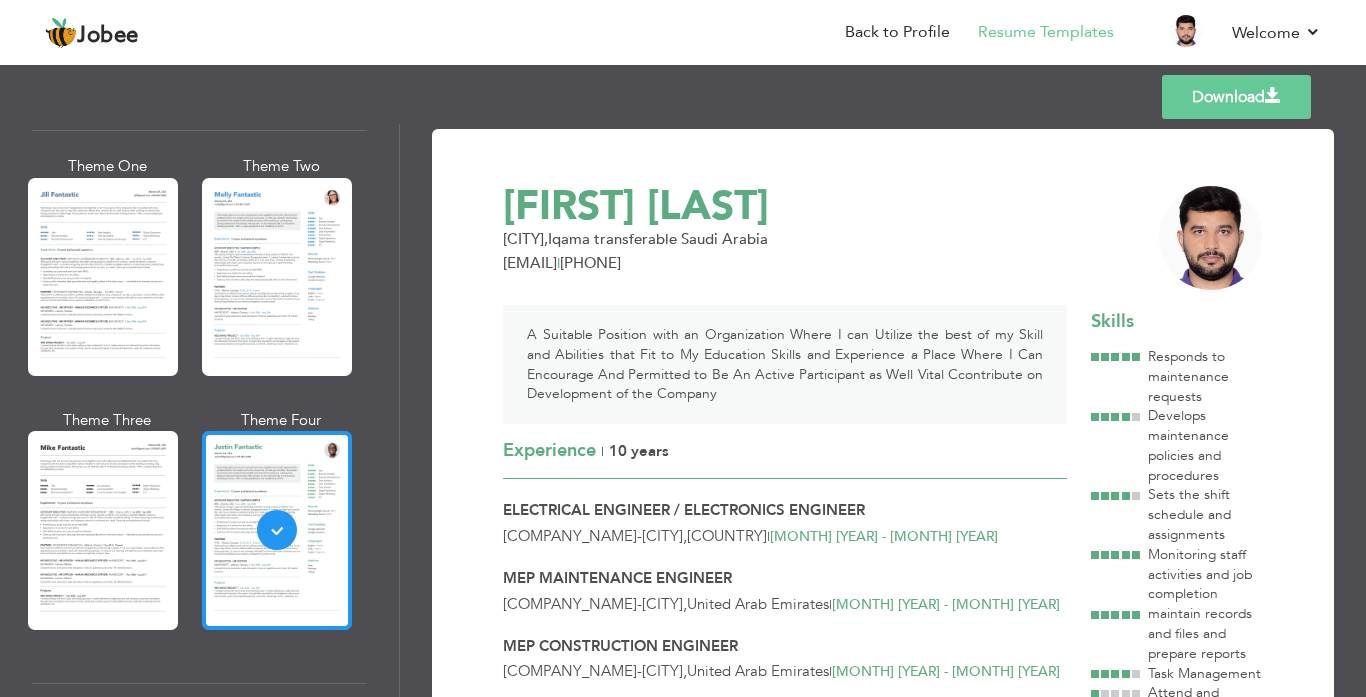 scroll, scrollTop: 1000, scrollLeft: 0, axis: vertical 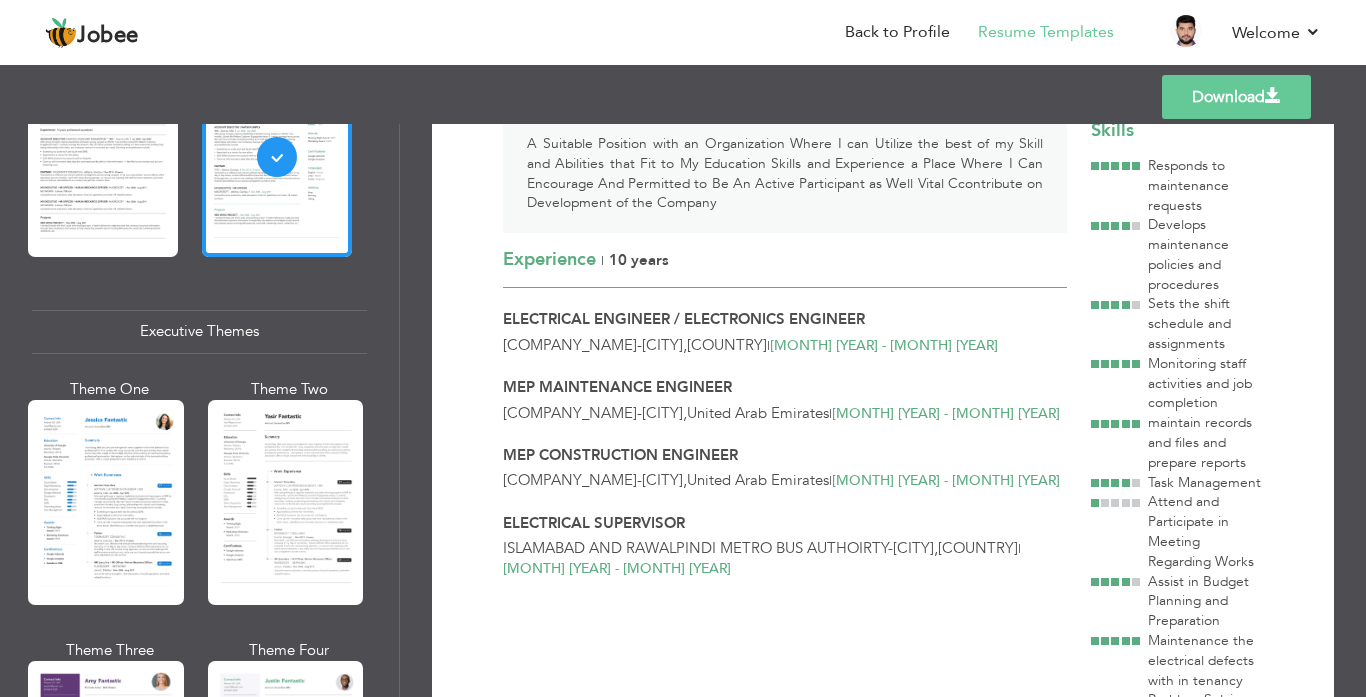 click on "Professional Themes
Theme One
Theme Two
Theme Three
Theme Four" at bounding box center (683, 410) 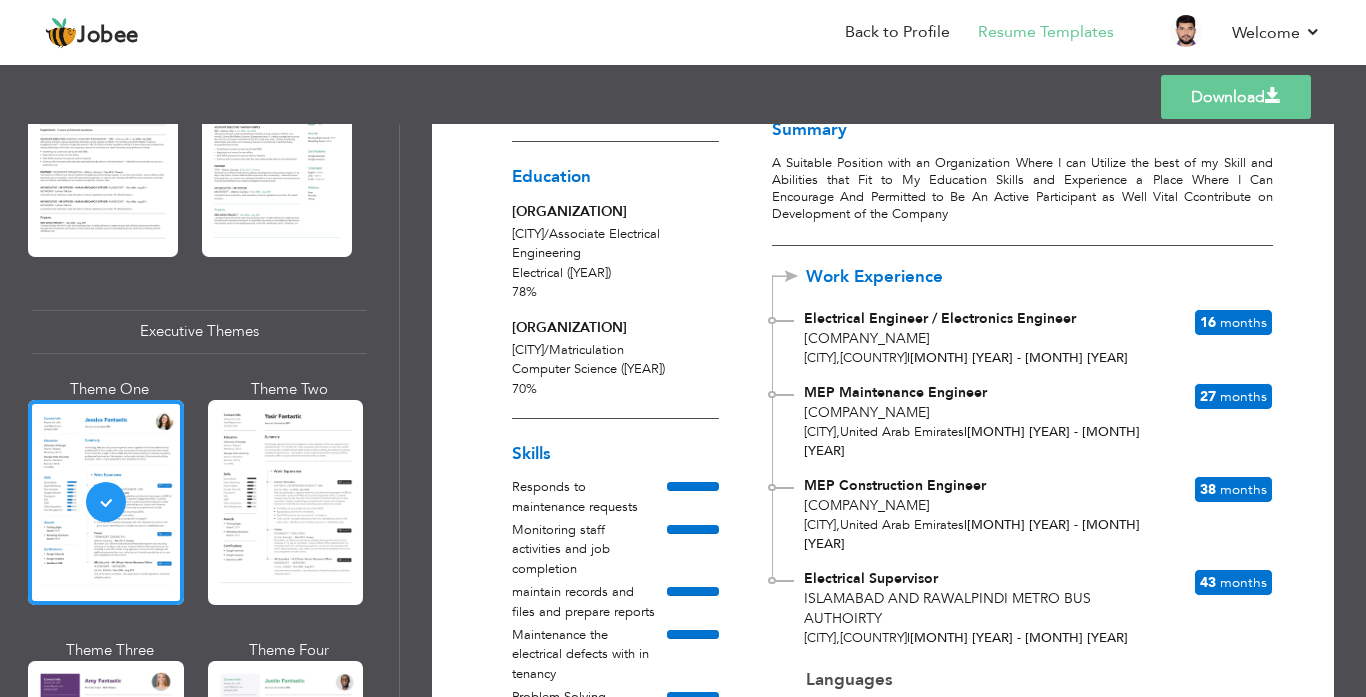 scroll, scrollTop: 0, scrollLeft: 0, axis: both 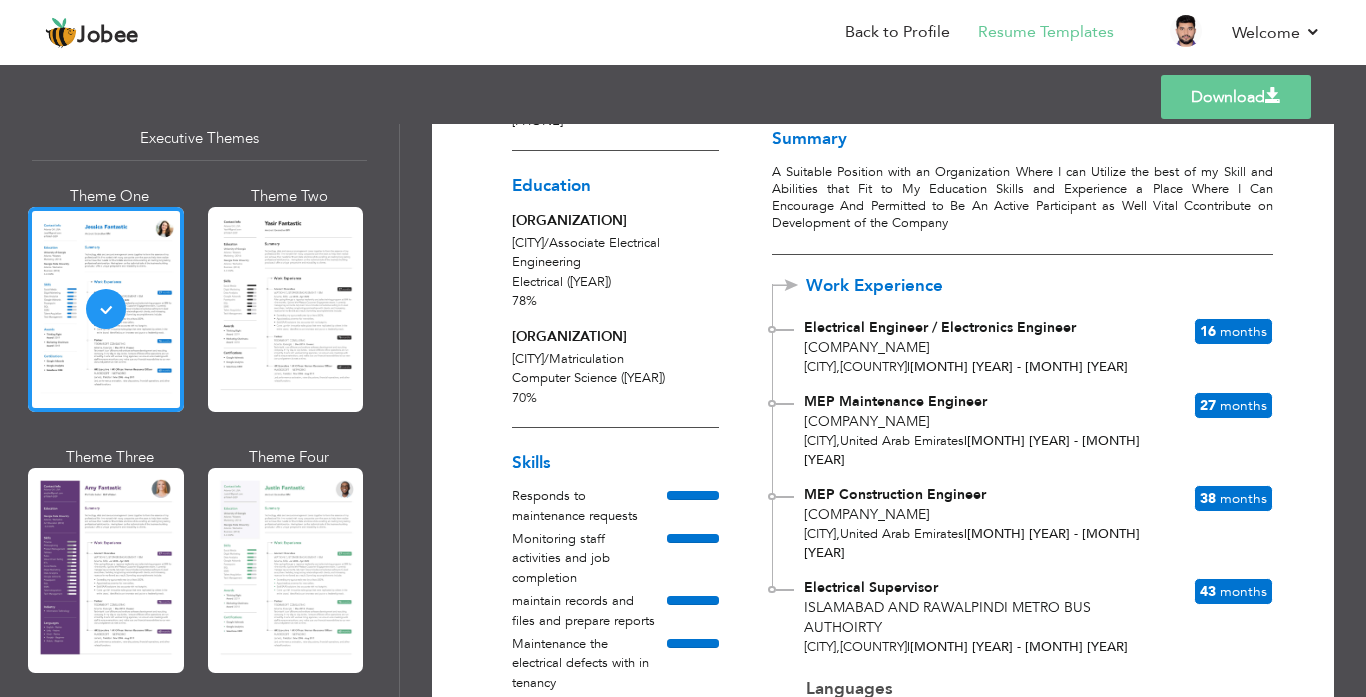 click on "Professional Themes
Theme One
Theme Two
Theme Three
Theme Four" at bounding box center [683, 410] 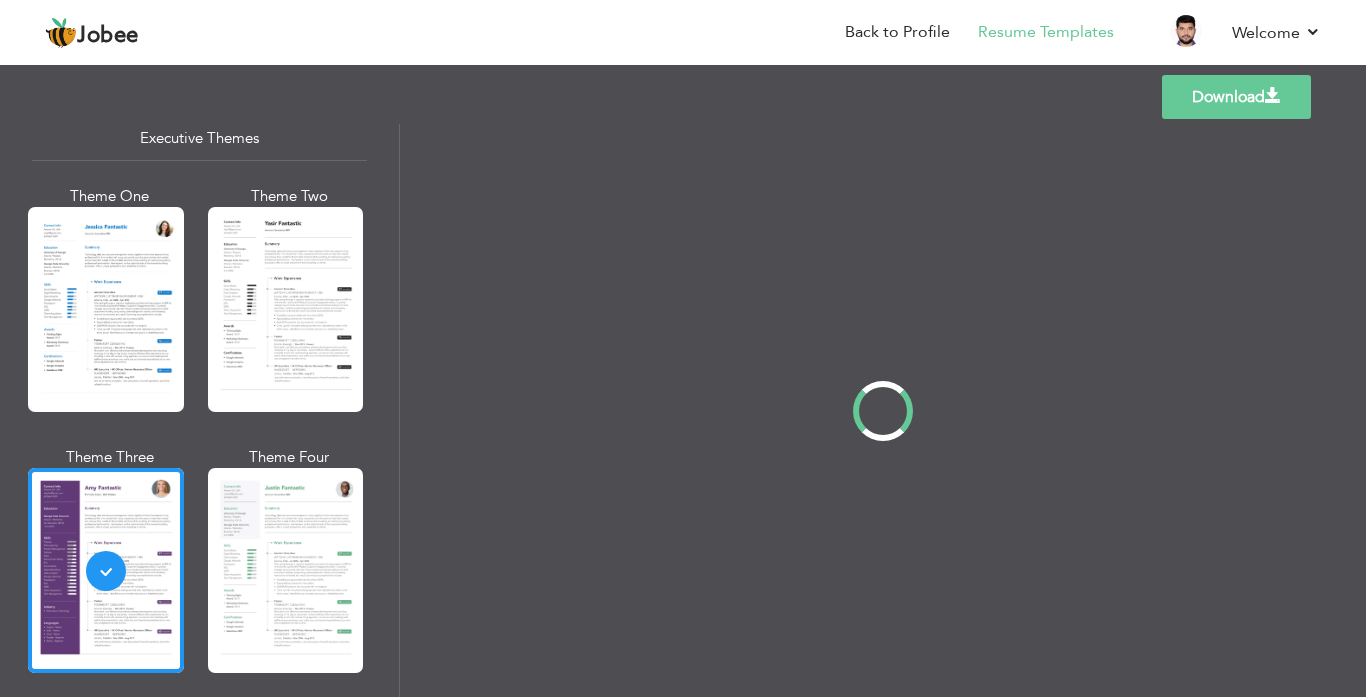 scroll, scrollTop: 0, scrollLeft: 0, axis: both 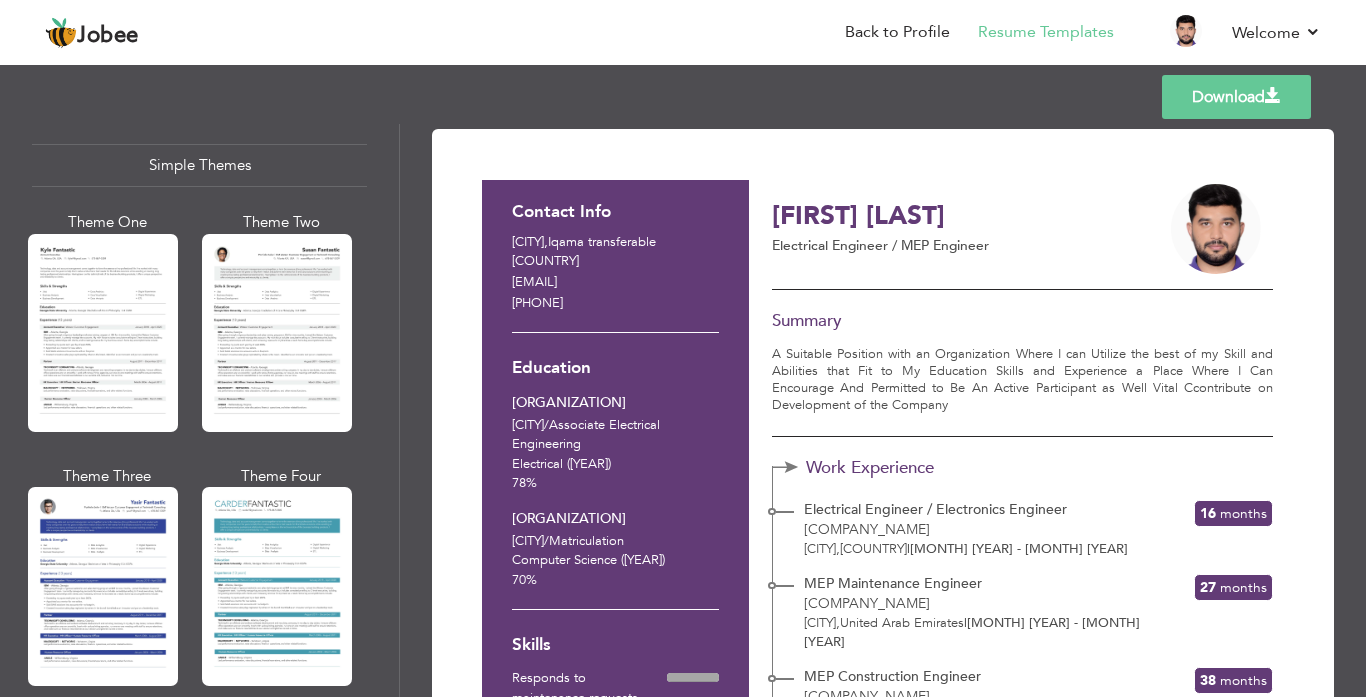 click on "Professional Themes
Theme One
Theme Two
Theme Three
Theme Four" at bounding box center [683, 410] 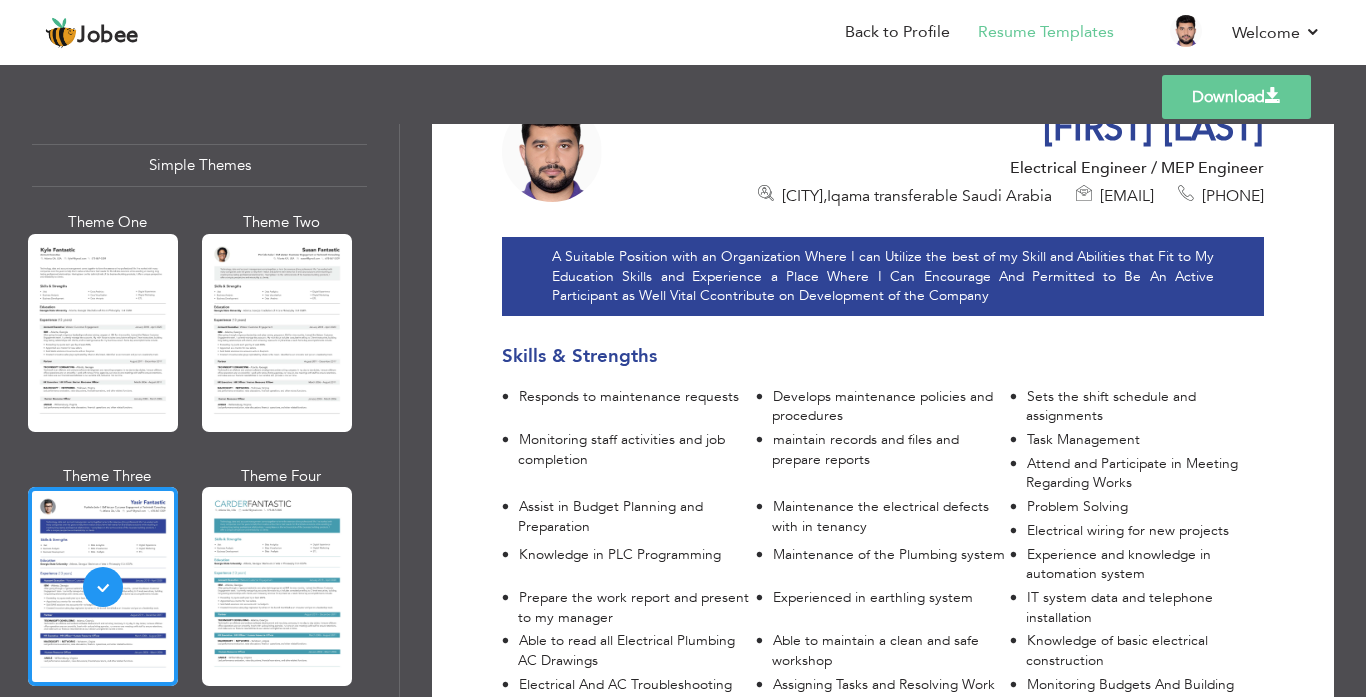 scroll, scrollTop: 0, scrollLeft: 0, axis: both 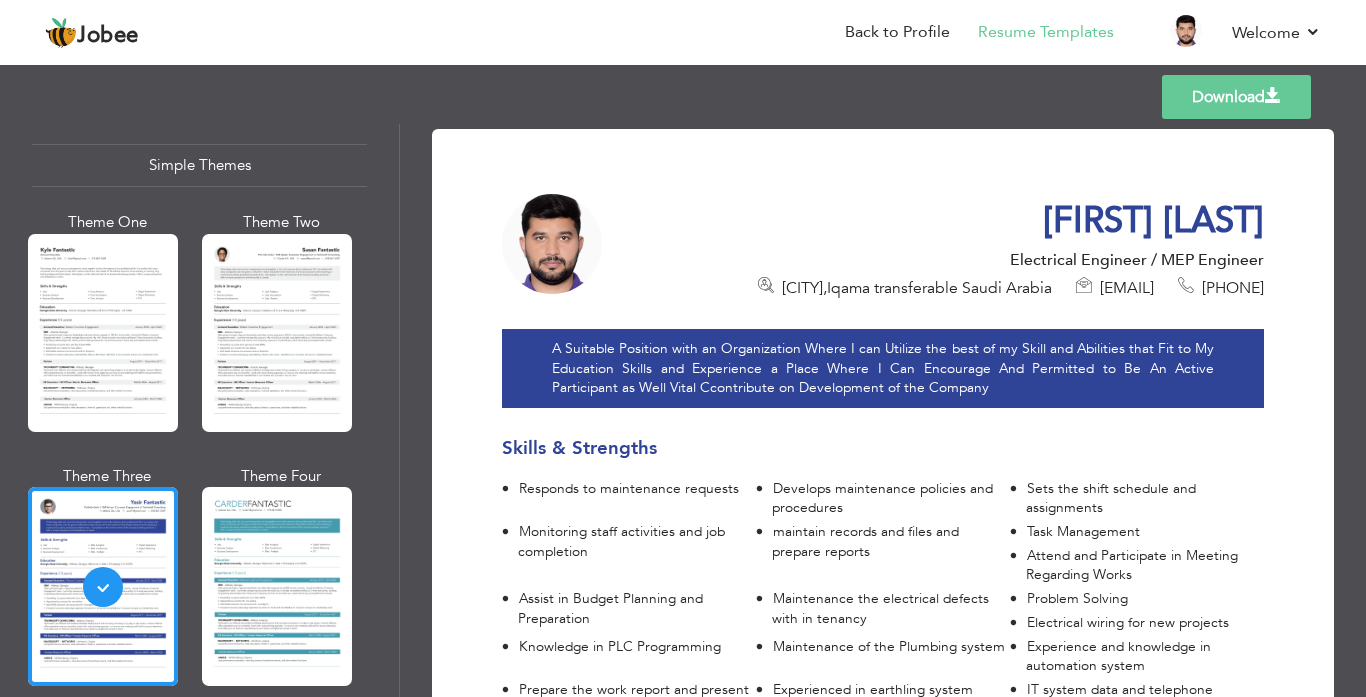 click on "Professional Themes
Theme One
Theme Two
Theme Three
Theme Four" at bounding box center (683, 410) 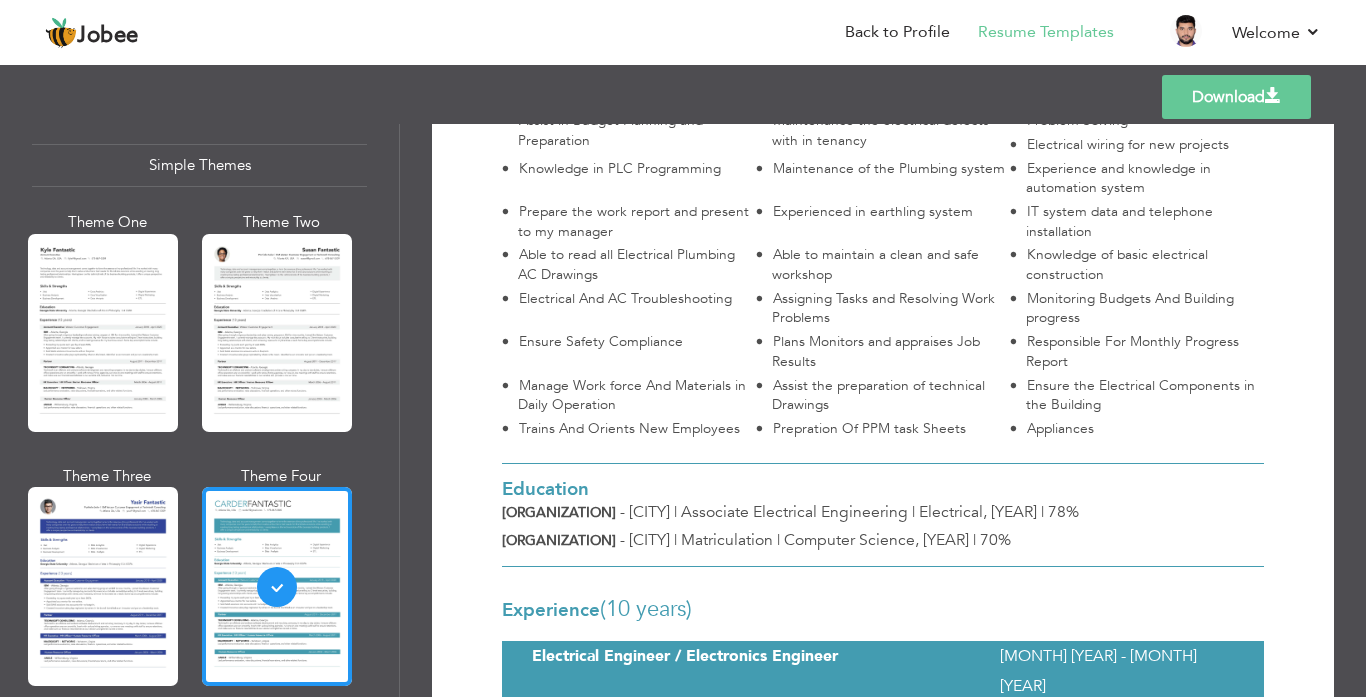 scroll, scrollTop: 0, scrollLeft: 0, axis: both 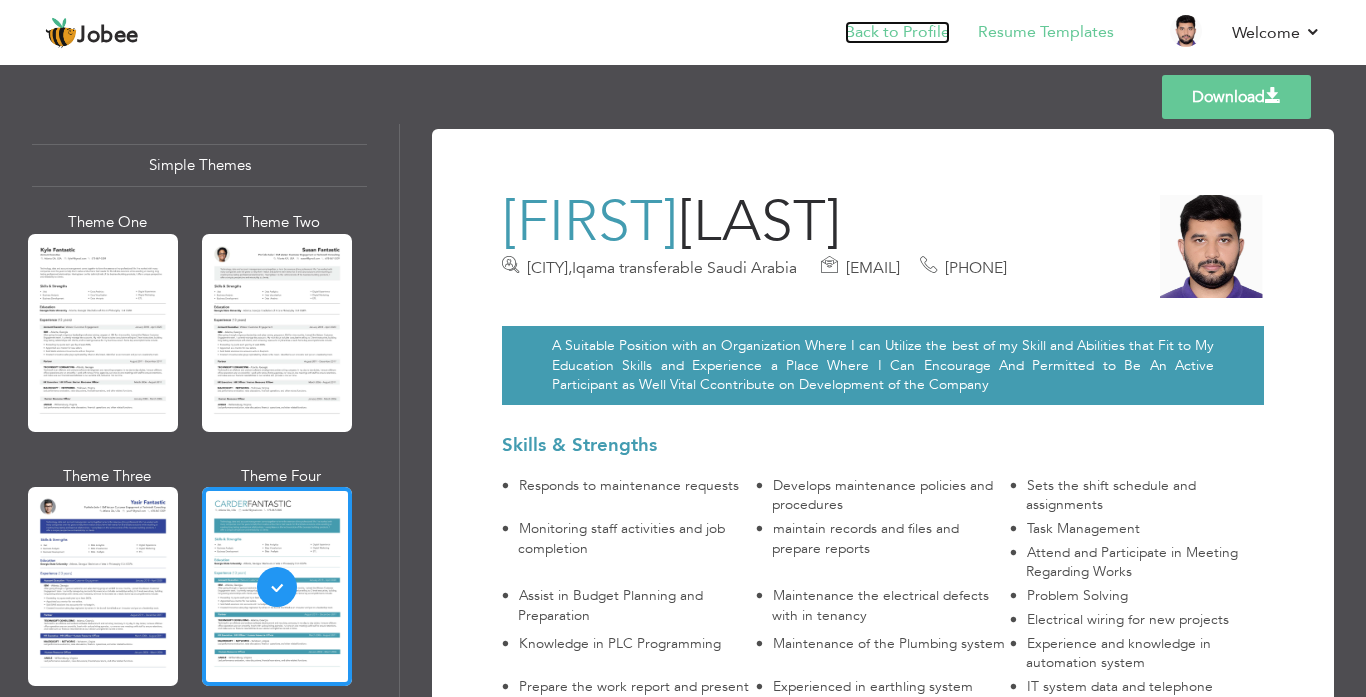 click on "Back to Profile" at bounding box center [897, 32] 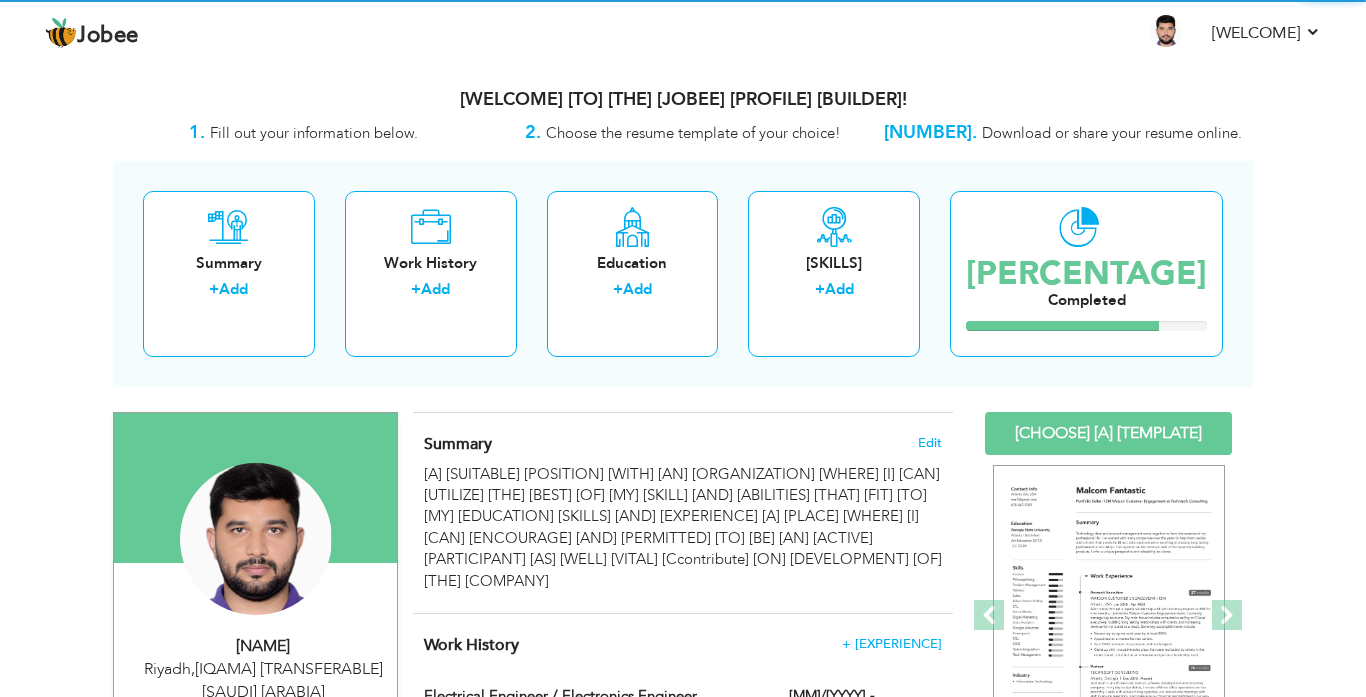 scroll, scrollTop: 0, scrollLeft: 0, axis: both 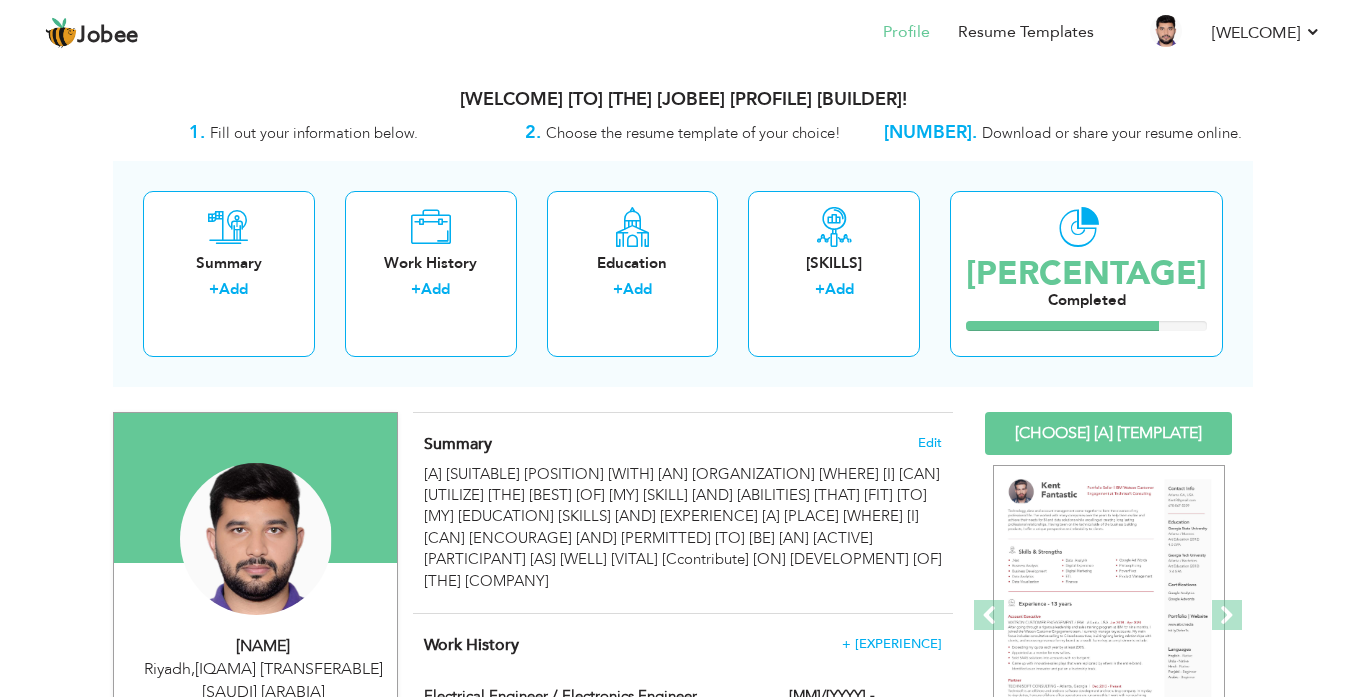 click on "[VIEW] [RESUME]
[EXPORT] [PDF]
[PROFILE]
[SUMMARY]
[PUBLIC] [LINK]
[EXPERIENCE]
[AWARDS]
[WORK] [HISTROY]
[PROJECTS]
[CERTIFICATIONS]
[SKILLS]
[PREFERRED] [JOB] [CITY]" at bounding box center (683, 1686) 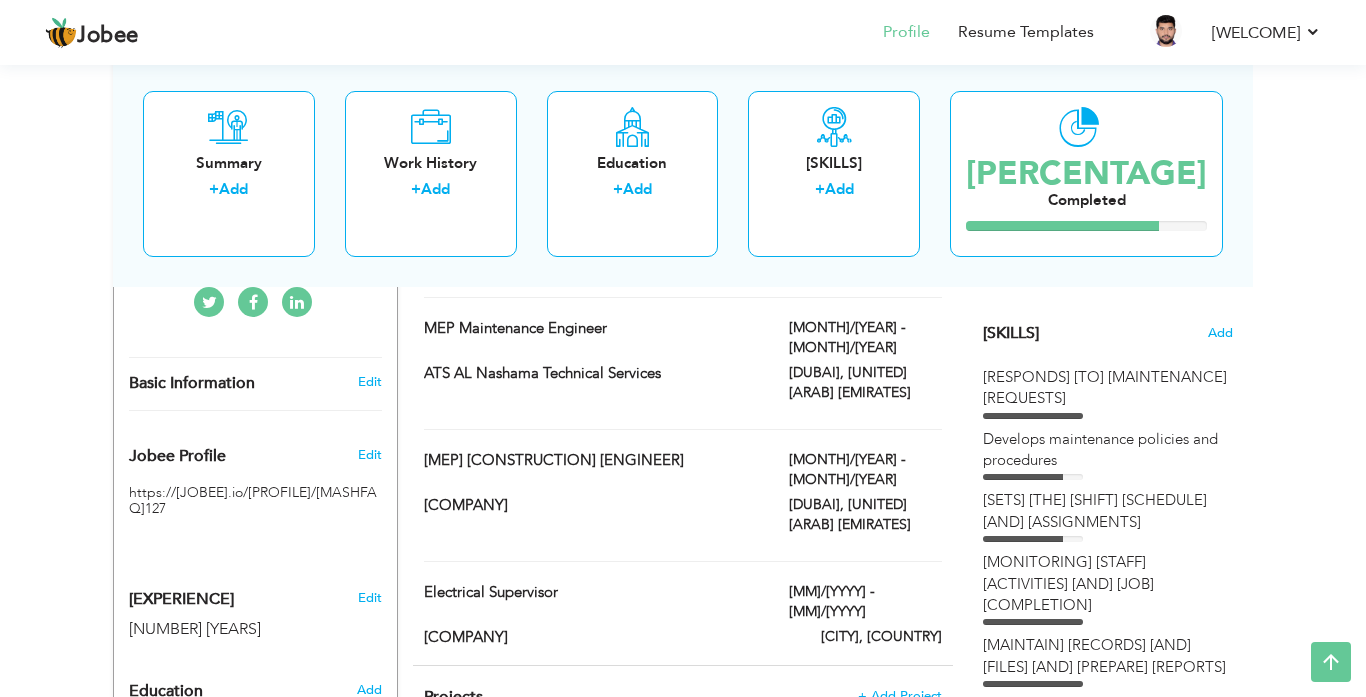 scroll, scrollTop: 480, scrollLeft: 0, axis: vertical 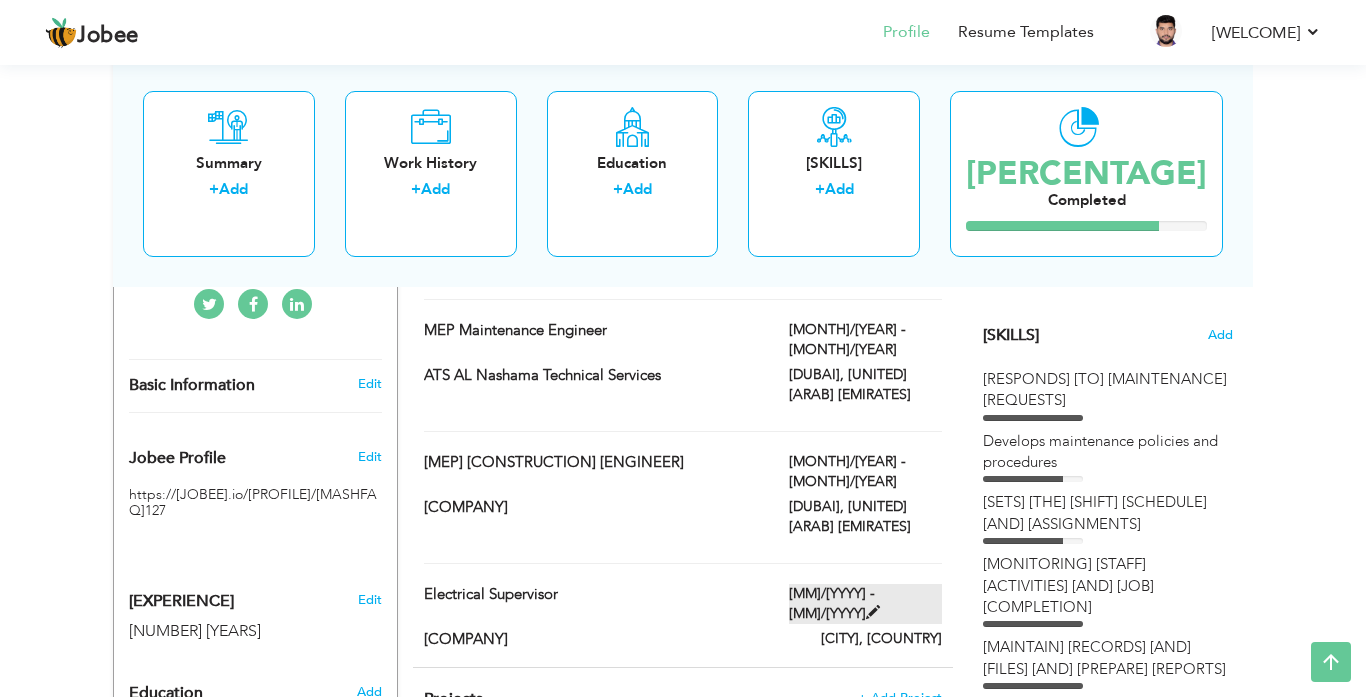 click at bounding box center [0, 0] 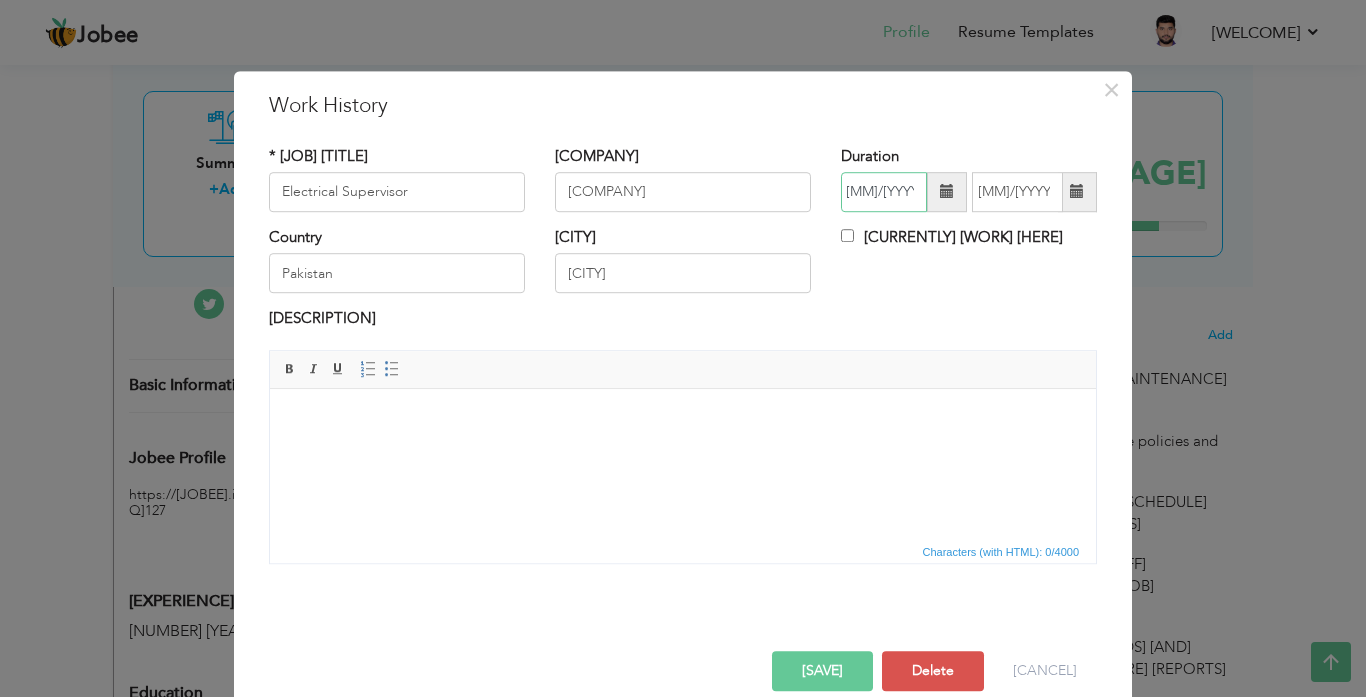 click on "[MM]/[YYYY]" at bounding box center [884, 192] 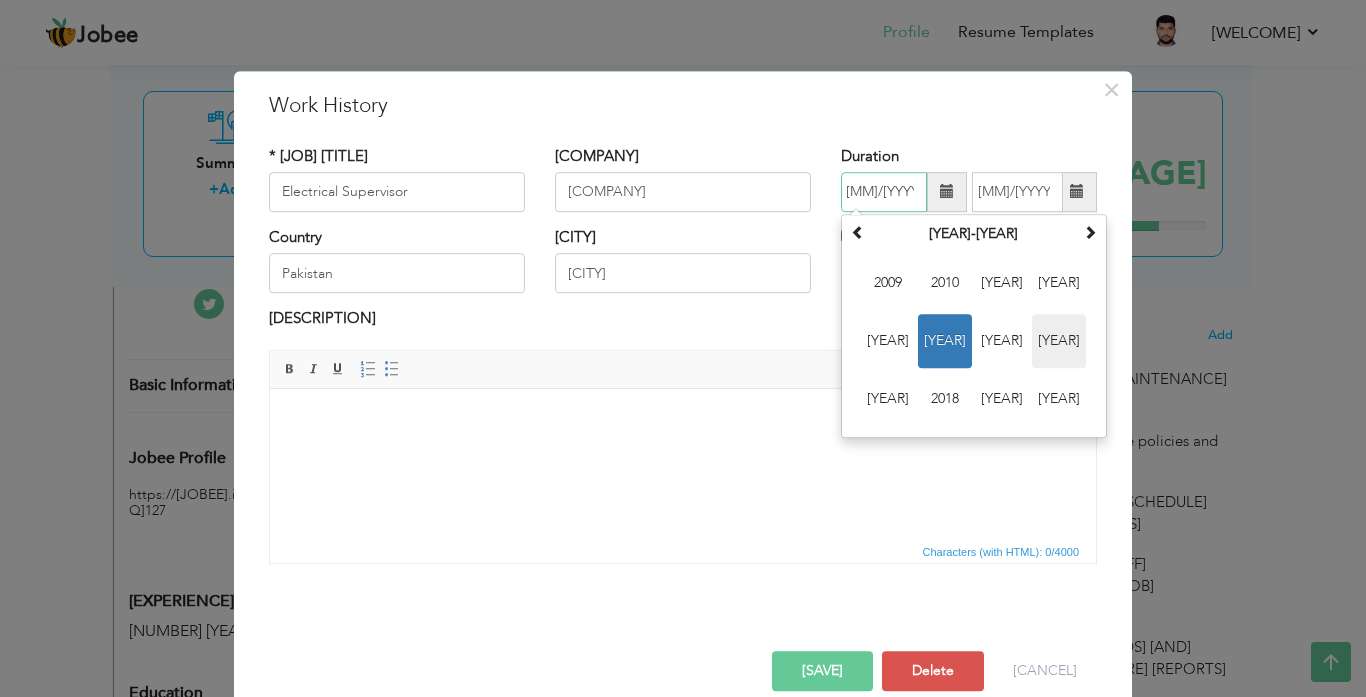 click on "[YEAR]" at bounding box center [1059, 341] 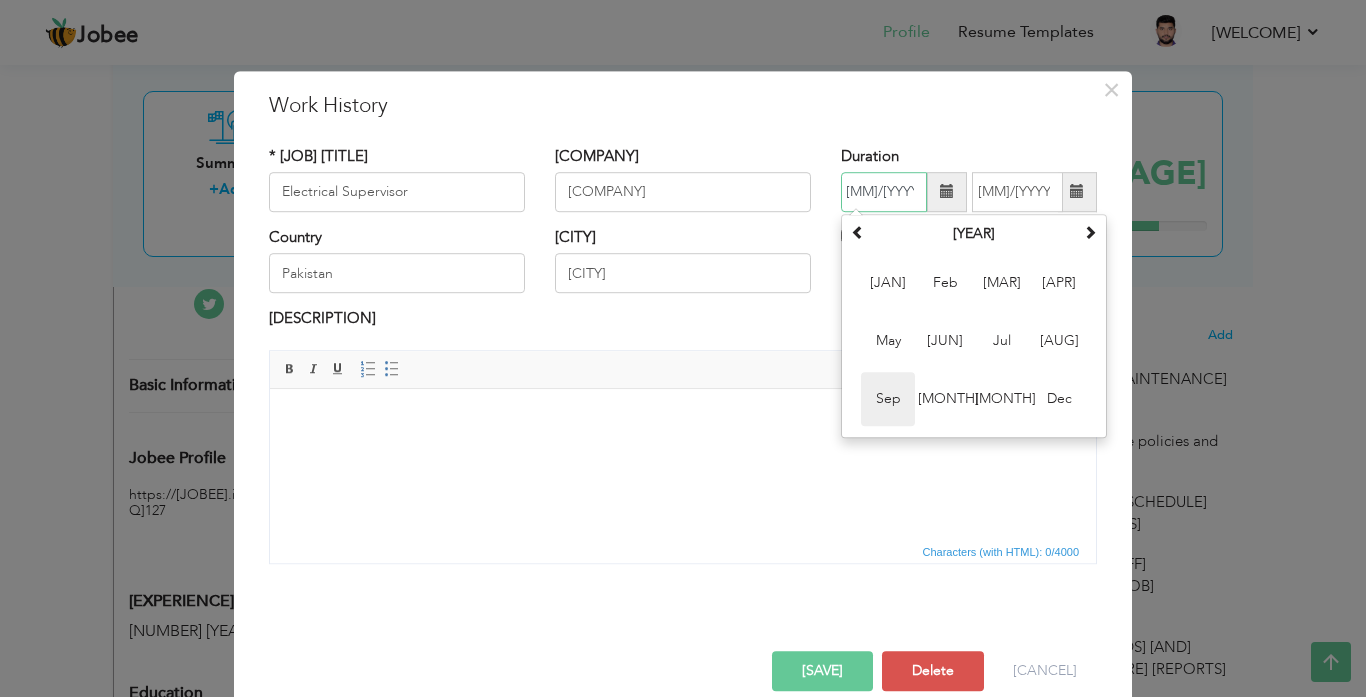 click on "[MONTH]" at bounding box center [888, 399] 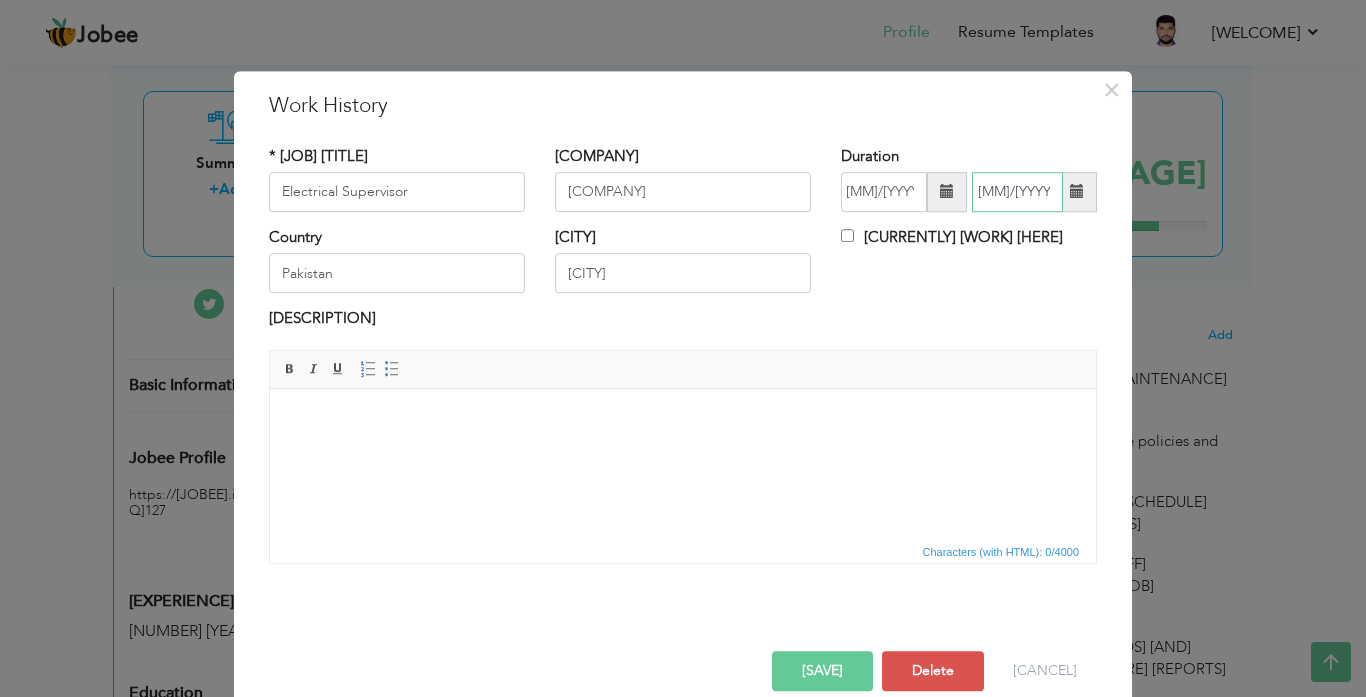 click on "12/2017" at bounding box center (1017, 192) 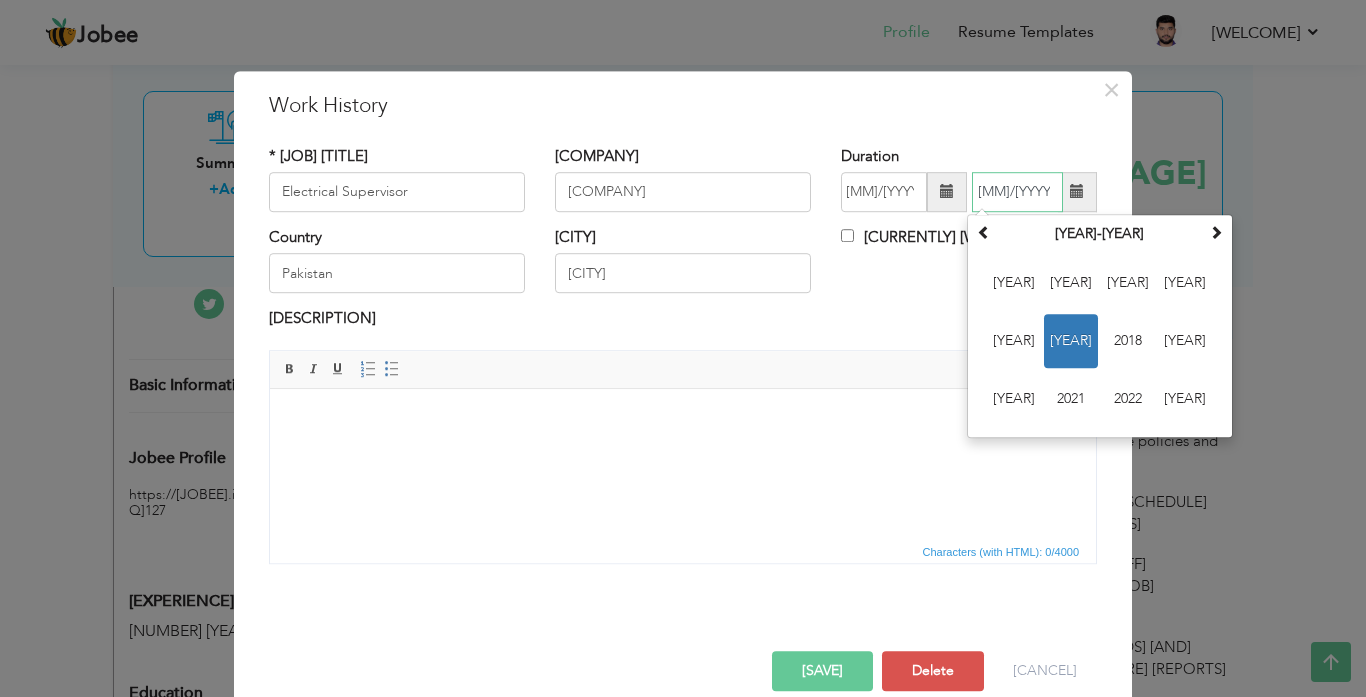 click on "[YEAR]" at bounding box center [1071, 341] 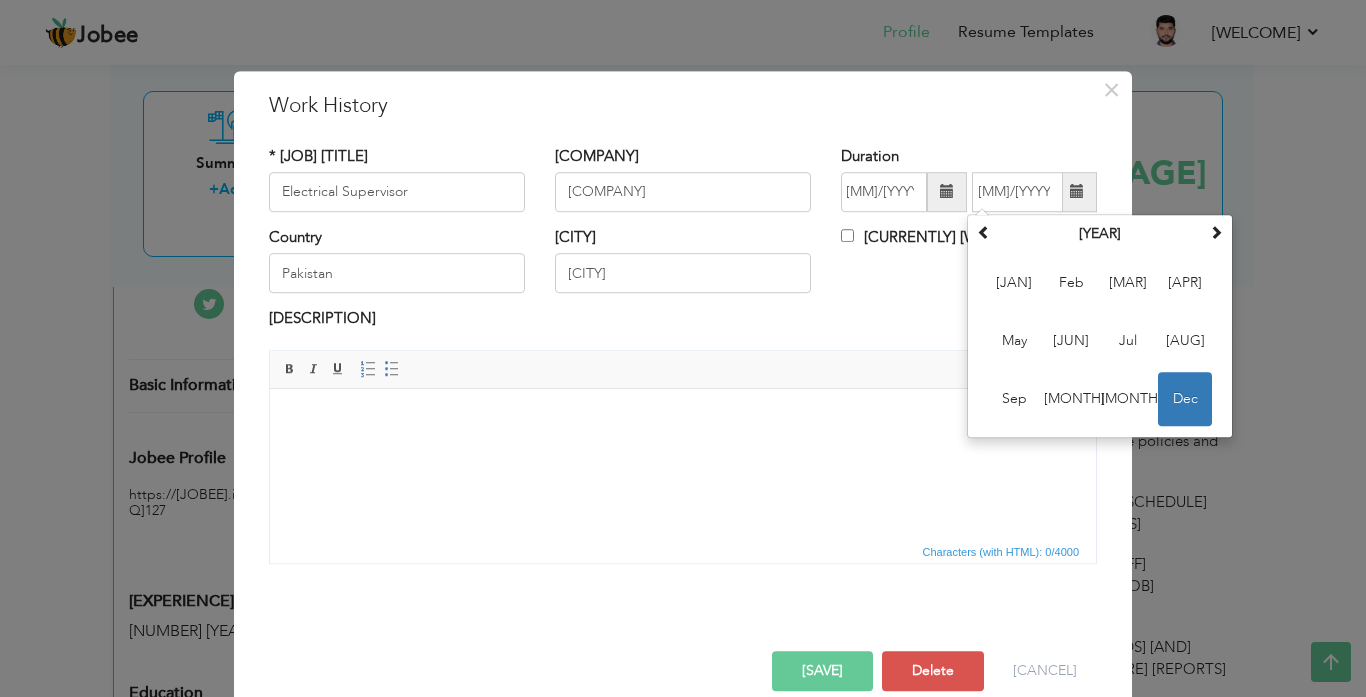 click on "Save" at bounding box center (822, 671) 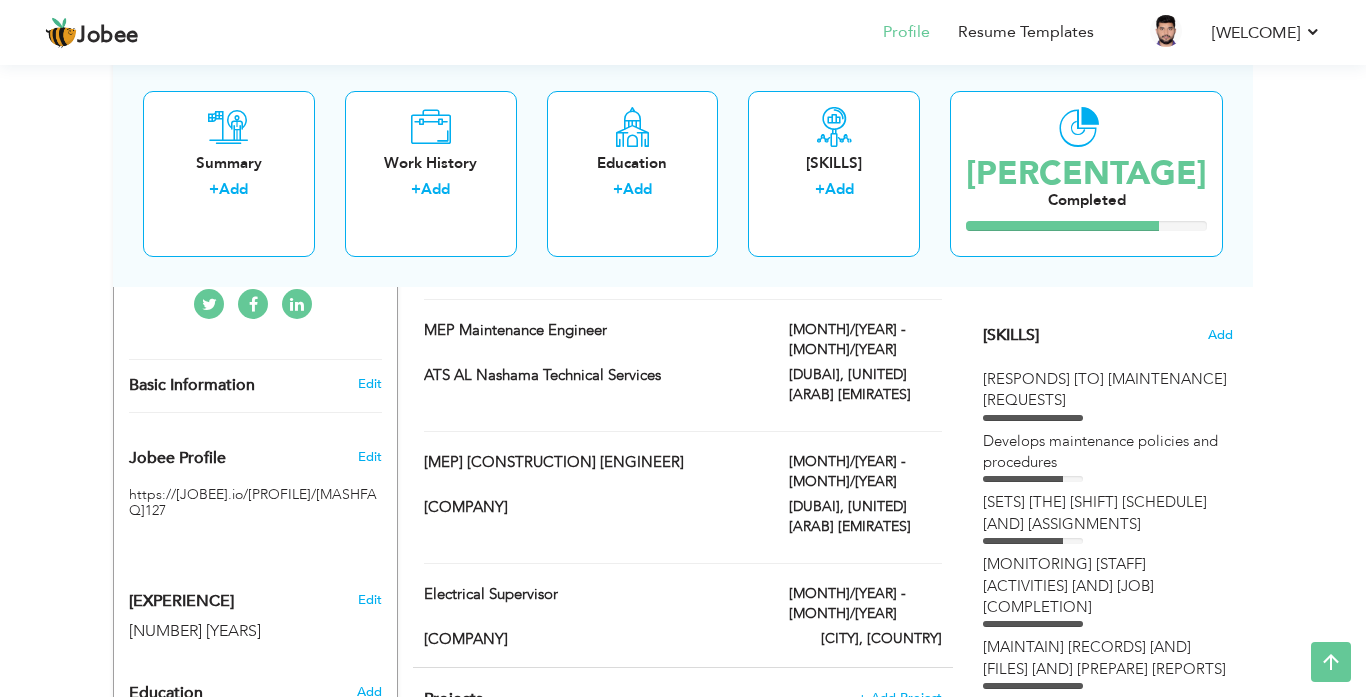 click on "CV Import
Profile Strength
0%
Select an Item from right menu
Work History
* Job Title Tools" at bounding box center [683, 1254] 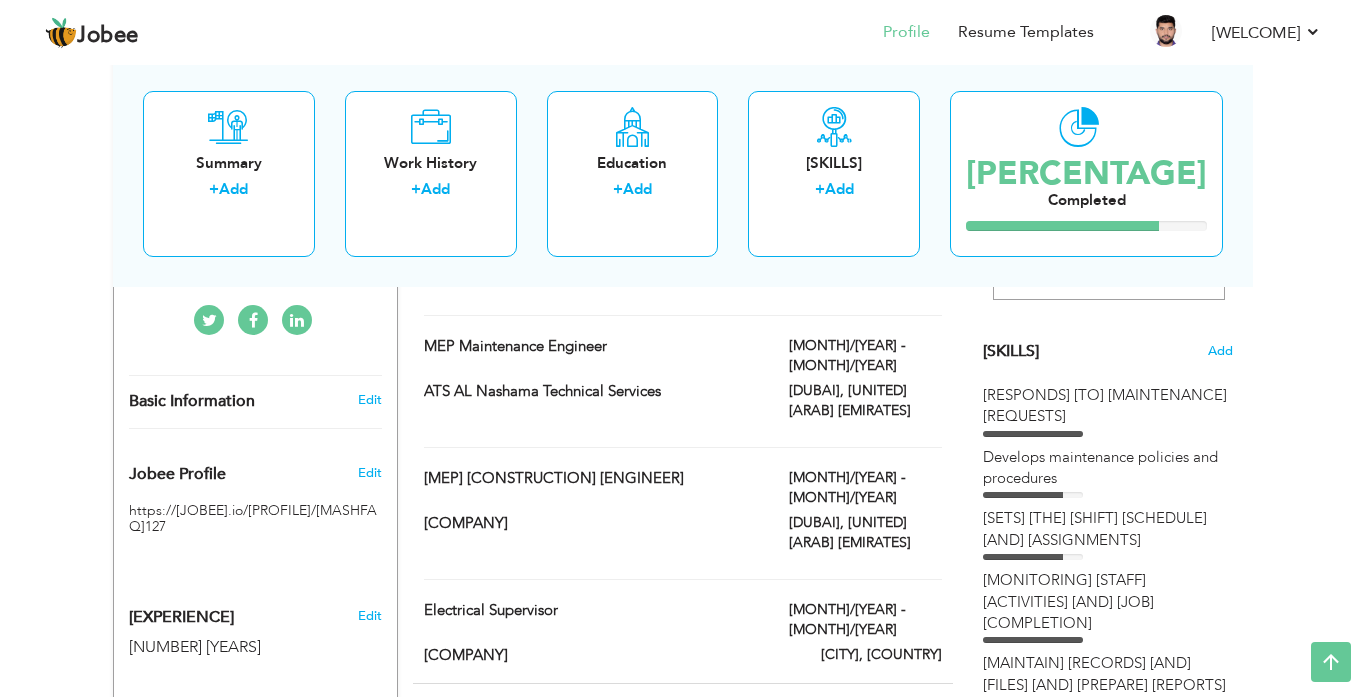 scroll, scrollTop: 0, scrollLeft: 0, axis: both 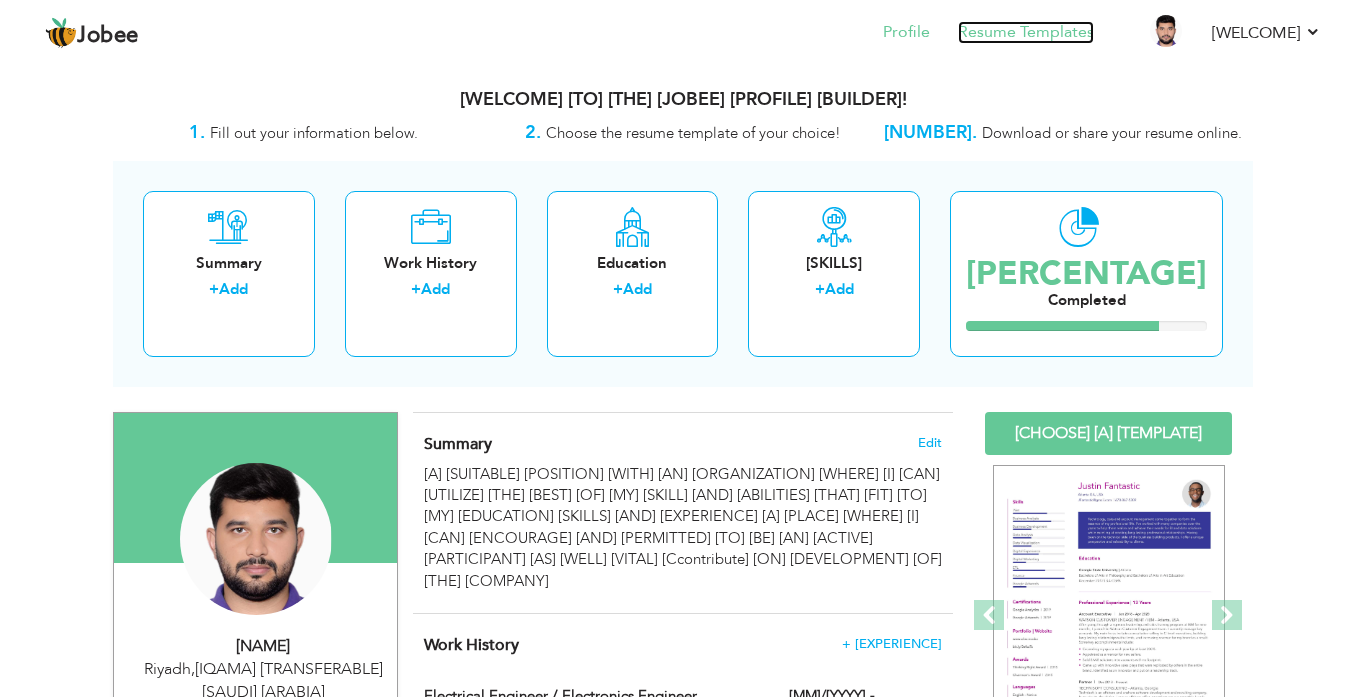 click on "Resume Templates" at bounding box center [1026, 32] 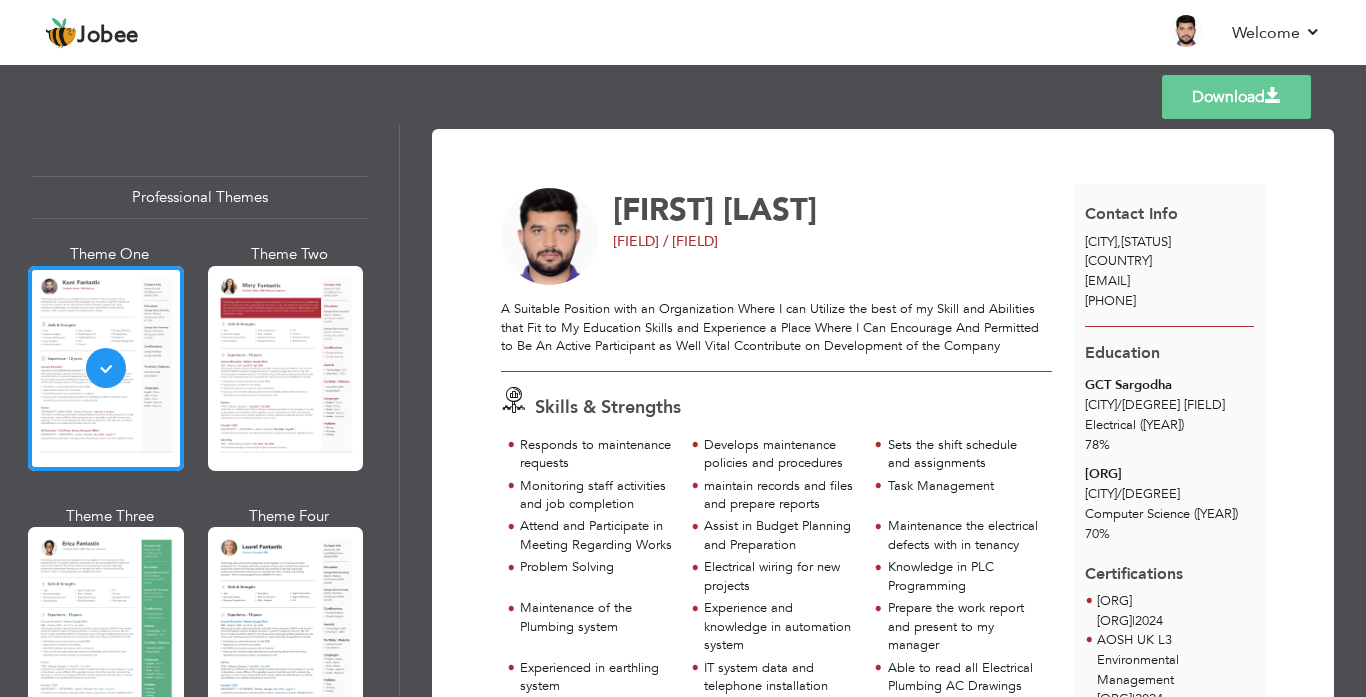 scroll, scrollTop: 0, scrollLeft: 0, axis: both 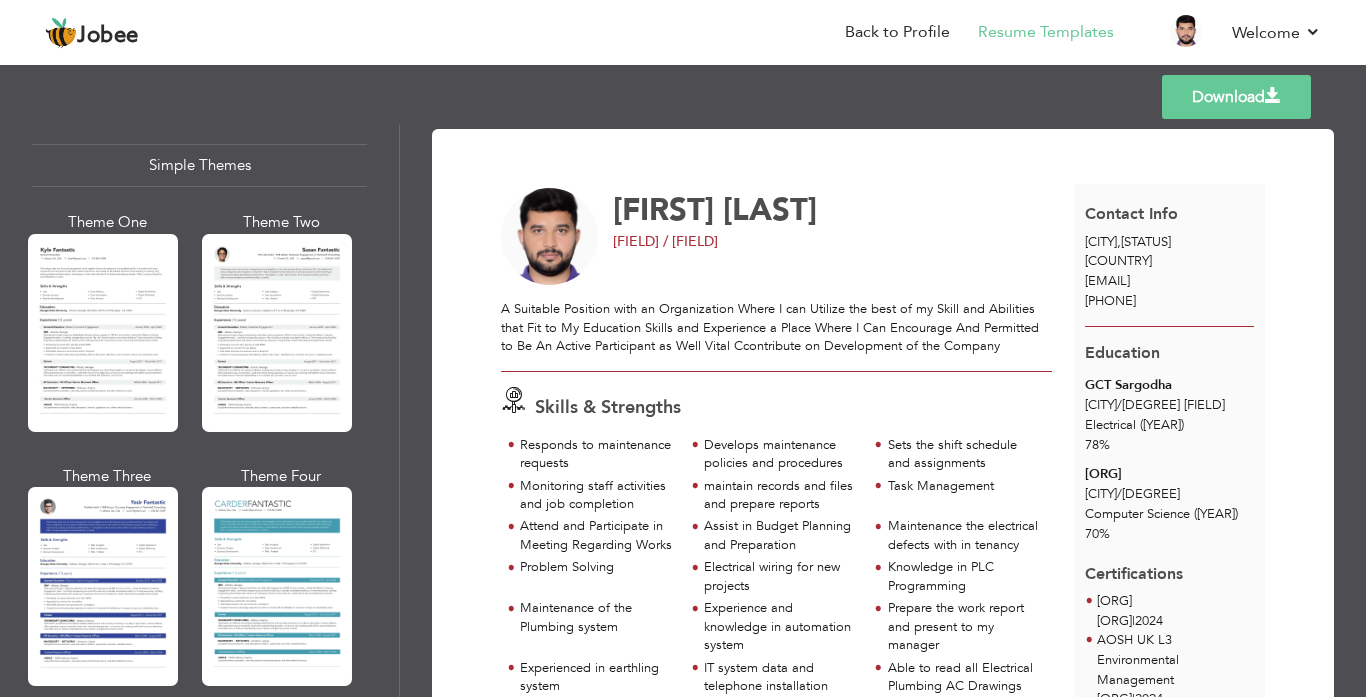 click on "Professional Themes
Theme One
Theme Two
Theme Three
Theme Four" at bounding box center [683, 410] 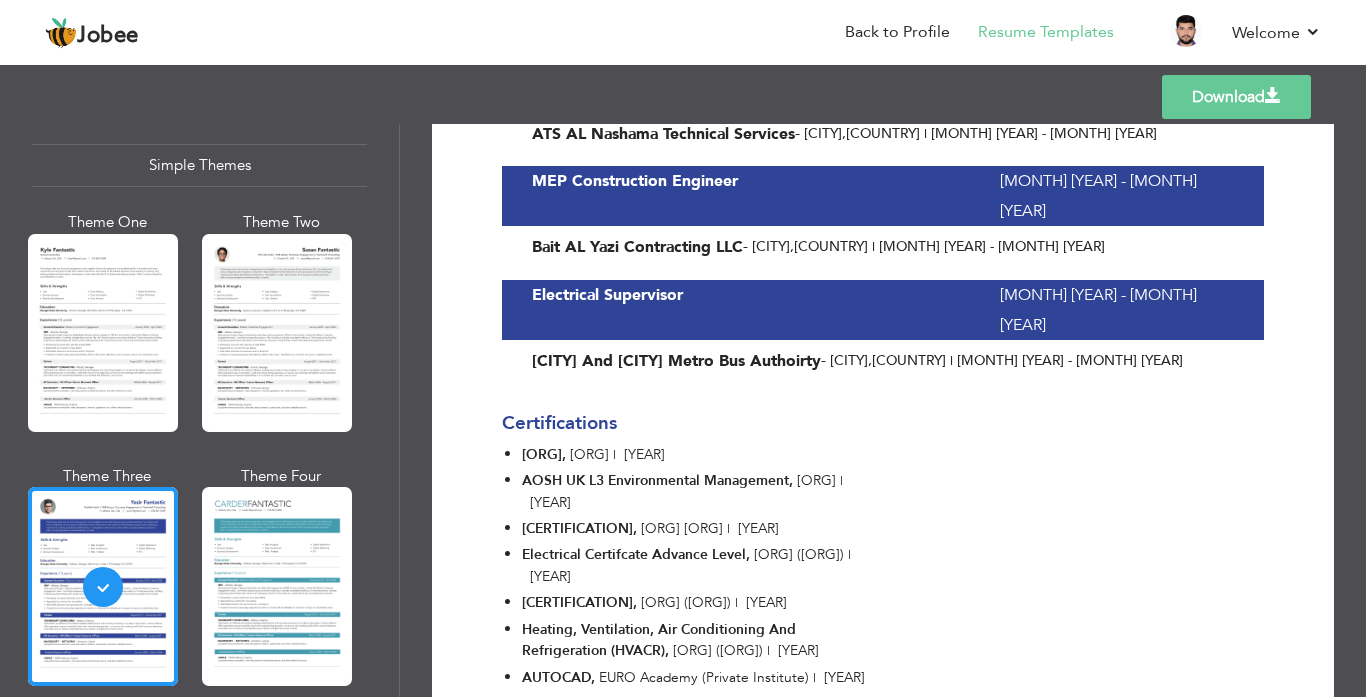 click on "Certifications
IOSH Managing Safely ,
Institution Of Occupational Safety And Health
|  2024
AOSH UK L3 Environmental Management ,
AOSH Awarding Body United Kingdom
|  2024
OSHA Construction Safety And Health ,
OSHA Academy Occupational Safety & Health Training  |  2024" at bounding box center [883, 543] 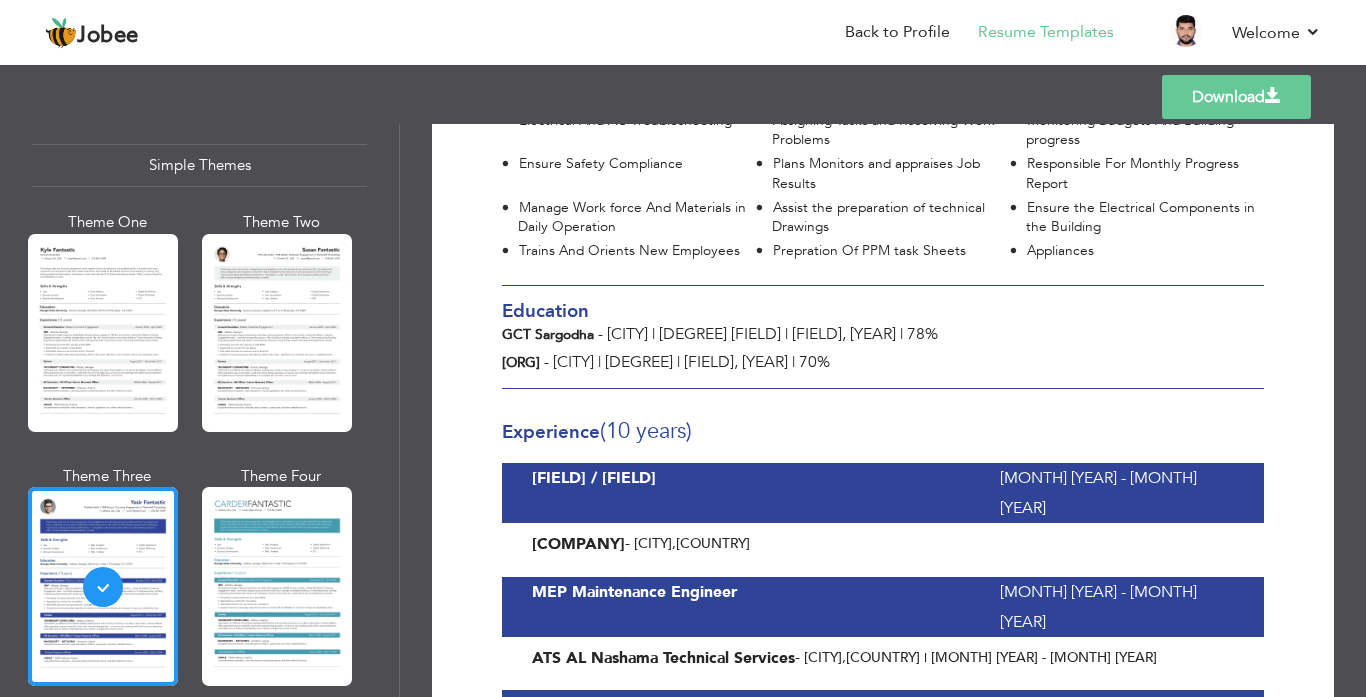 scroll, scrollTop: 655, scrollLeft: 0, axis: vertical 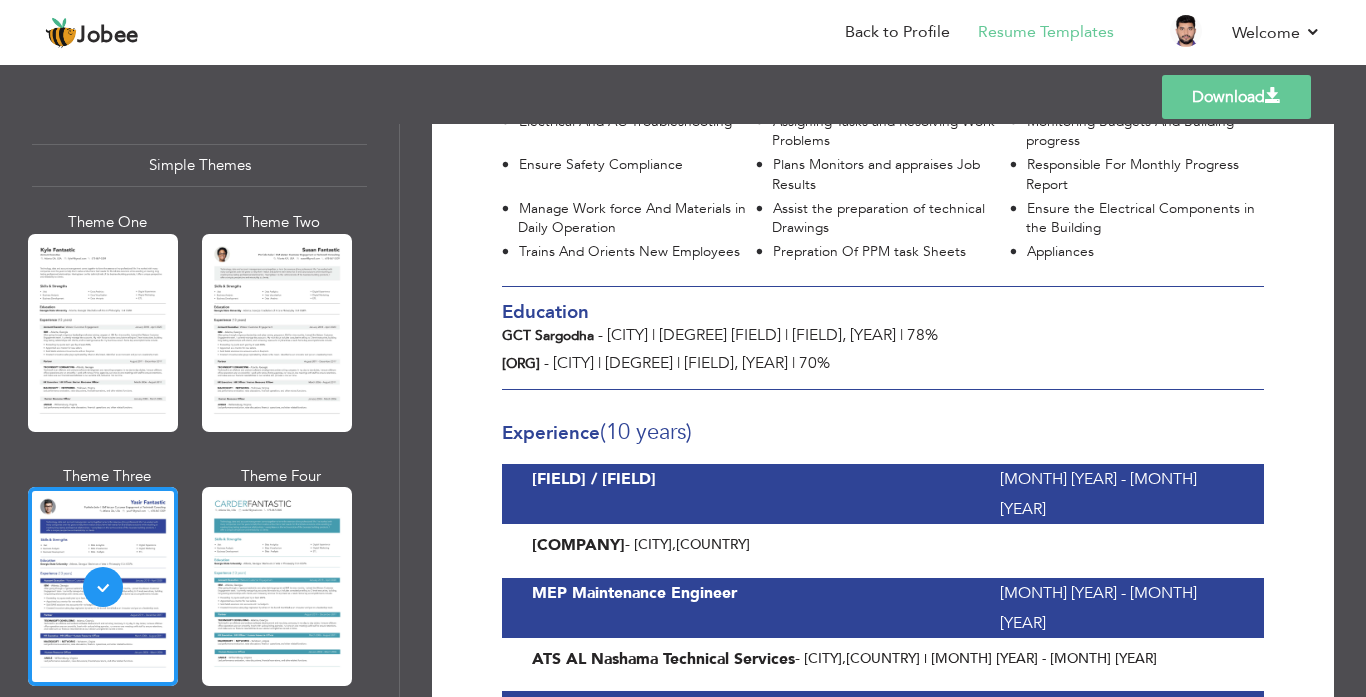 click at bounding box center (1273, 96) 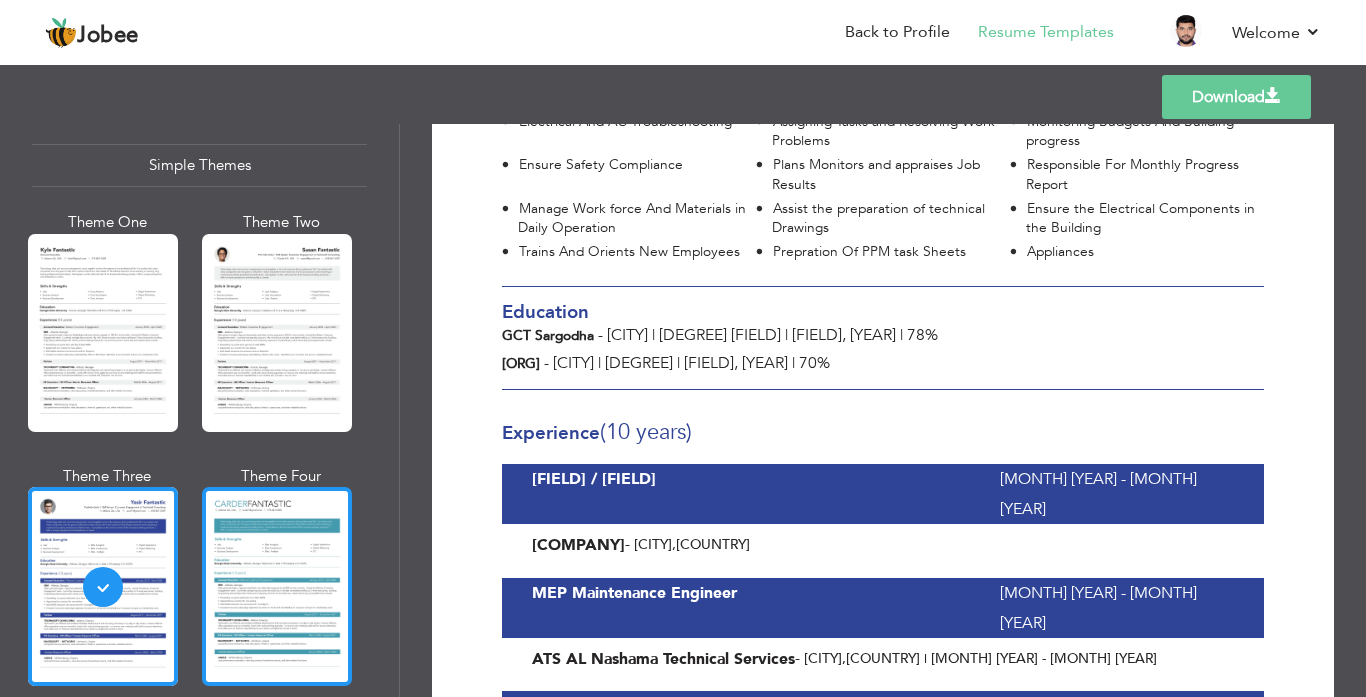 click at bounding box center (277, 586) 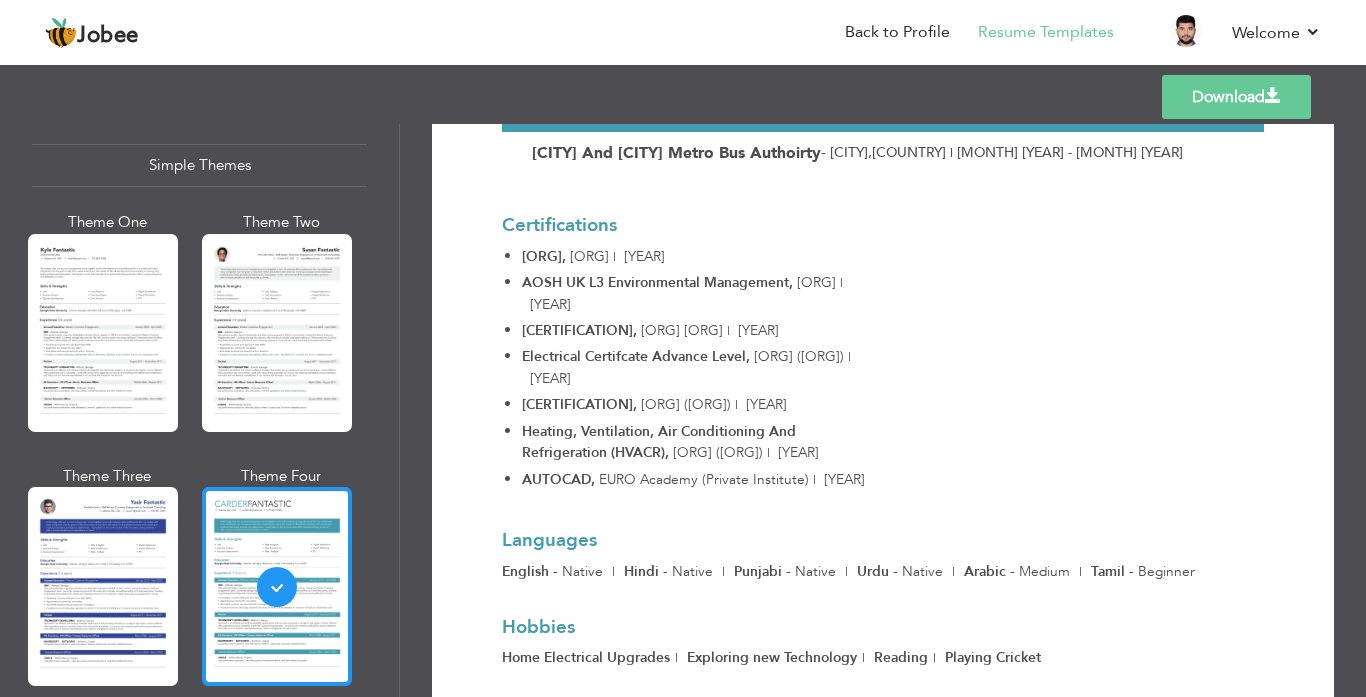scroll, scrollTop: 1531, scrollLeft: 0, axis: vertical 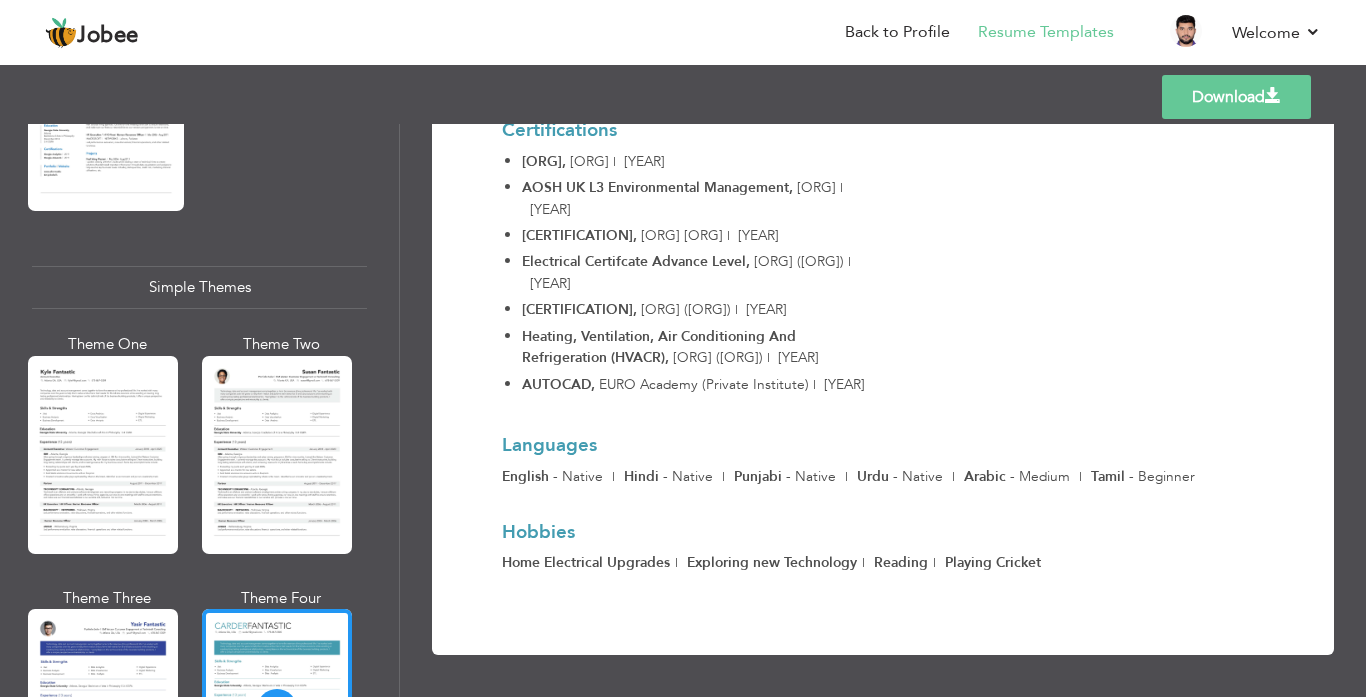 click on "Professional Themes
Theme One
Theme Two
Theme Three
Theme Four" at bounding box center [683, 410] 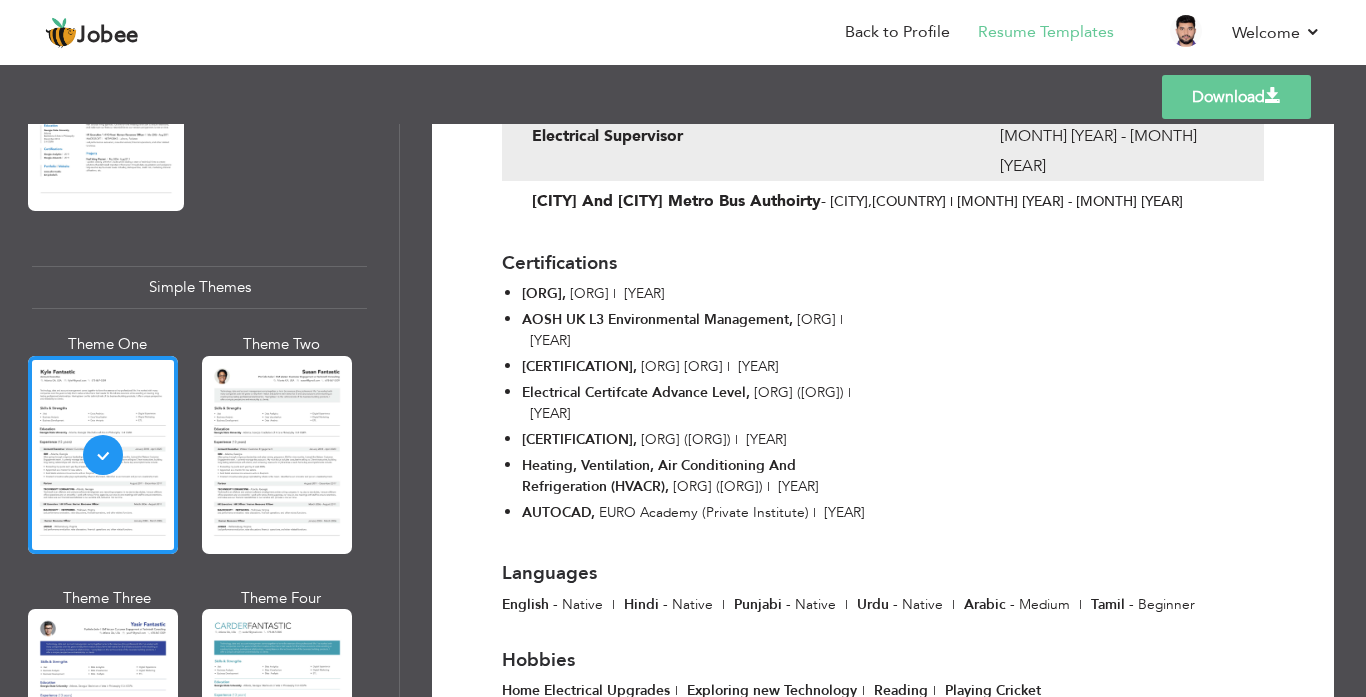 scroll, scrollTop: 1483, scrollLeft: 0, axis: vertical 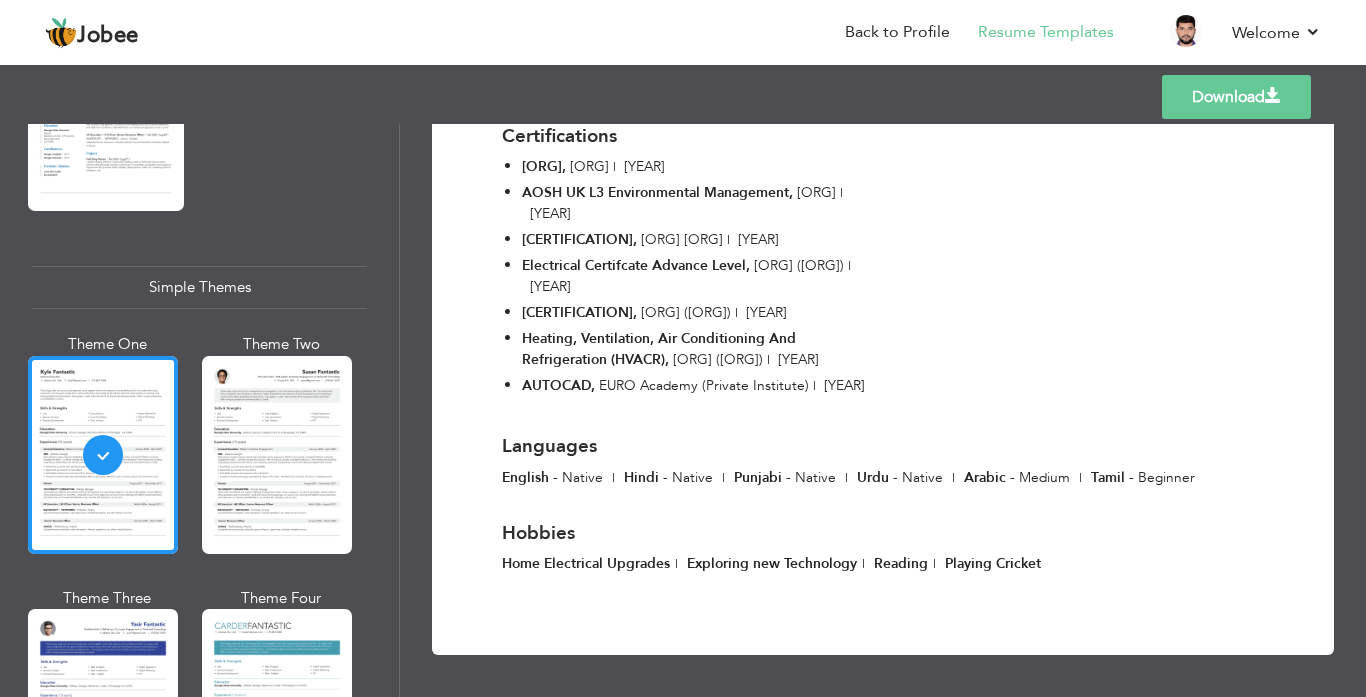 click on "Professional Themes
Theme One
Theme Two
Theme Three
Theme Four" at bounding box center (683, 410) 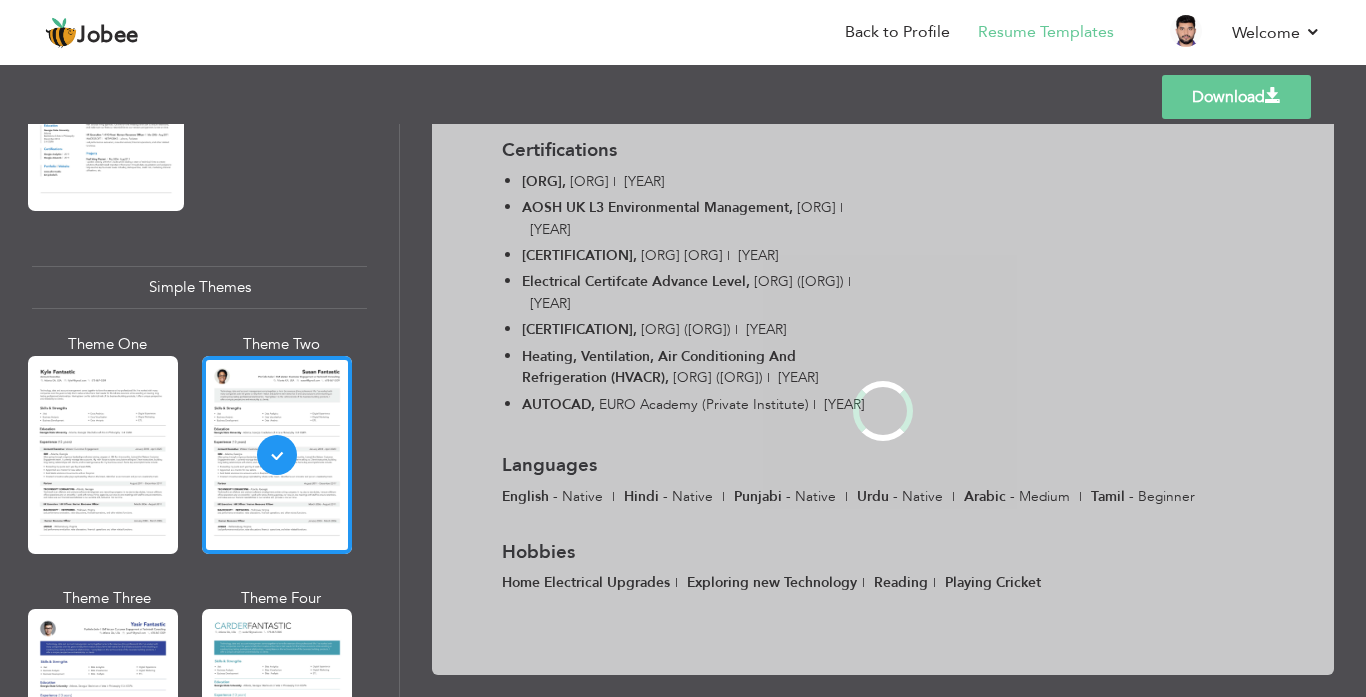 scroll, scrollTop: 0, scrollLeft: 0, axis: both 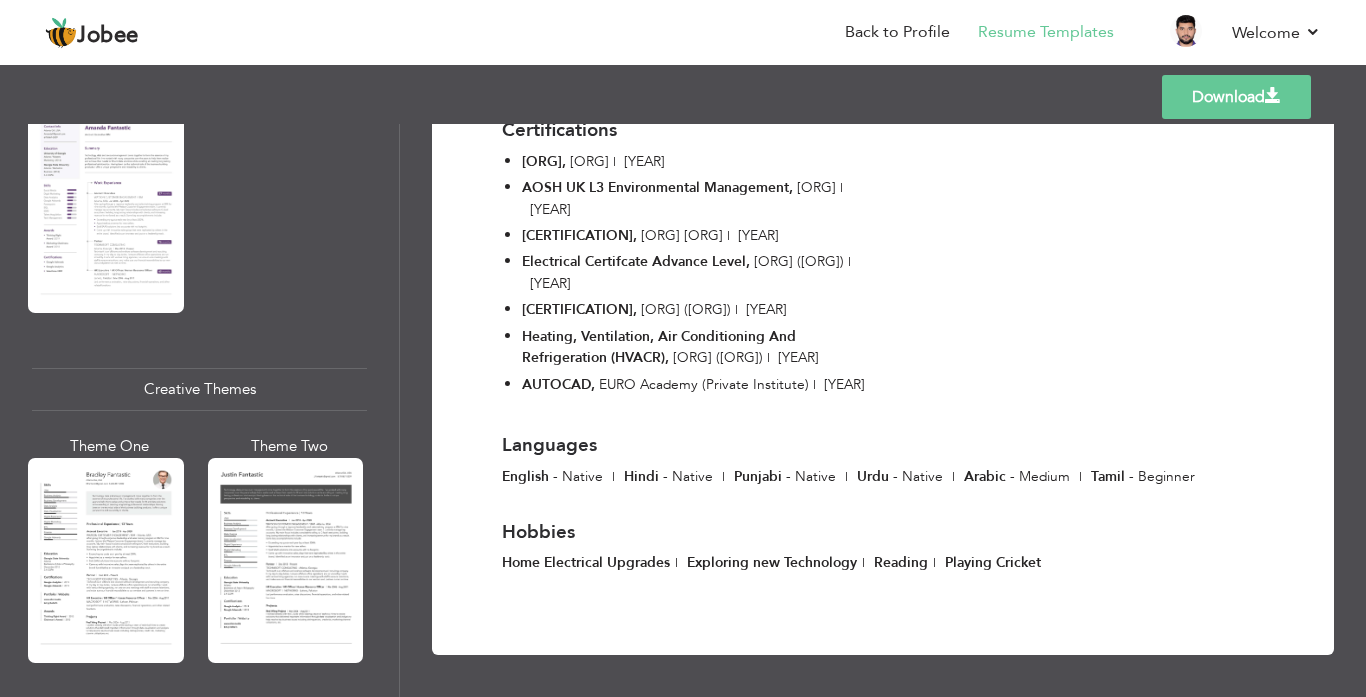 click on "Professional Themes
Theme One
Theme Two
Theme Three
Theme Four" at bounding box center (683, 410) 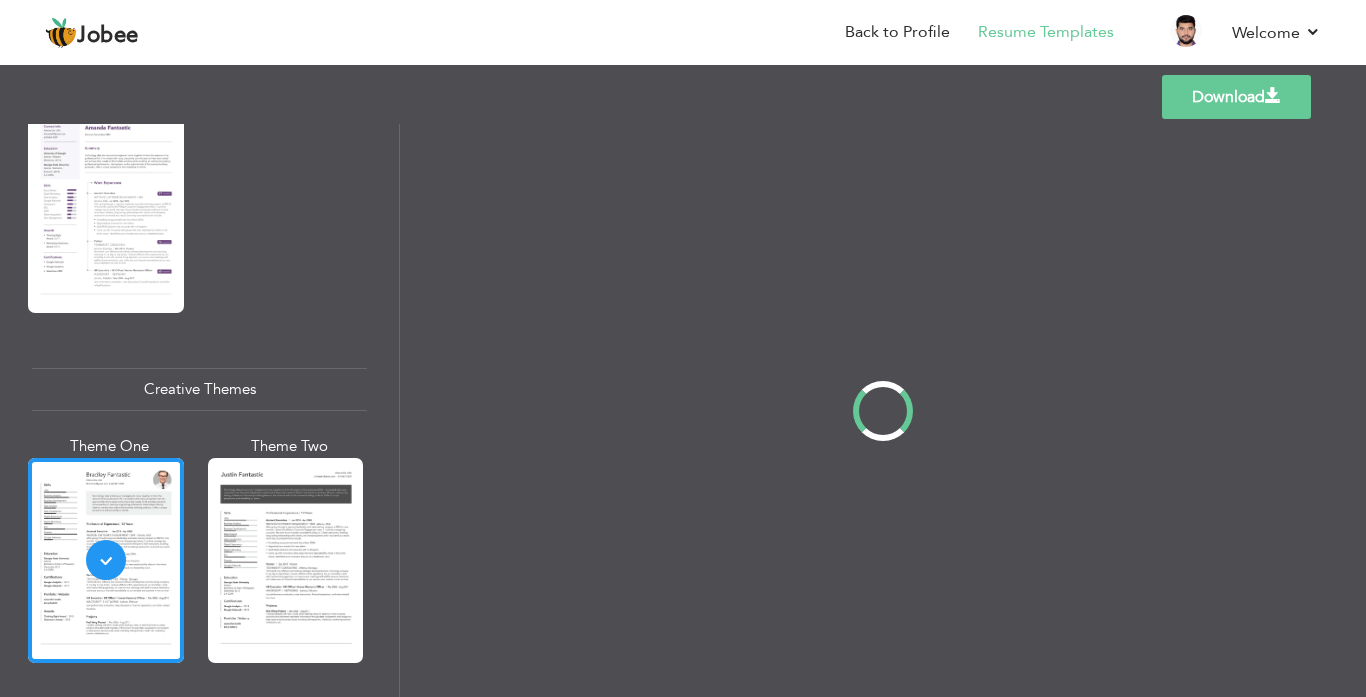 scroll, scrollTop: 0, scrollLeft: 0, axis: both 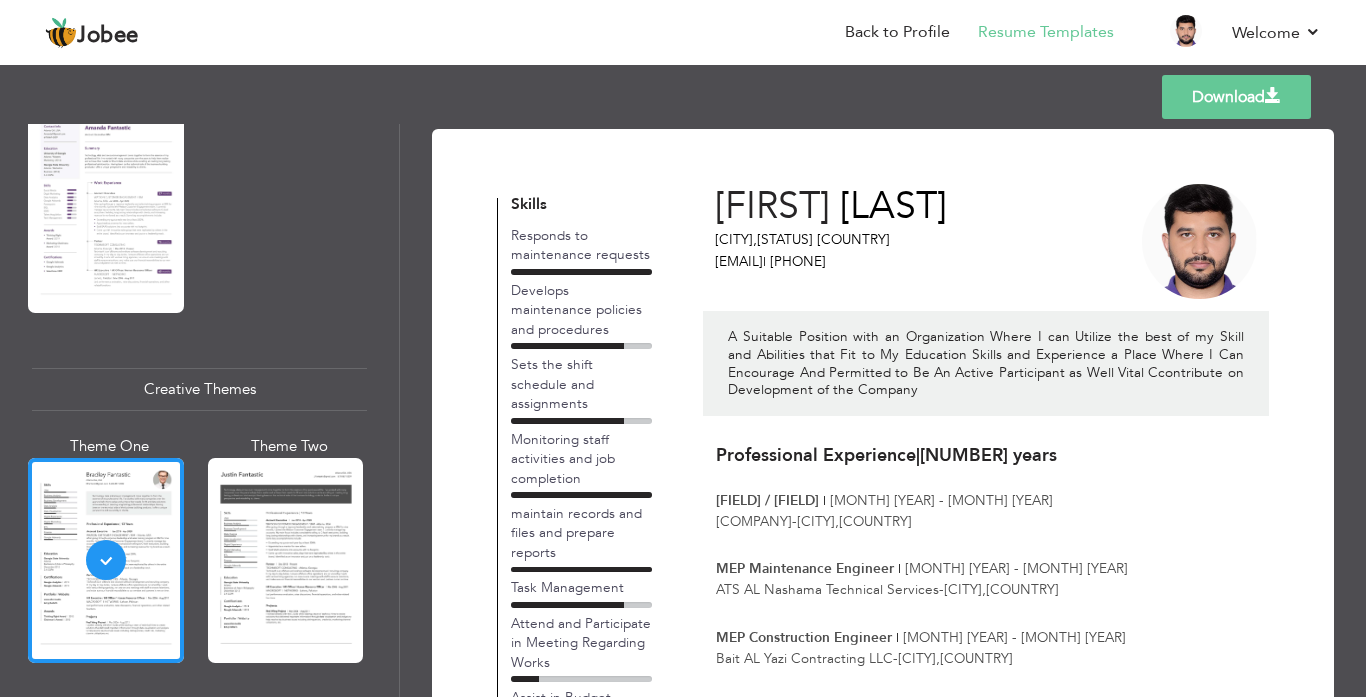 click on "Professional Themes
Theme One
Theme Two
Theme Three
Theme Four" at bounding box center [683, 410] 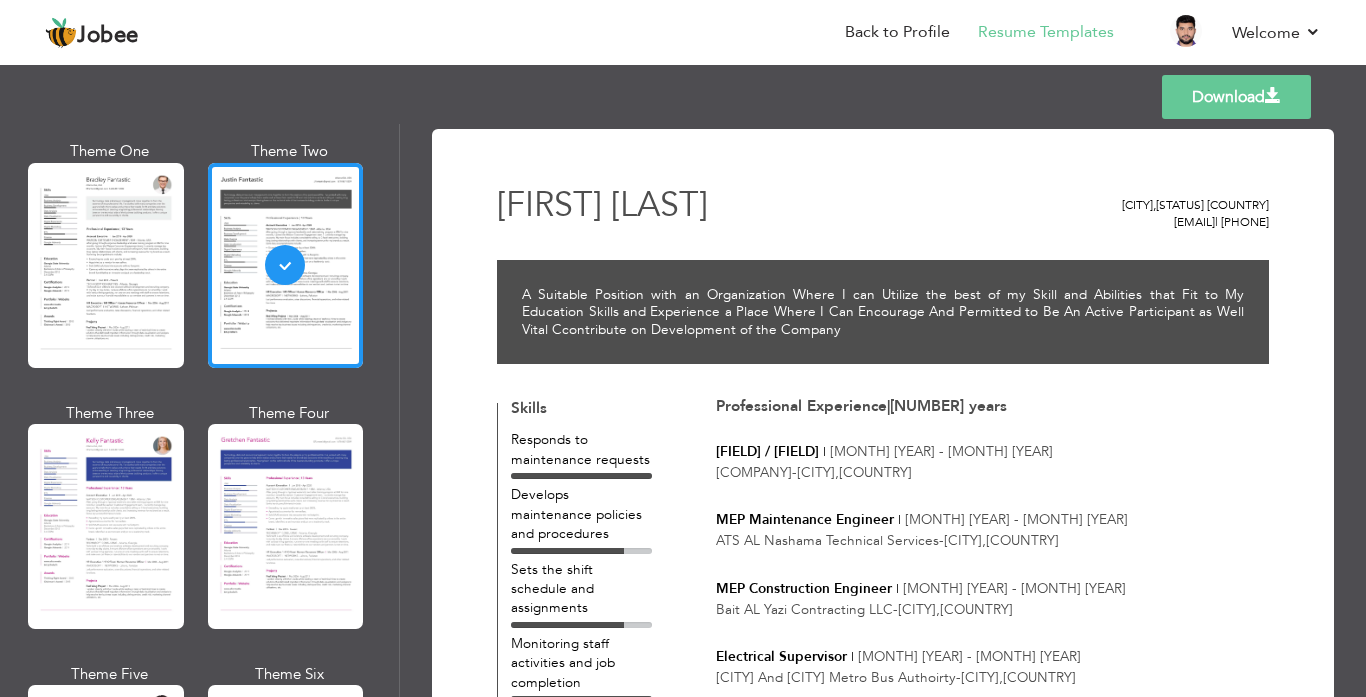 scroll, scrollTop: 2446, scrollLeft: 0, axis: vertical 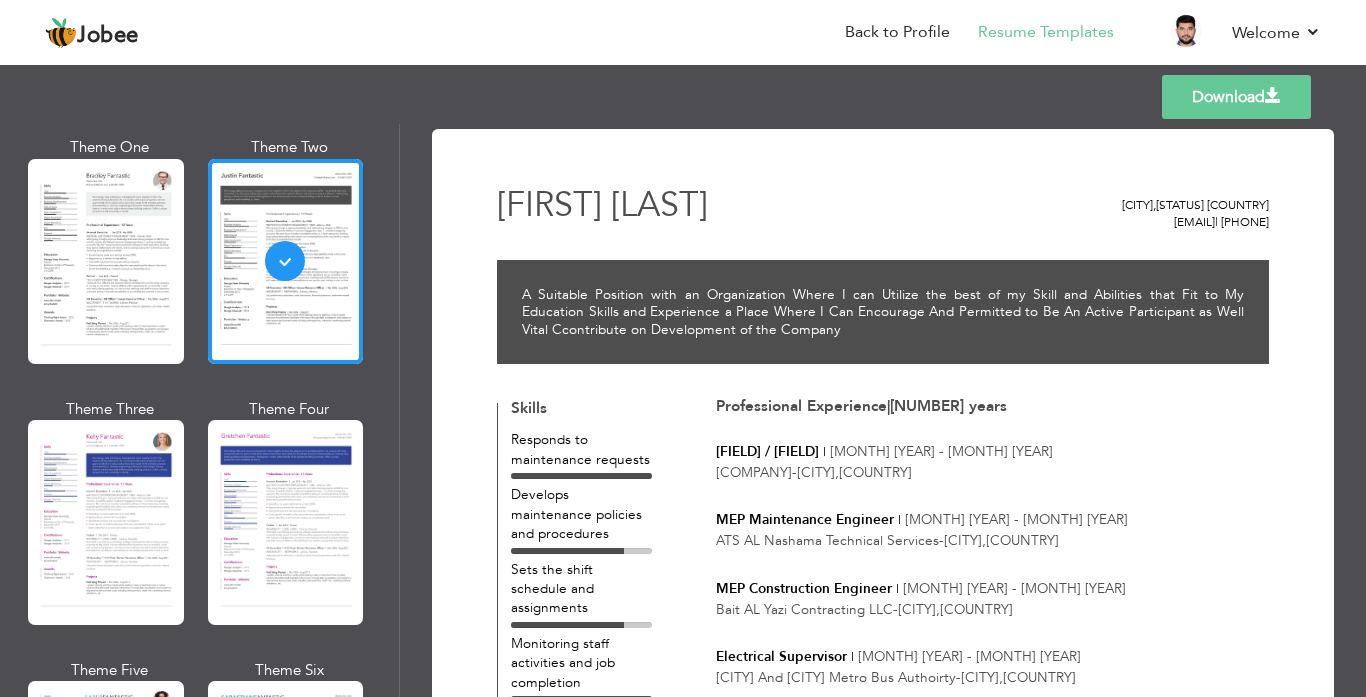 click on "Professional Themes
Theme One
Theme Two
Theme Three
Theme Four" at bounding box center [683, 410] 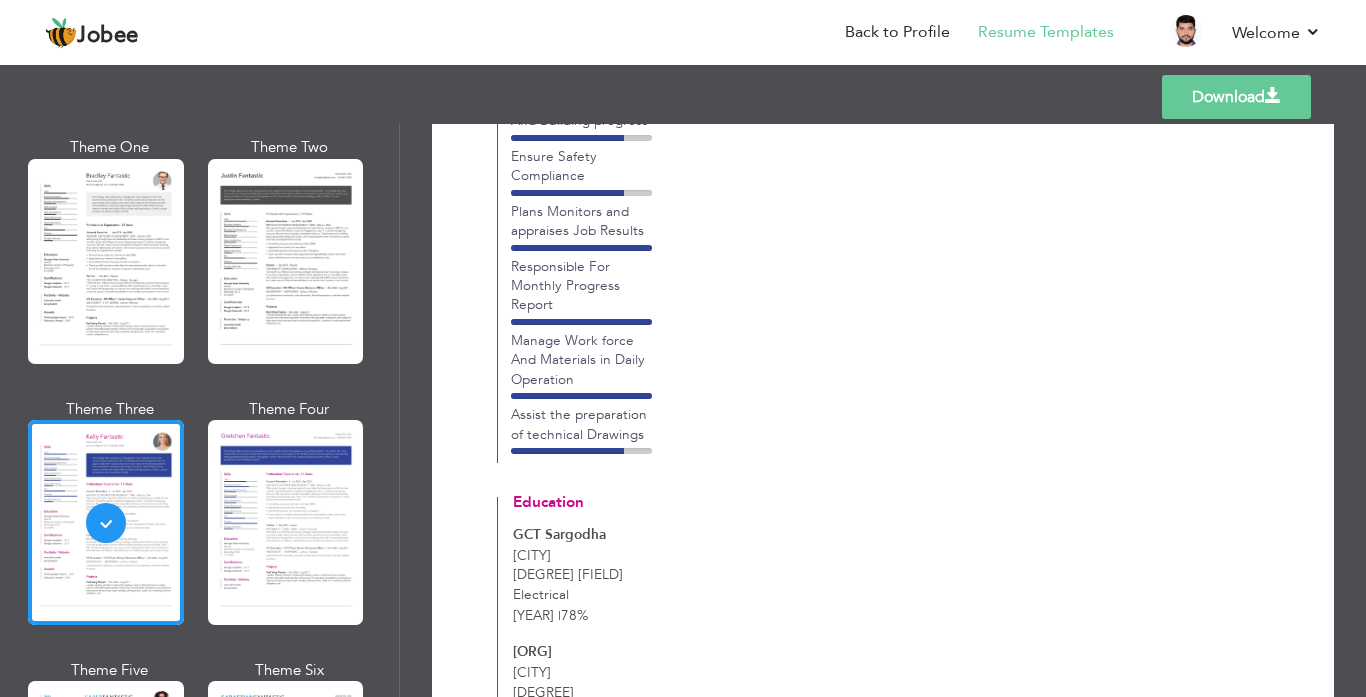 scroll, scrollTop: 1688, scrollLeft: 0, axis: vertical 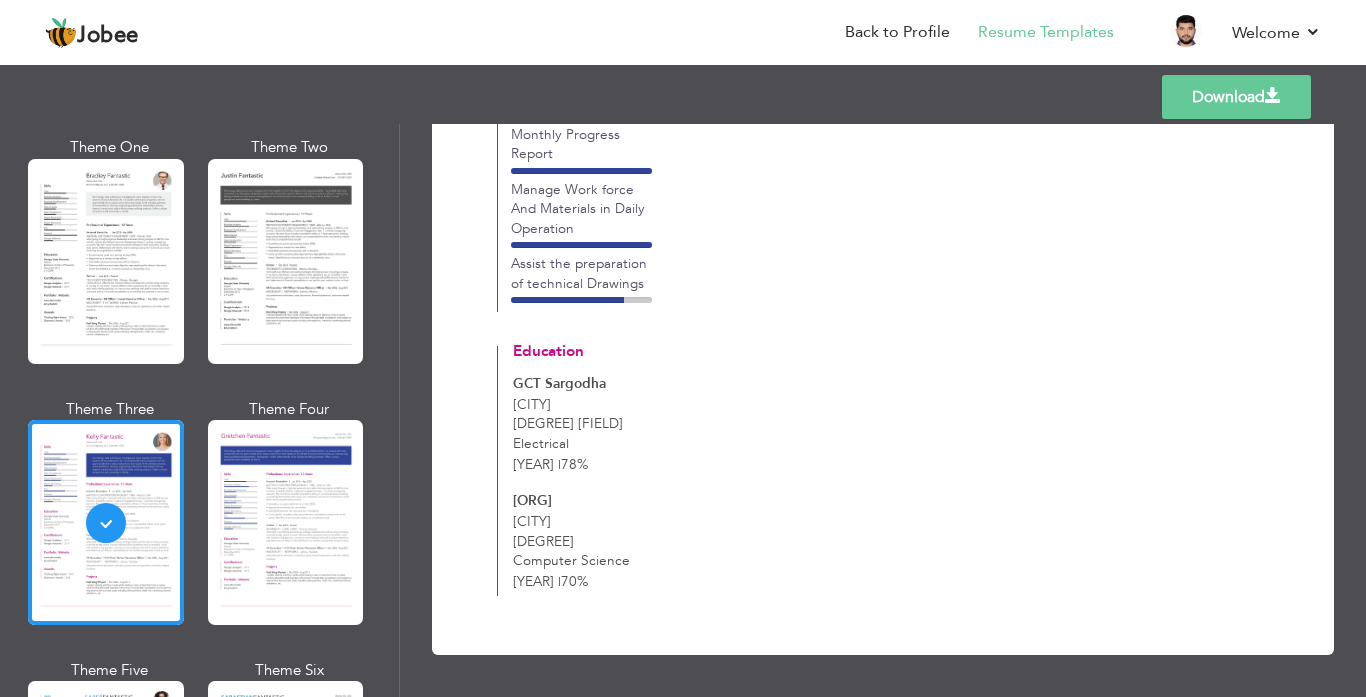 click on "Professional Themes
Theme One
Theme Two
Theme Three
Theme Four" at bounding box center (683, 410) 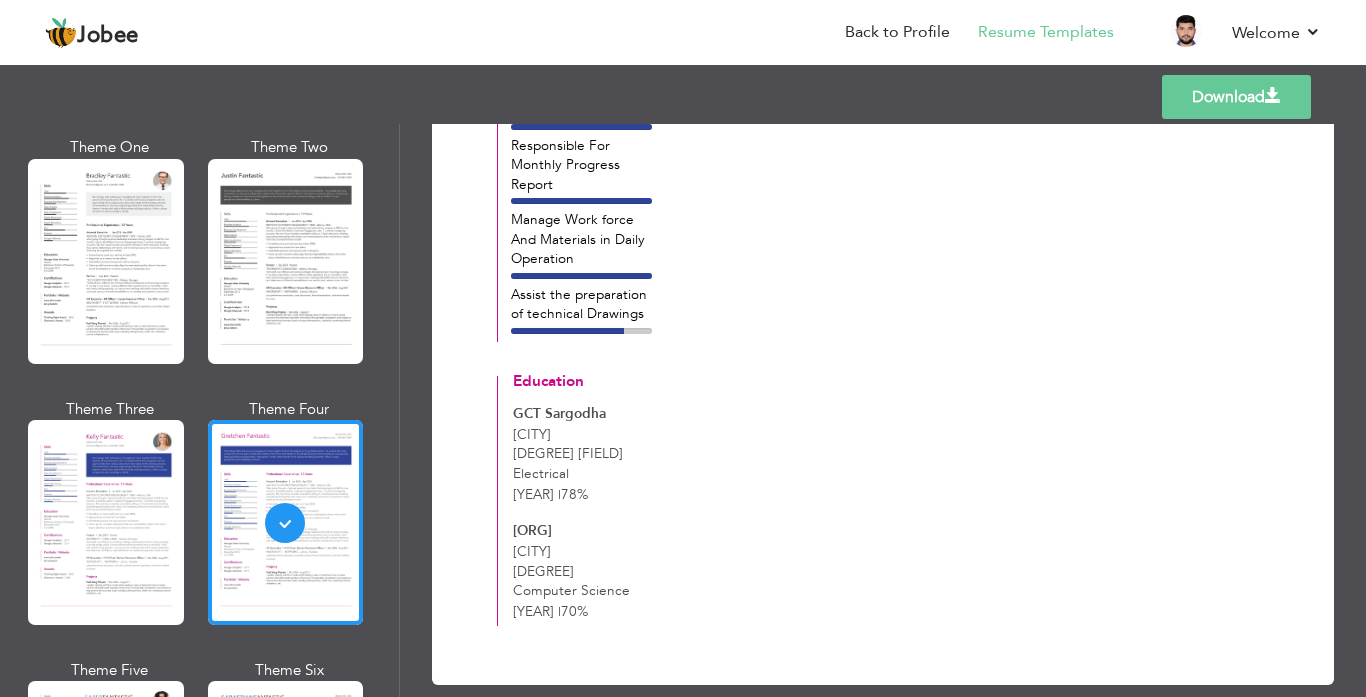 scroll, scrollTop: 1892, scrollLeft: 0, axis: vertical 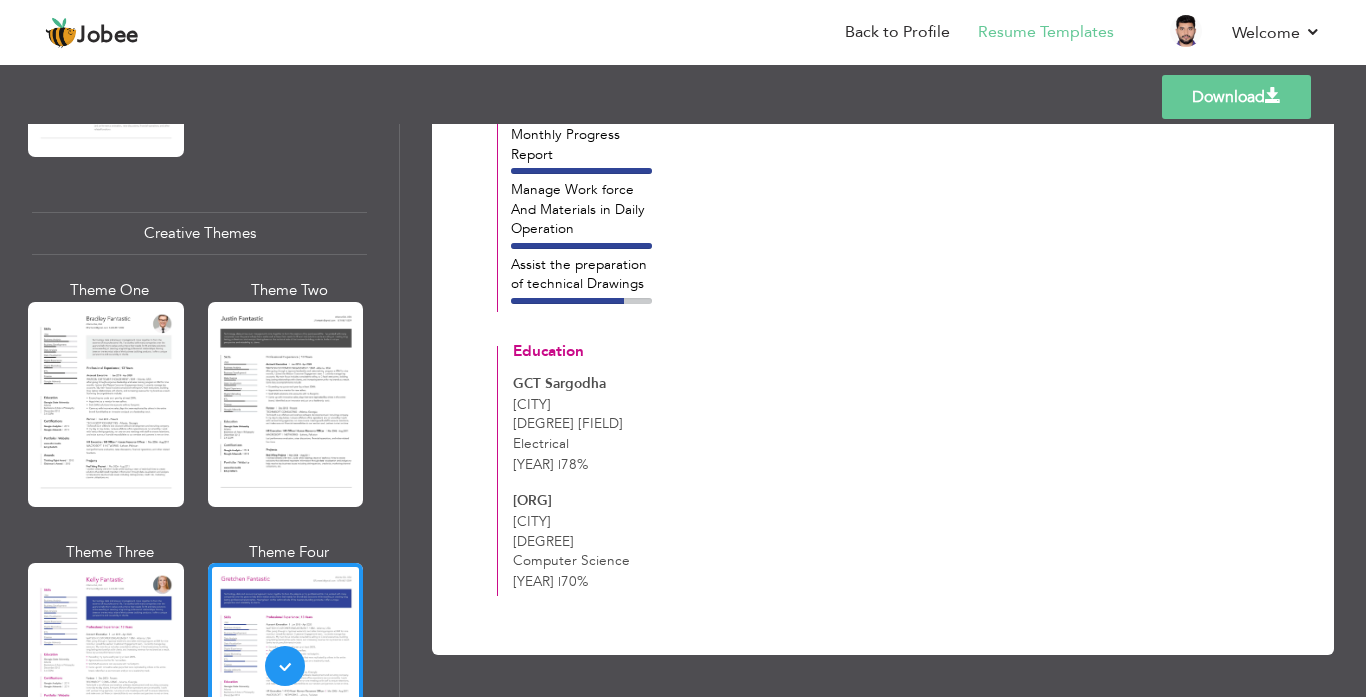 click on "Professional Themes
Theme One
Theme Two
Theme Three
Theme Four" at bounding box center [683, 410] 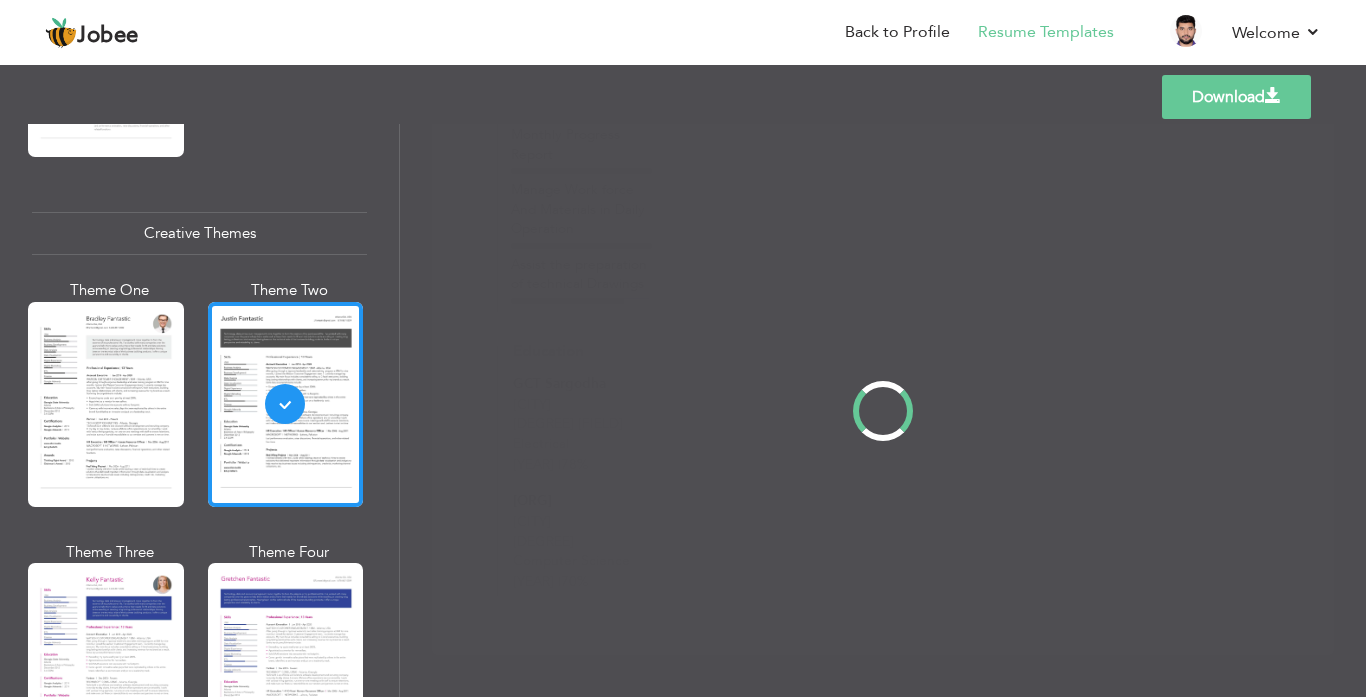 scroll, scrollTop: 0, scrollLeft: 0, axis: both 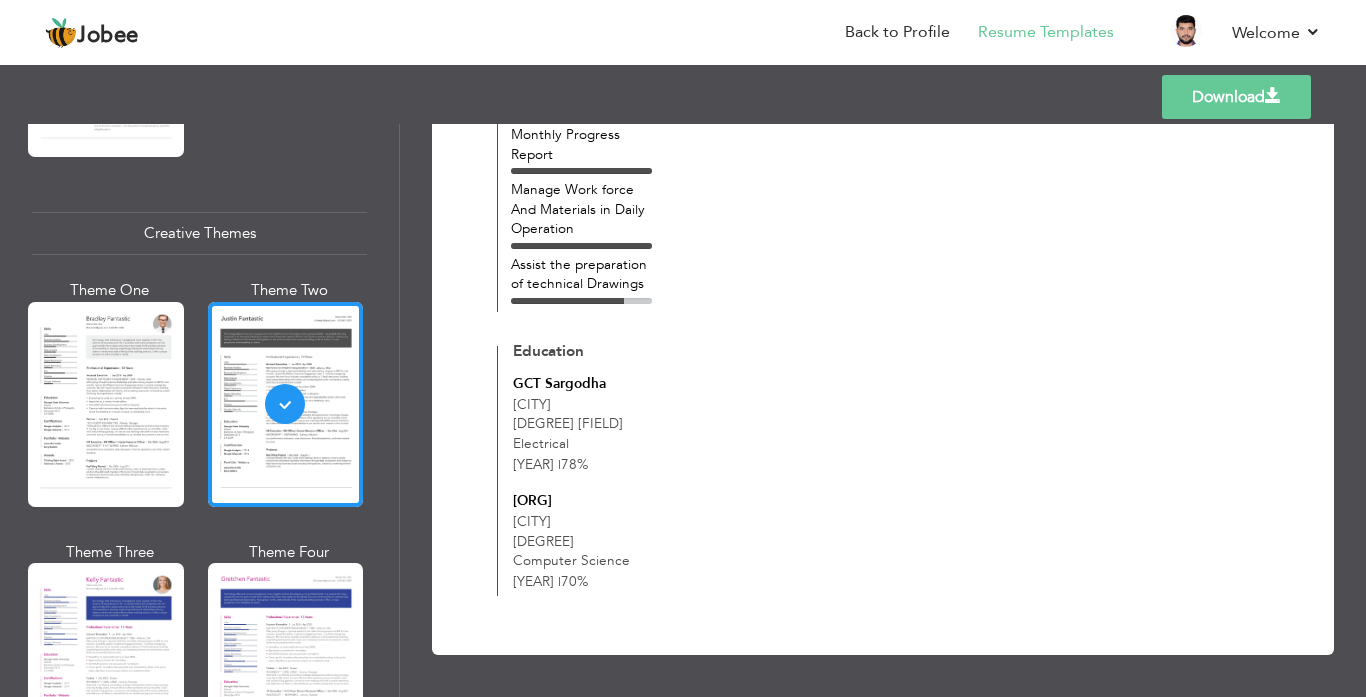 click on "Professional Themes
Theme One
Theme Two
Theme Three
Theme Four" at bounding box center [683, 410] 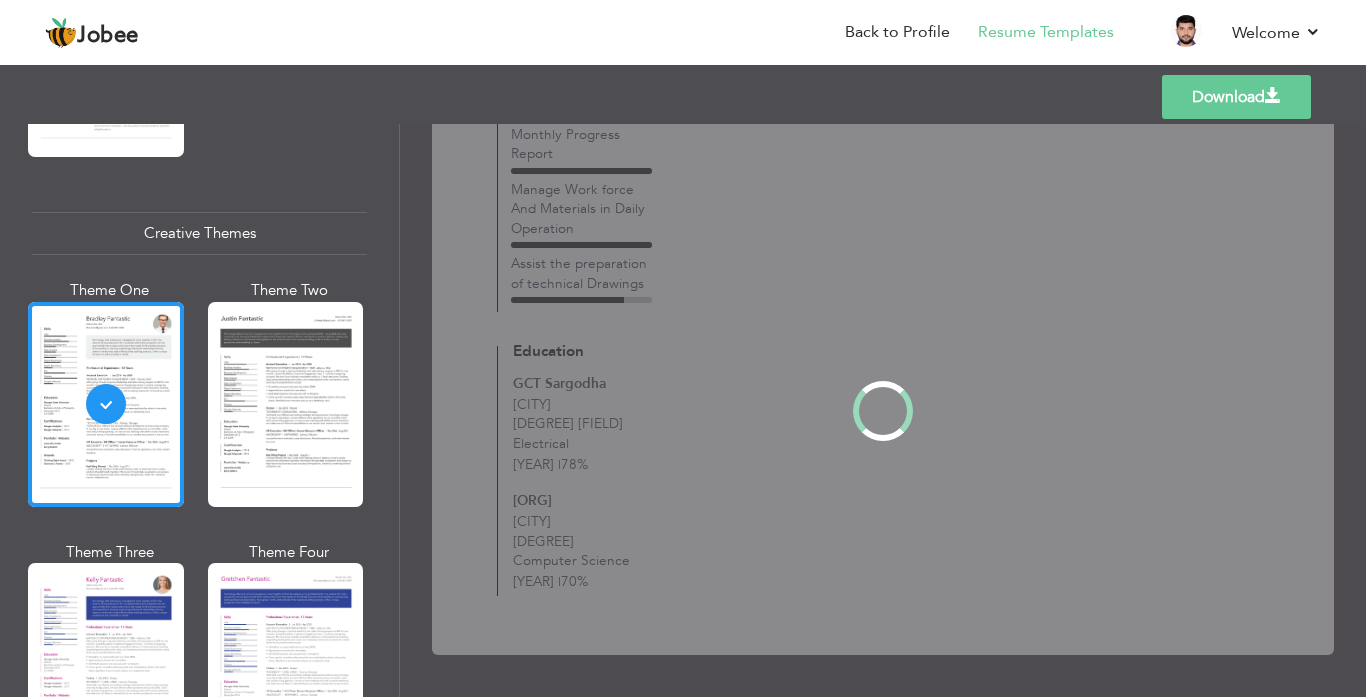 scroll, scrollTop: 0, scrollLeft: 0, axis: both 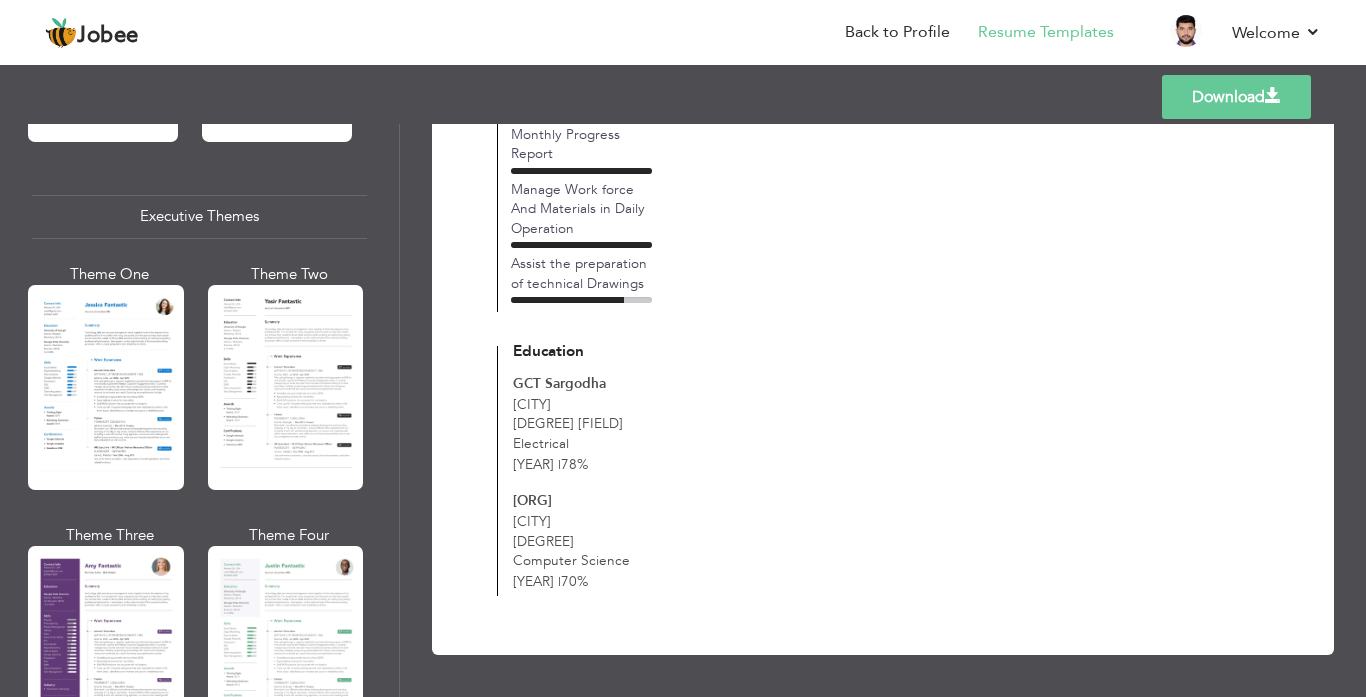 click on "Professional Themes
Theme One
Theme Two
Theme Three
Theme Four" at bounding box center [683, 410] 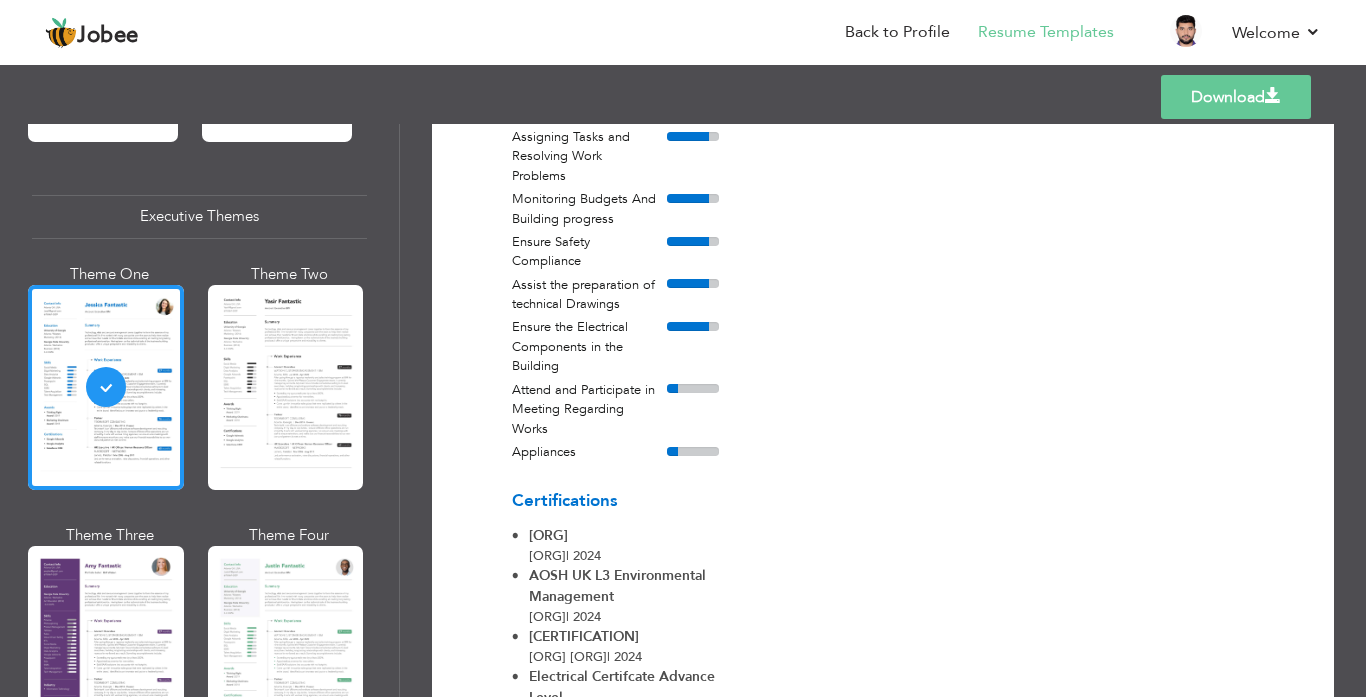 scroll, scrollTop: 0, scrollLeft: 0, axis: both 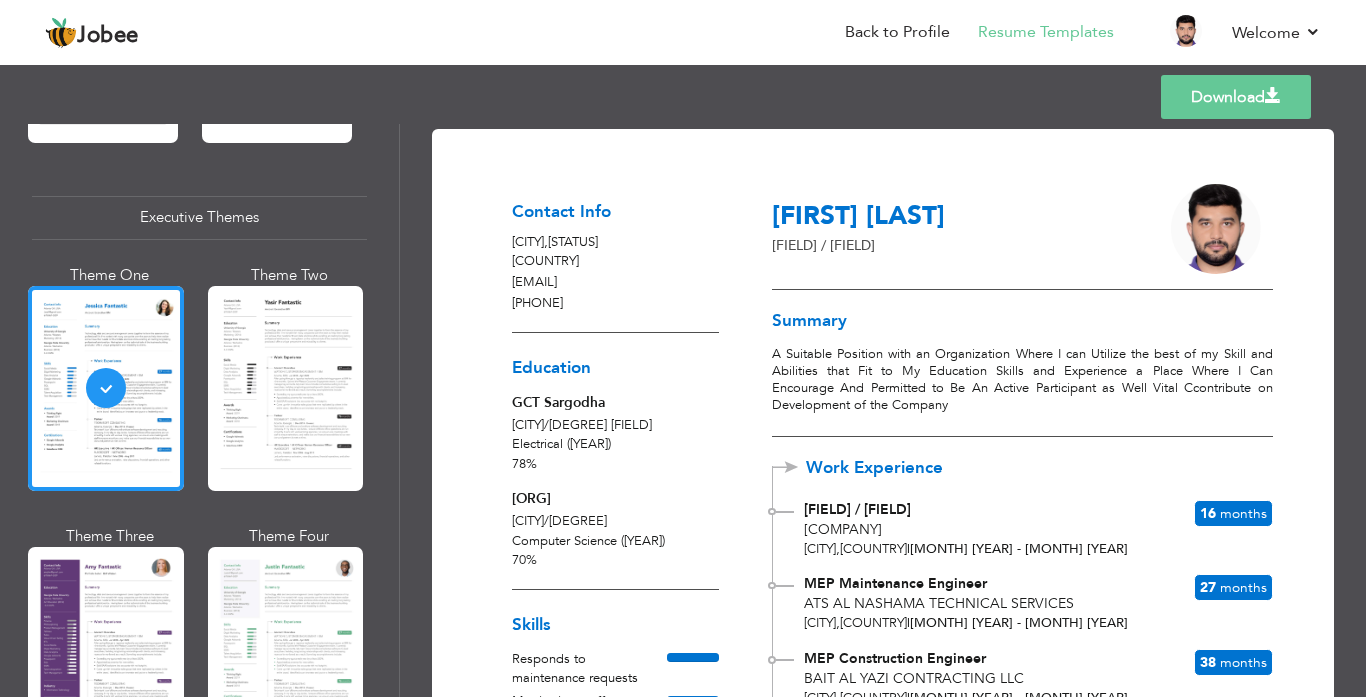click on "Professional Themes
Theme One
Theme Two
Theme Three
Theme Four" at bounding box center [683, 410] 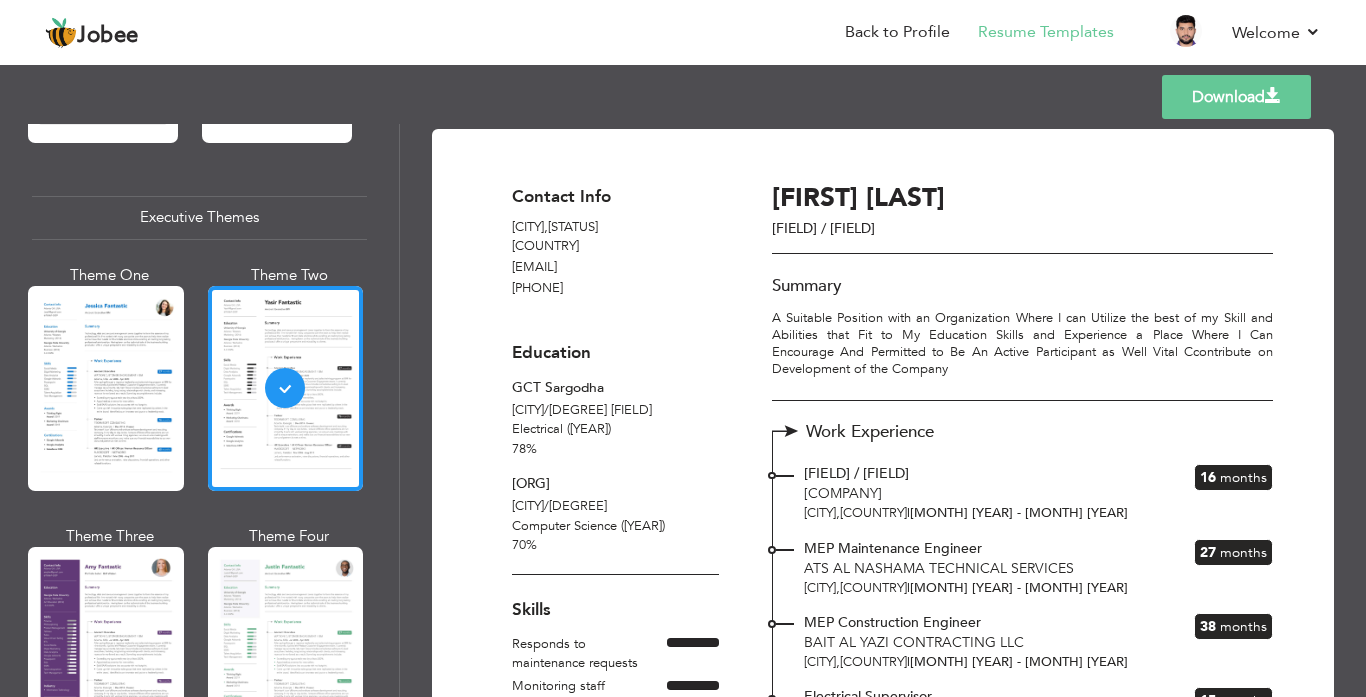scroll, scrollTop: 1448, scrollLeft: 0, axis: vertical 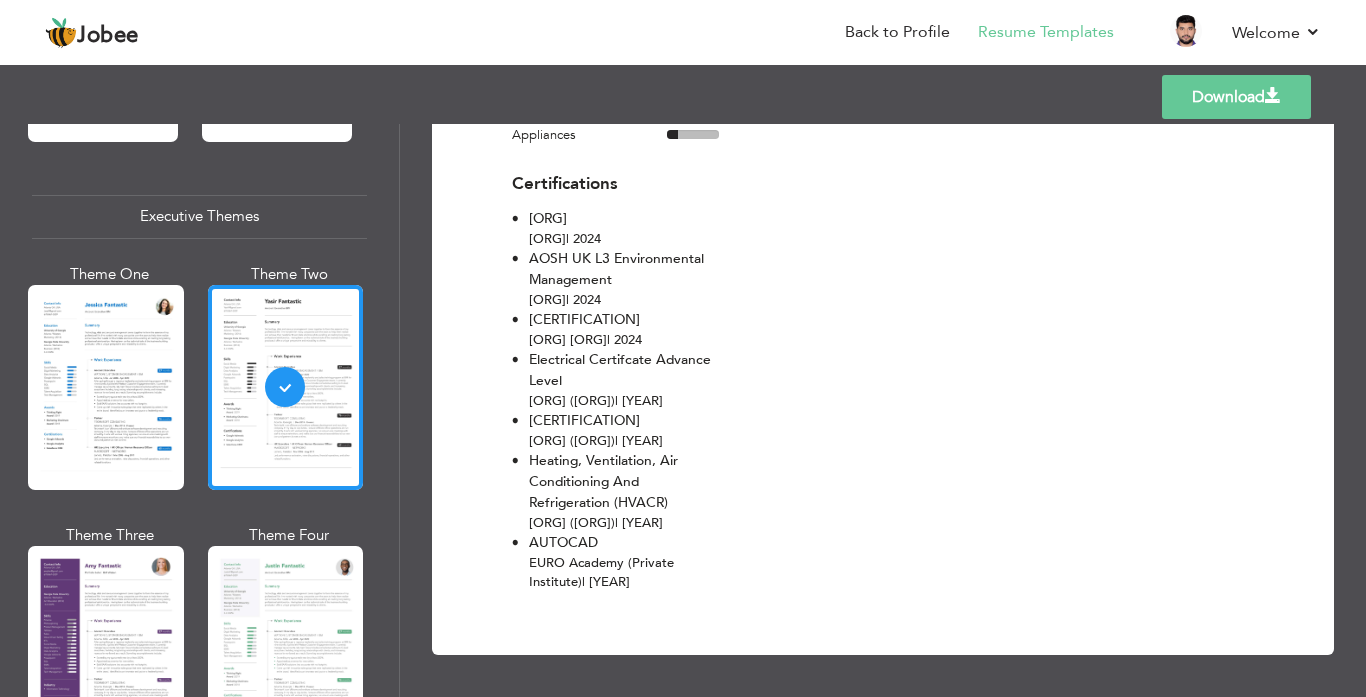 click on "Professional Themes
Theme One
Theme Two
Theme Three
Theme Four" at bounding box center (683, 410) 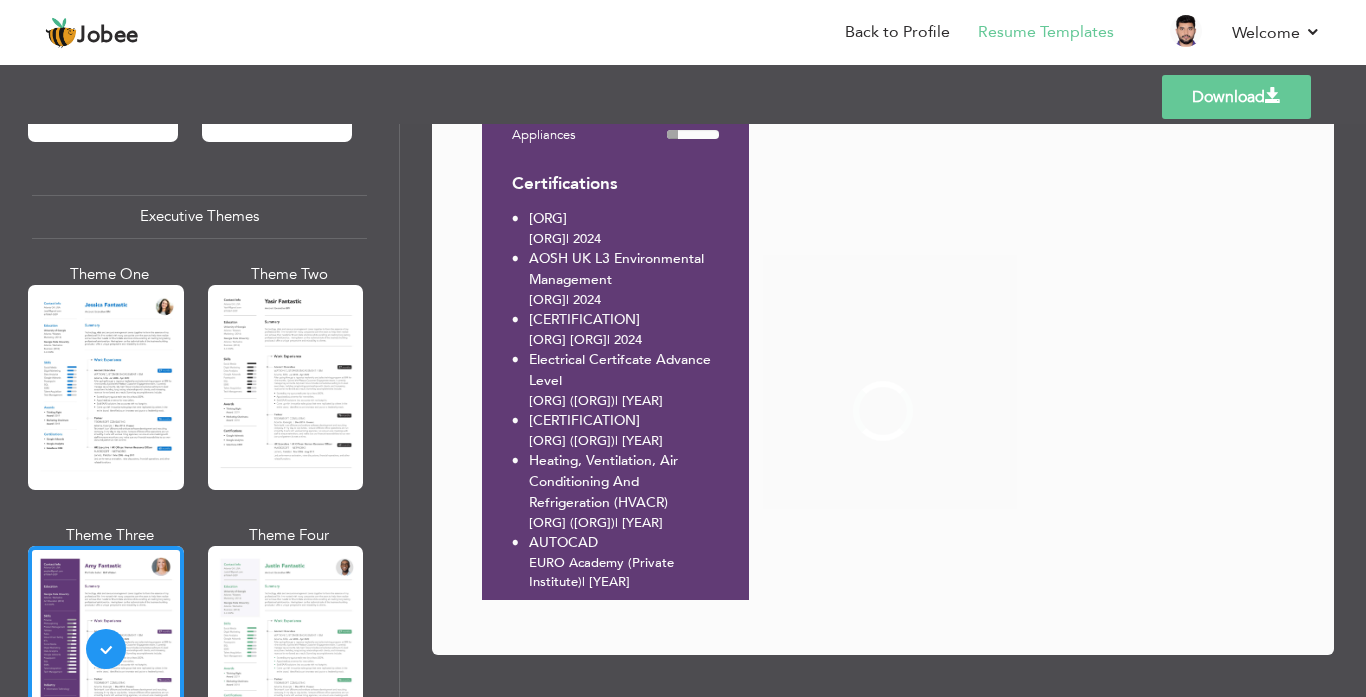 scroll, scrollTop: 0, scrollLeft: 0, axis: both 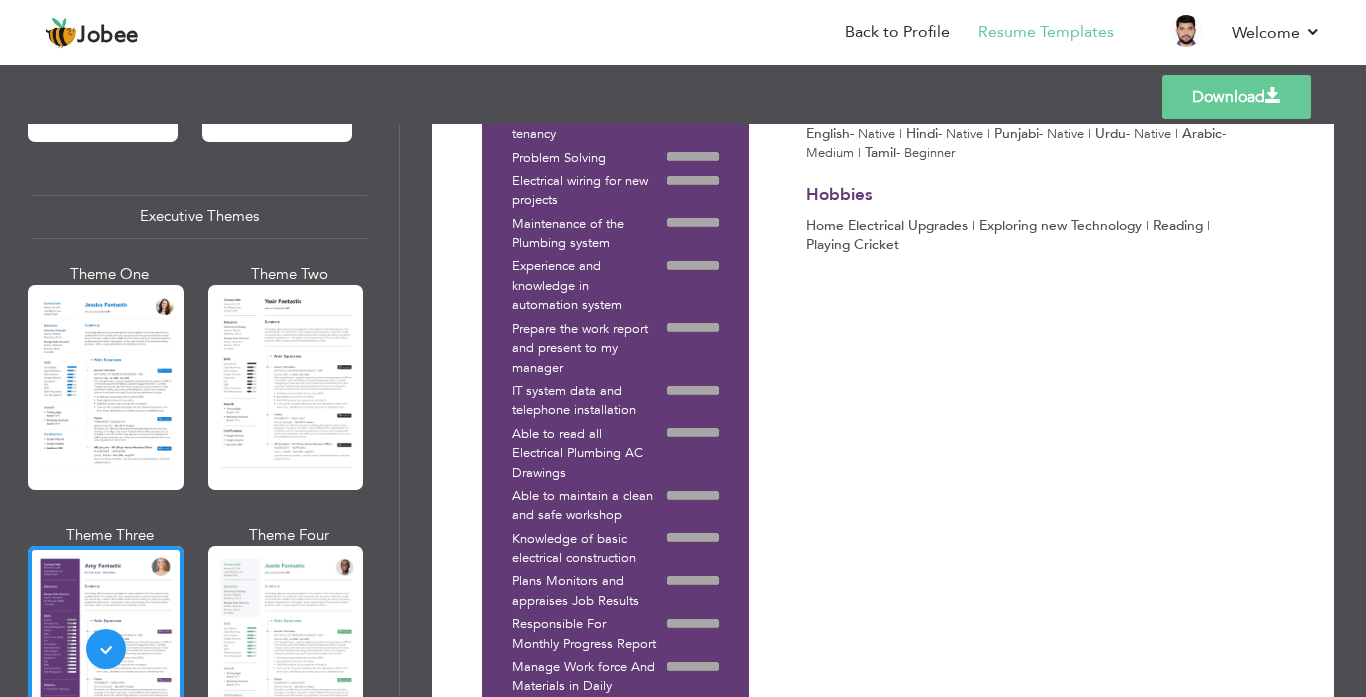 click on "Professional Themes
Theme One
Theme Two
Theme Three
Theme Four" at bounding box center (683, 410) 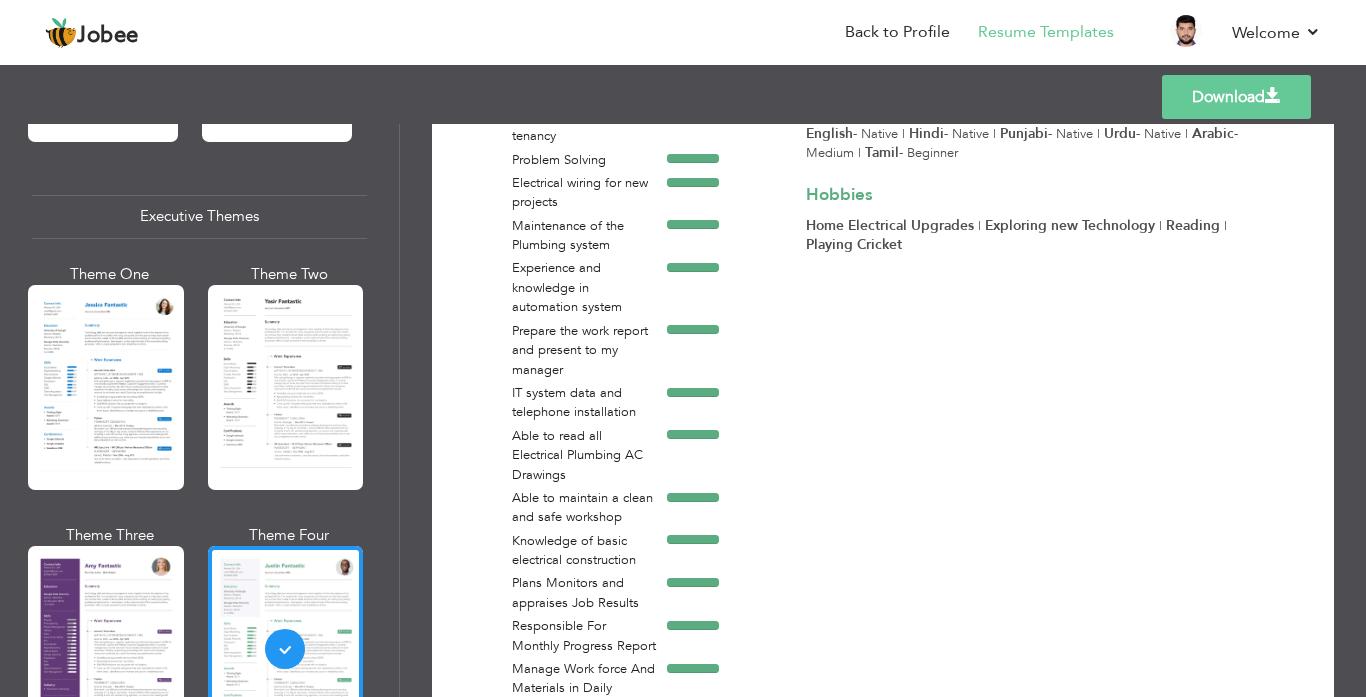 scroll, scrollTop: 0, scrollLeft: 0, axis: both 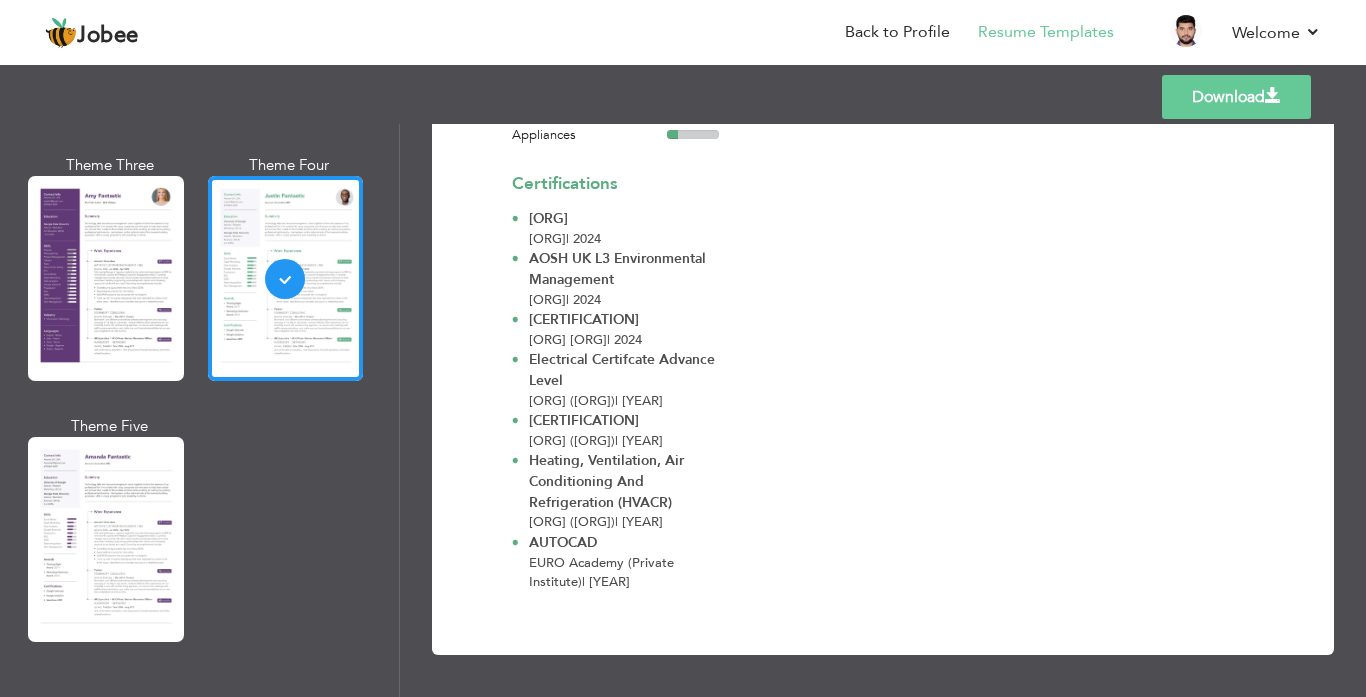 click on "Professional Themes
Theme One
Theme Two
Theme Three
Theme Four" at bounding box center (683, 410) 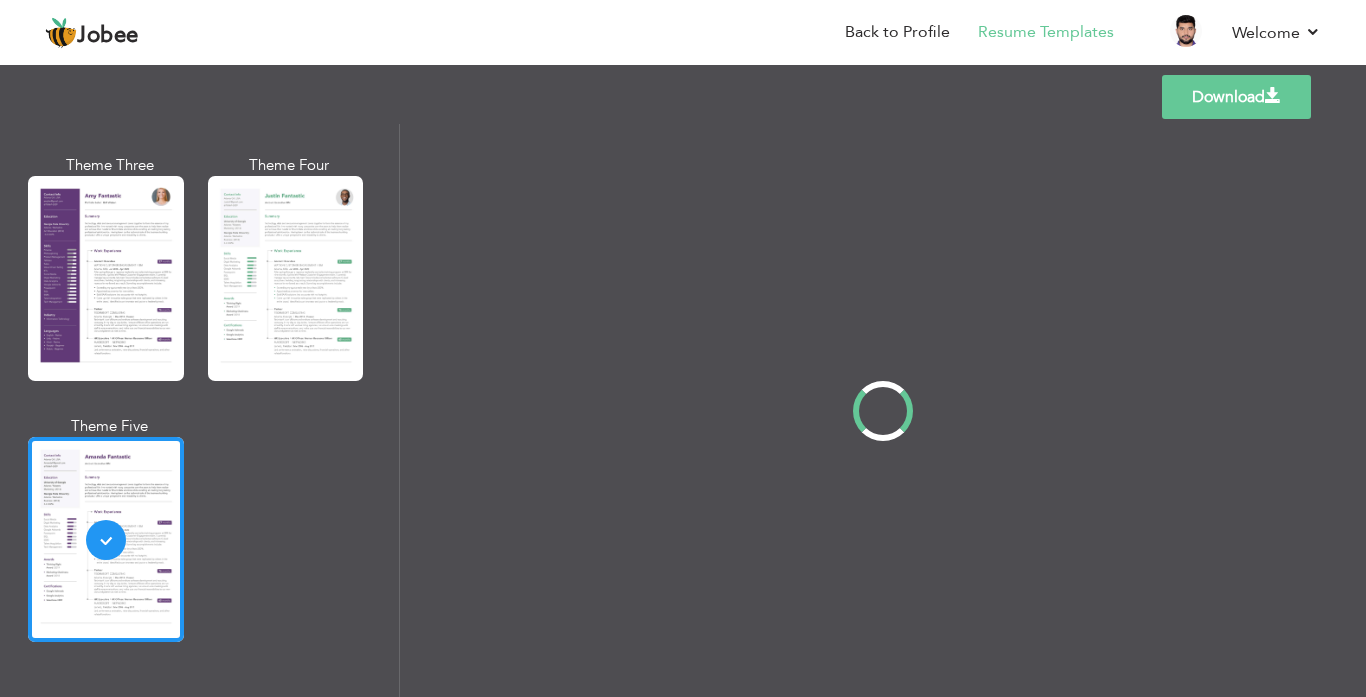 scroll, scrollTop: 0, scrollLeft: 0, axis: both 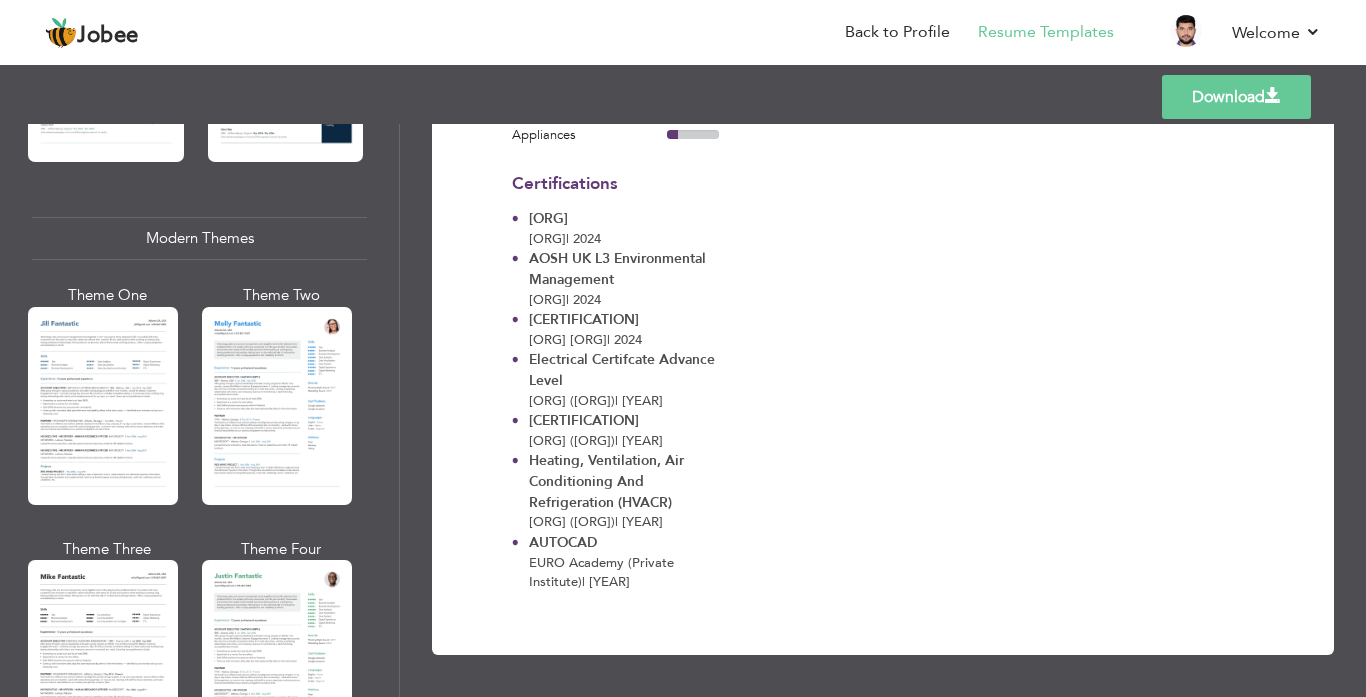 click on "Professional Themes
Theme One
Theme Two
Theme Three
Theme Four" at bounding box center (683, 410) 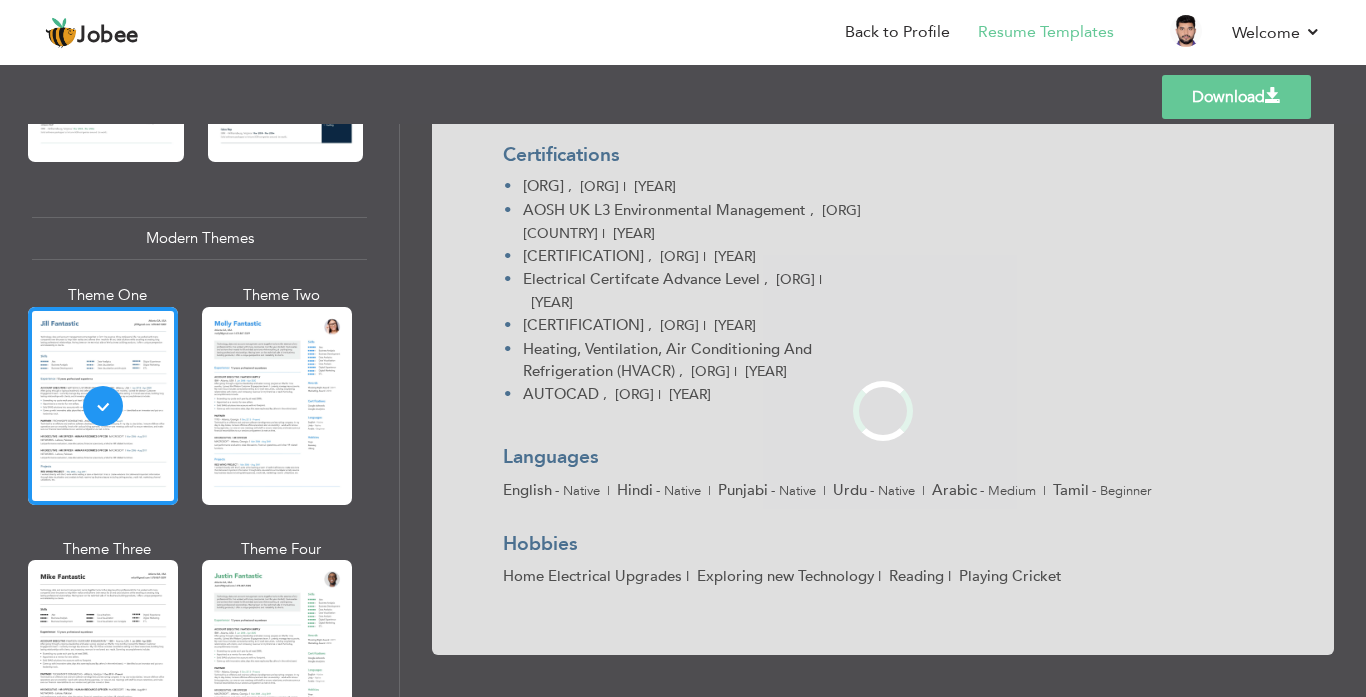 scroll, scrollTop: 0, scrollLeft: 0, axis: both 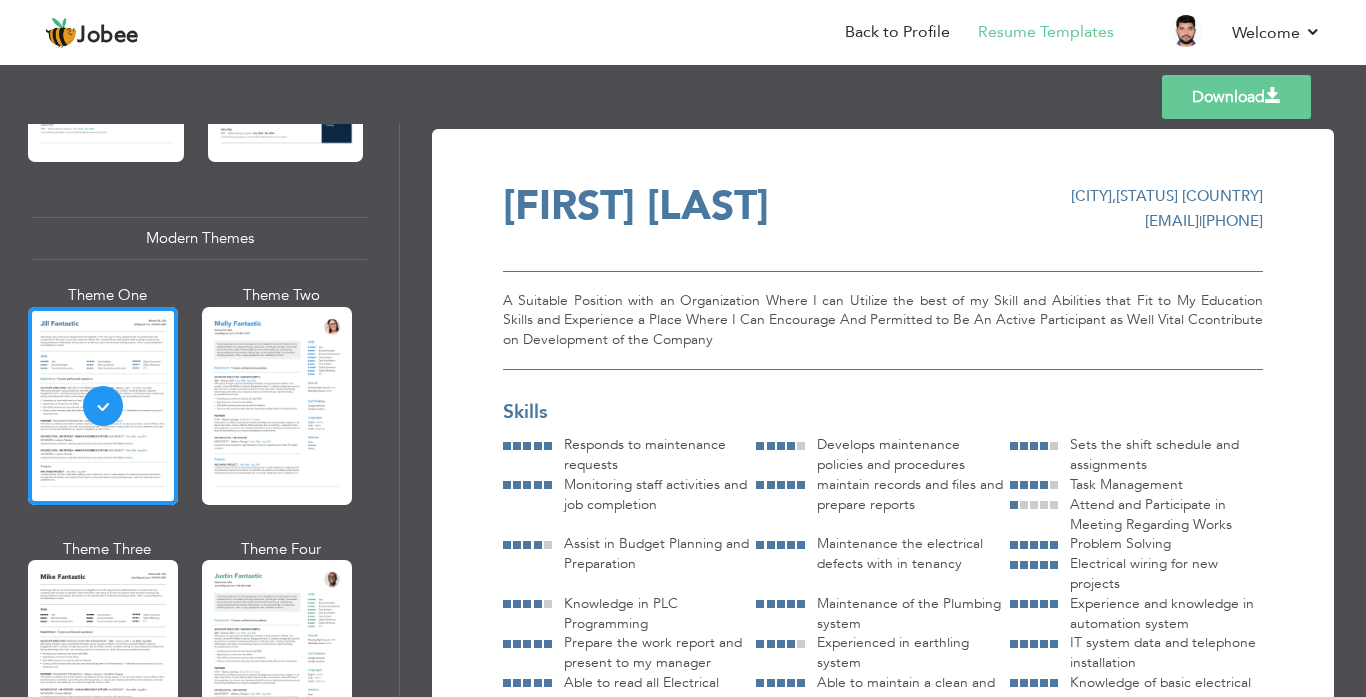 click on "Professional Themes
Theme One
Theme Two
Theme Three
Theme Four" at bounding box center (683, 410) 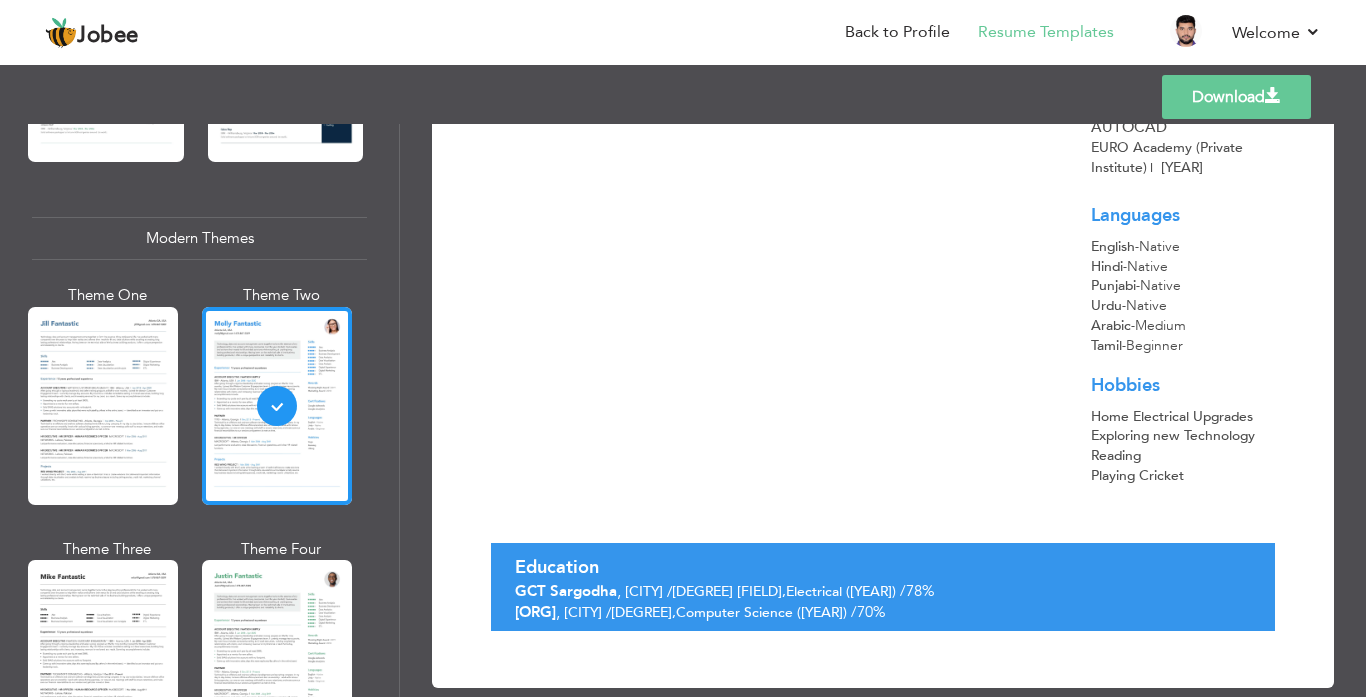 scroll, scrollTop: 2754, scrollLeft: 0, axis: vertical 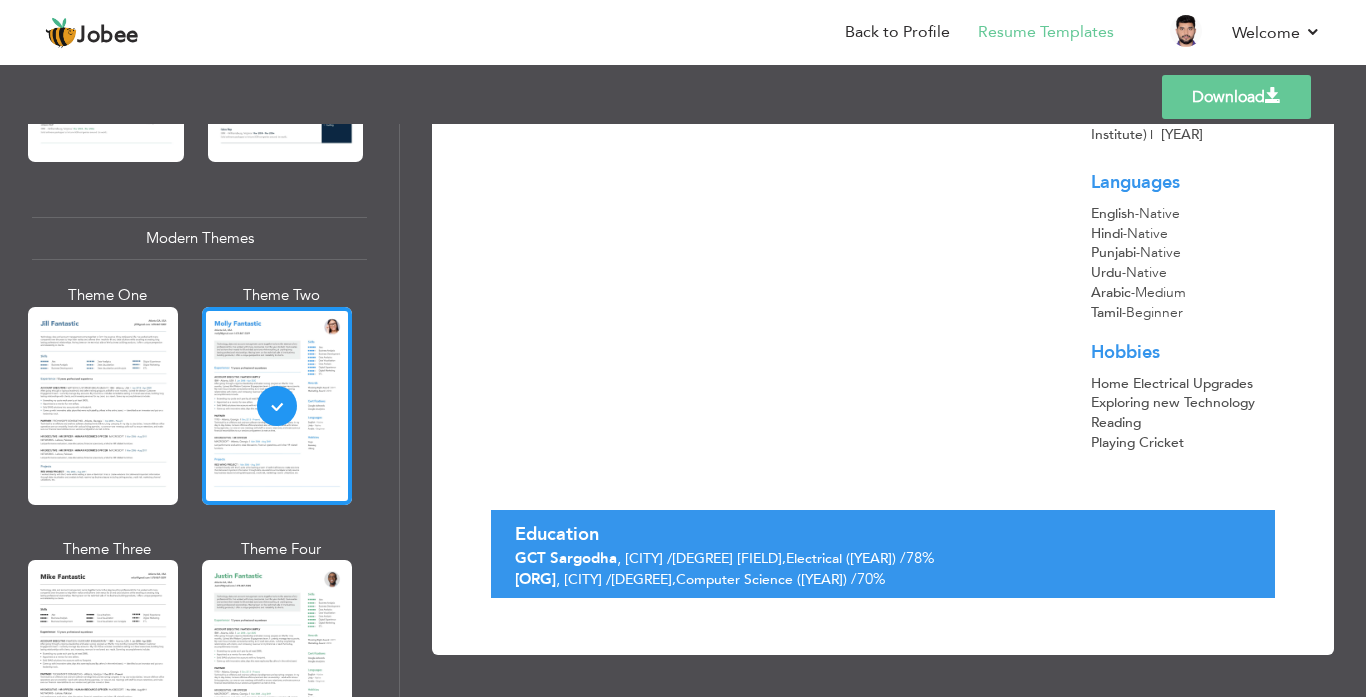 click on "Professional Themes
Theme One
Theme Two
Theme Three
Theme Four" at bounding box center (683, 410) 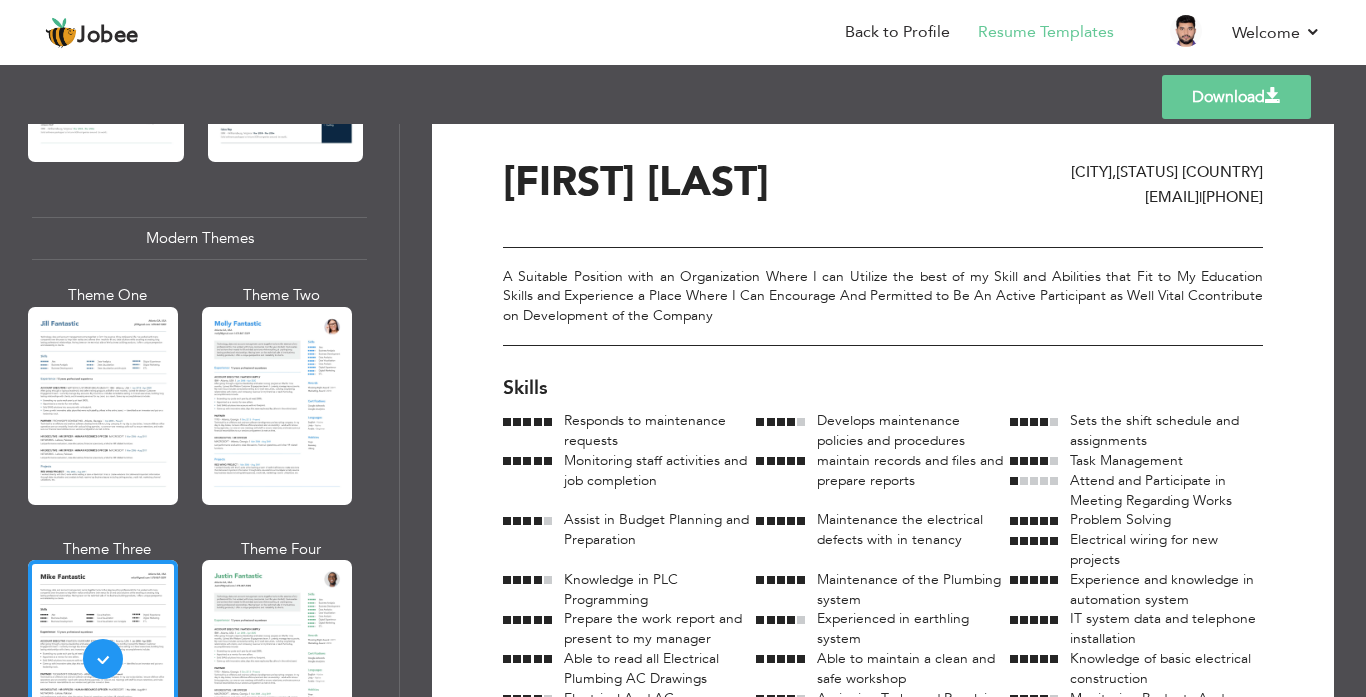 scroll, scrollTop: 0, scrollLeft: 0, axis: both 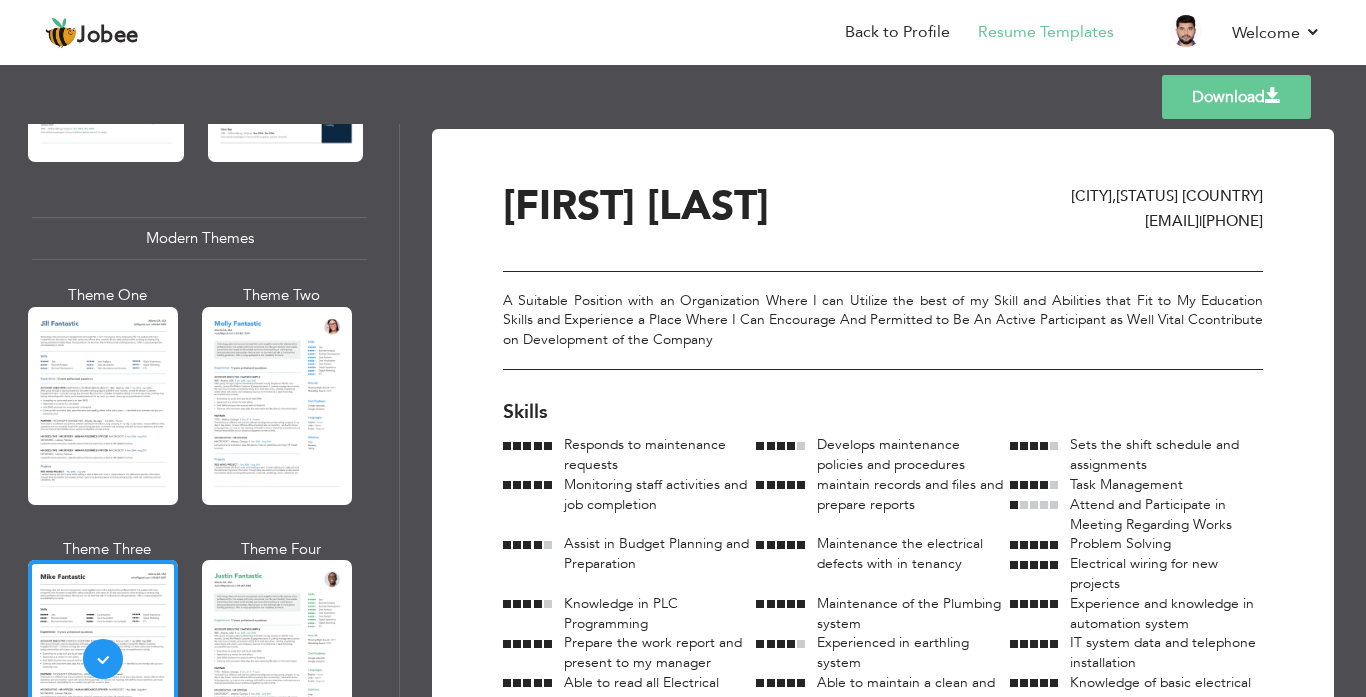 click on "Professional Themes
Theme One
Theme Two
Theme Three
Theme Four" at bounding box center (683, 410) 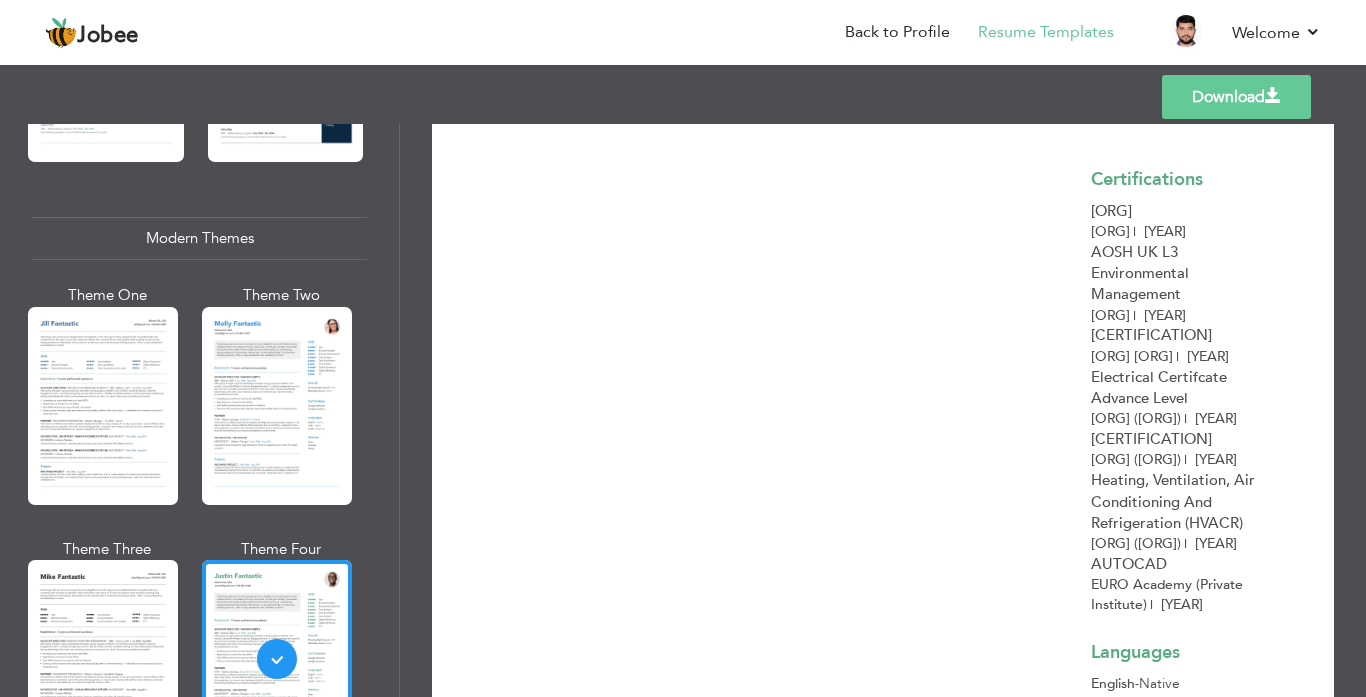 scroll, scrollTop: 2754, scrollLeft: 0, axis: vertical 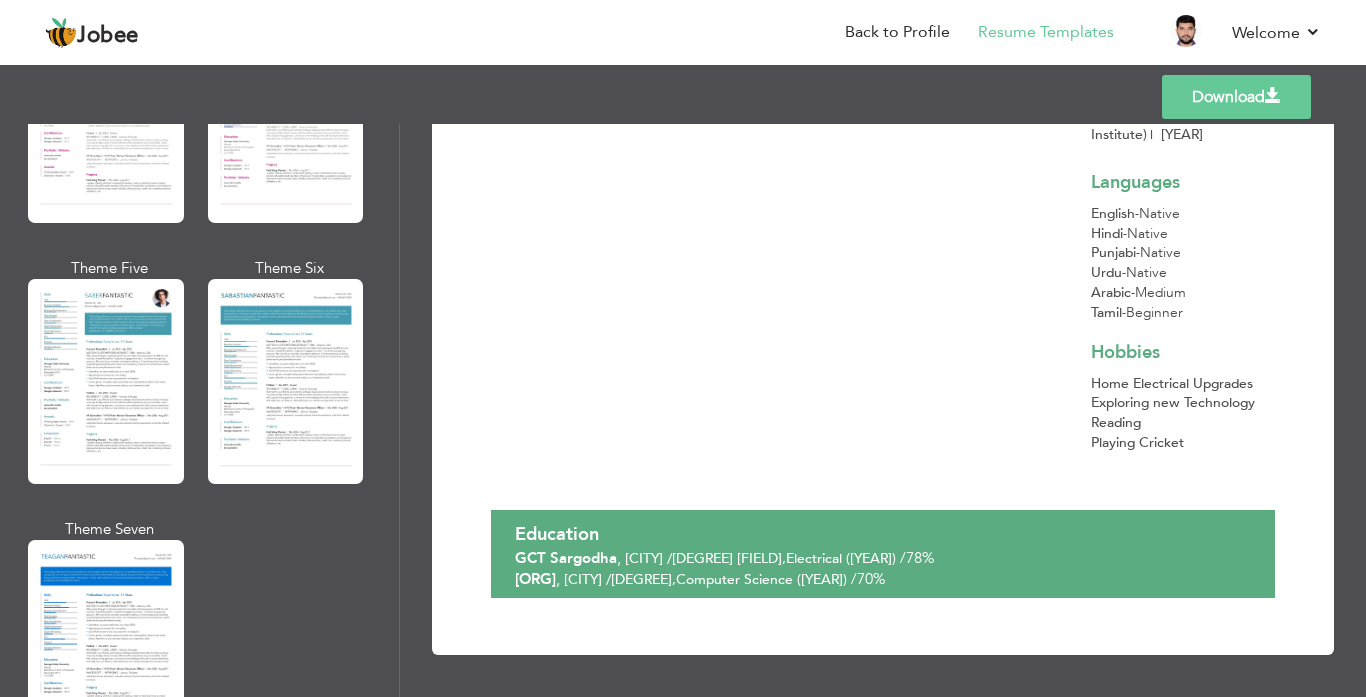 click on "Professional Themes
Theme One
Theme Two
Theme Three
Theme Four" at bounding box center (683, 410) 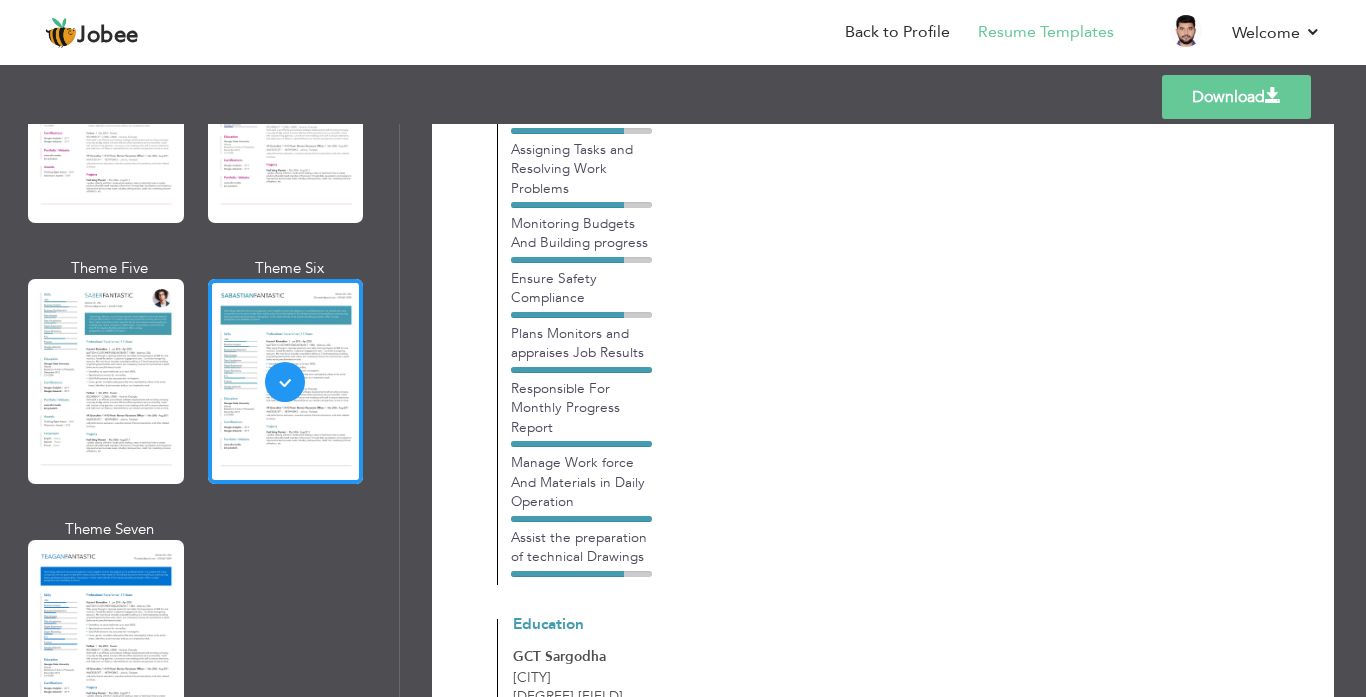 scroll, scrollTop: 1892, scrollLeft: 0, axis: vertical 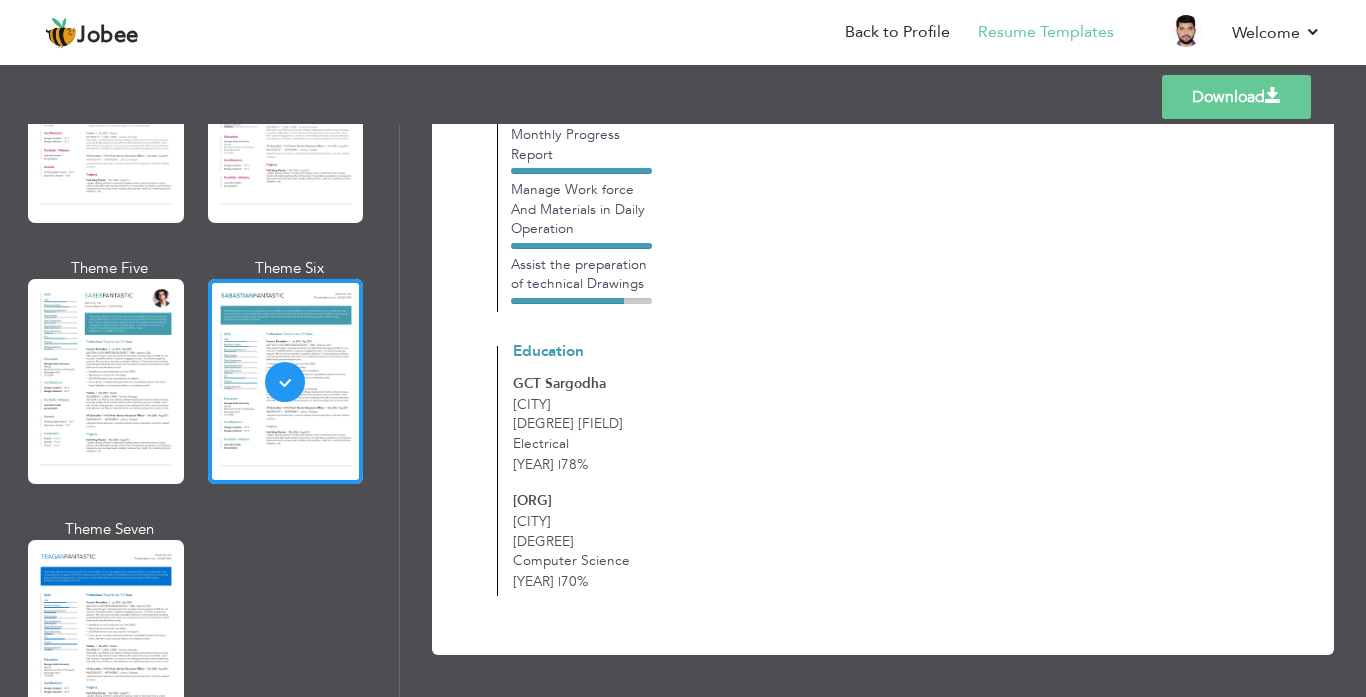 click on "Professional Themes
Theme One
Theme Two
Theme Three
Theme Four" at bounding box center [683, 410] 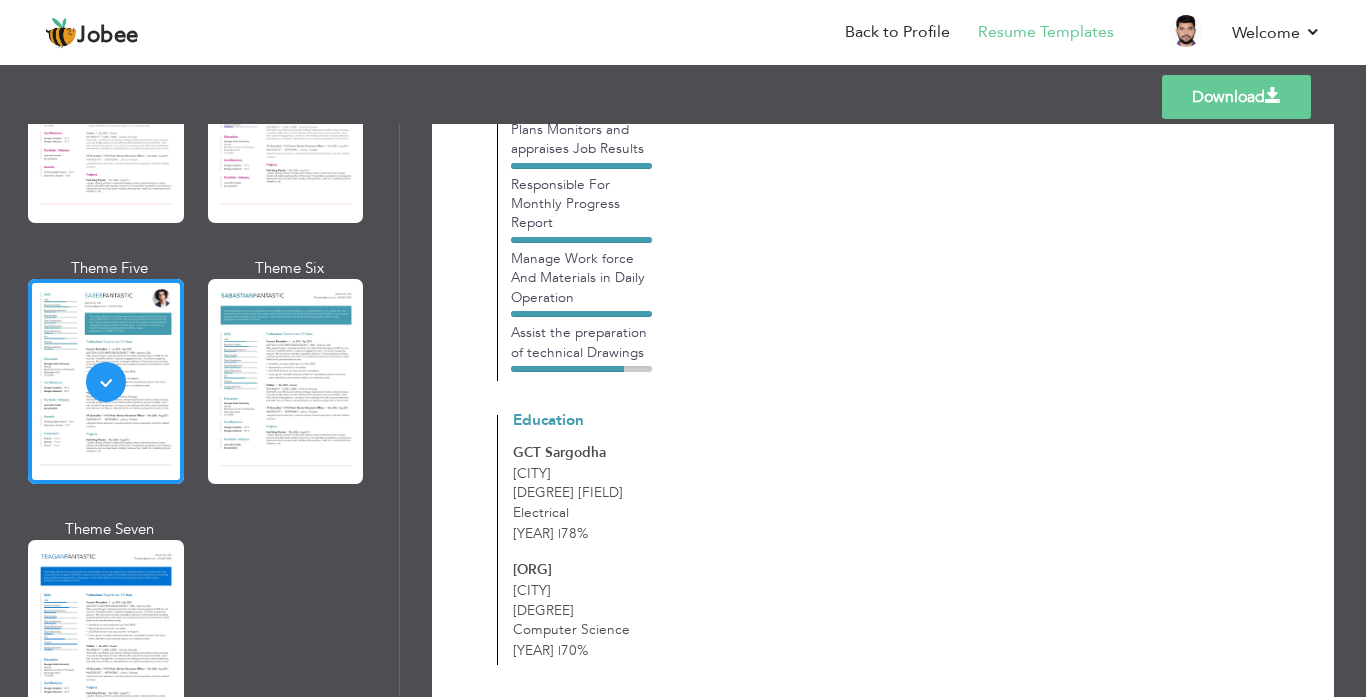 scroll, scrollTop: 1688, scrollLeft: 0, axis: vertical 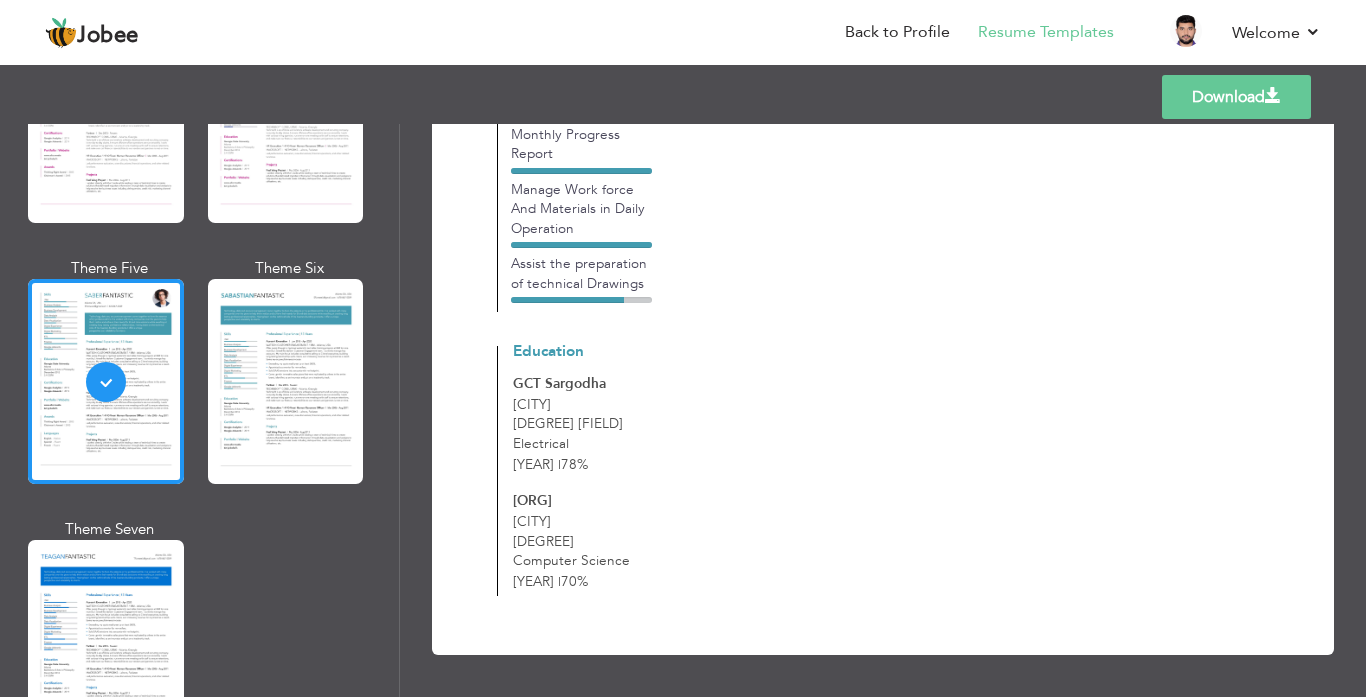 click on "Professional Themes
Theme One
Theme Two
Theme Three
Theme Four" at bounding box center (683, 410) 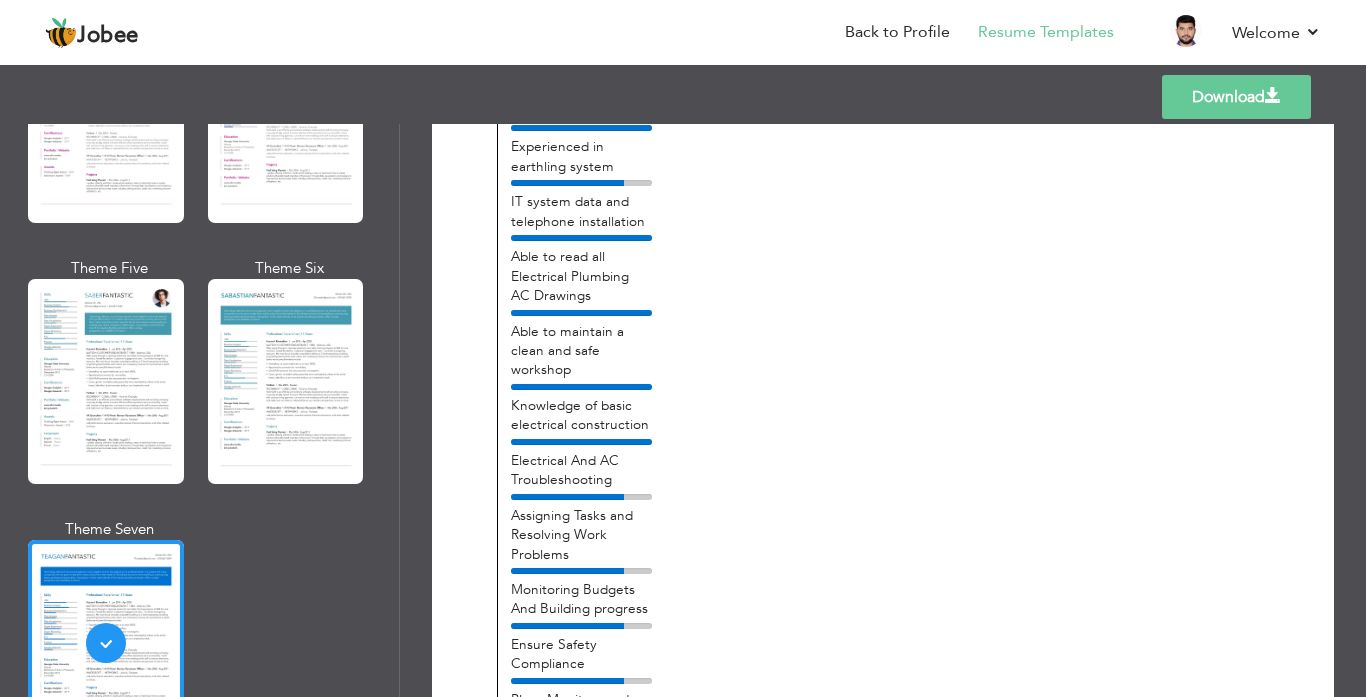 scroll, scrollTop: 1892, scrollLeft: 0, axis: vertical 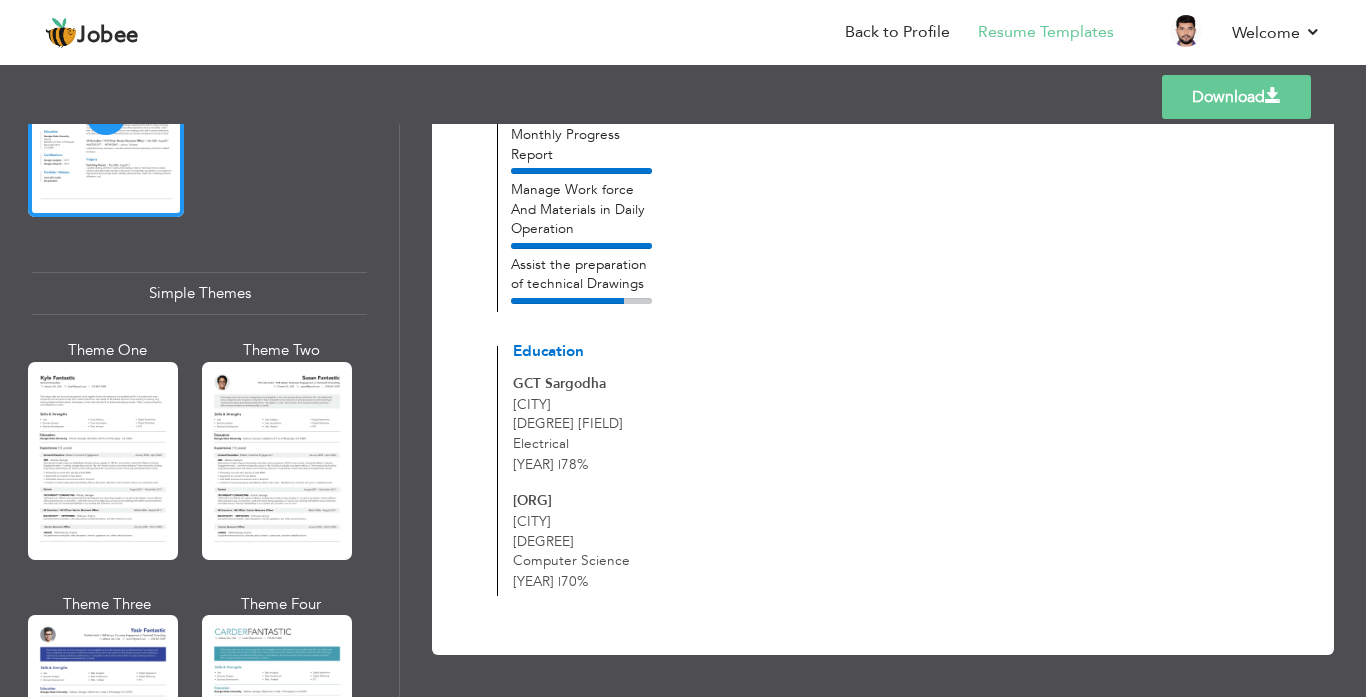 click on "Professional Themes
Theme One
Theme Two
Theme Three
Theme Four" at bounding box center (683, 410) 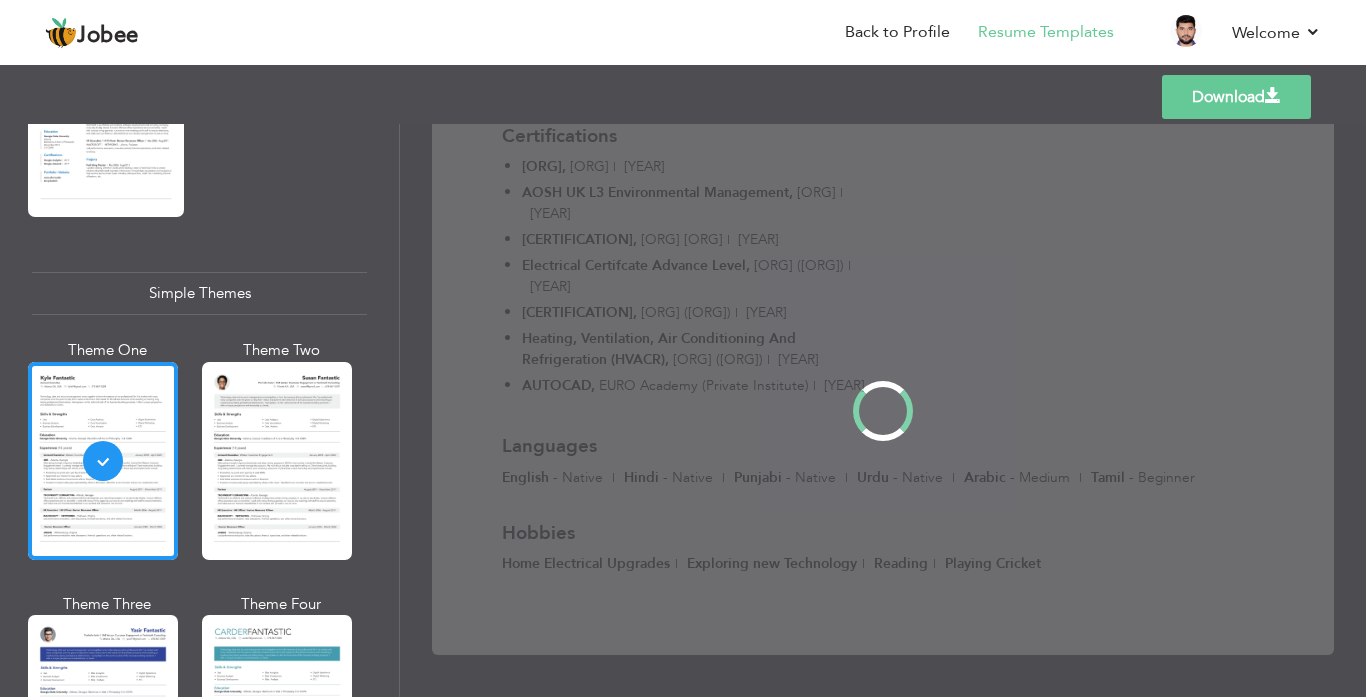 scroll, scrollTop: 0, scrollLeft: 0, axis: both 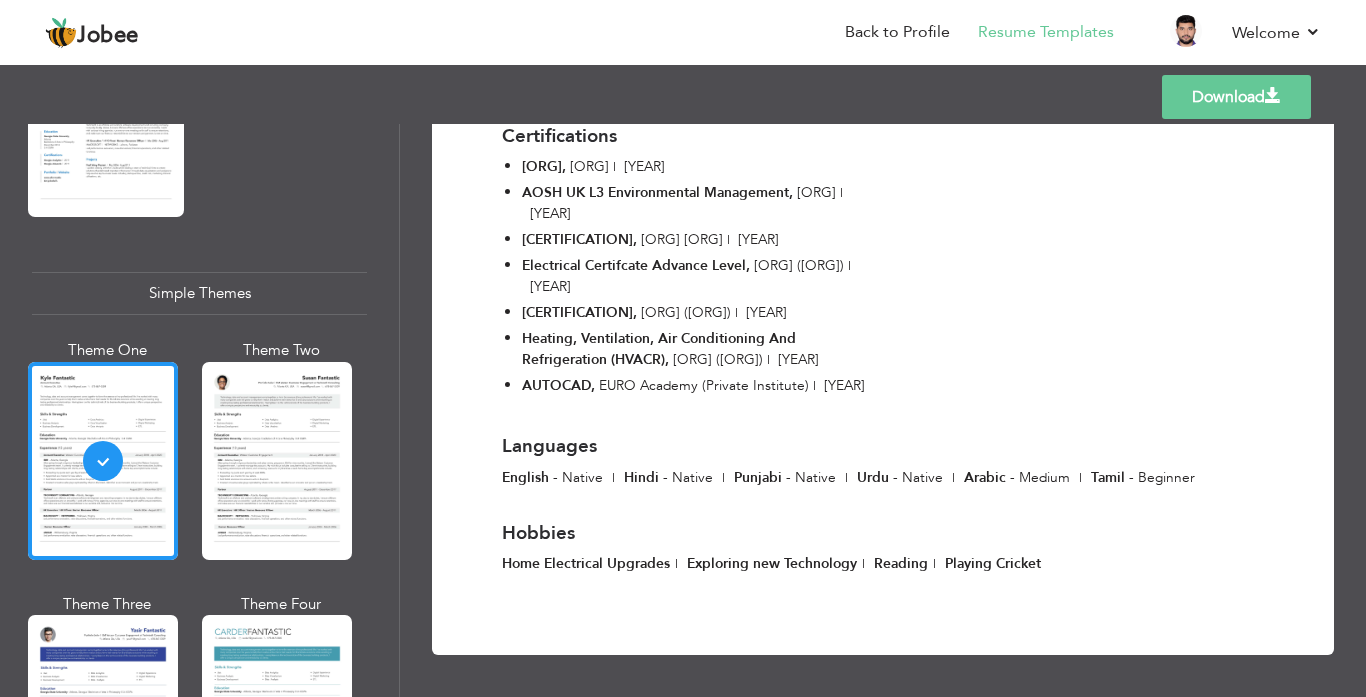 click on "Professional Themes
Theme One
Theme Two
Theme Three
Theme Four" at bounding box center (683, 410) 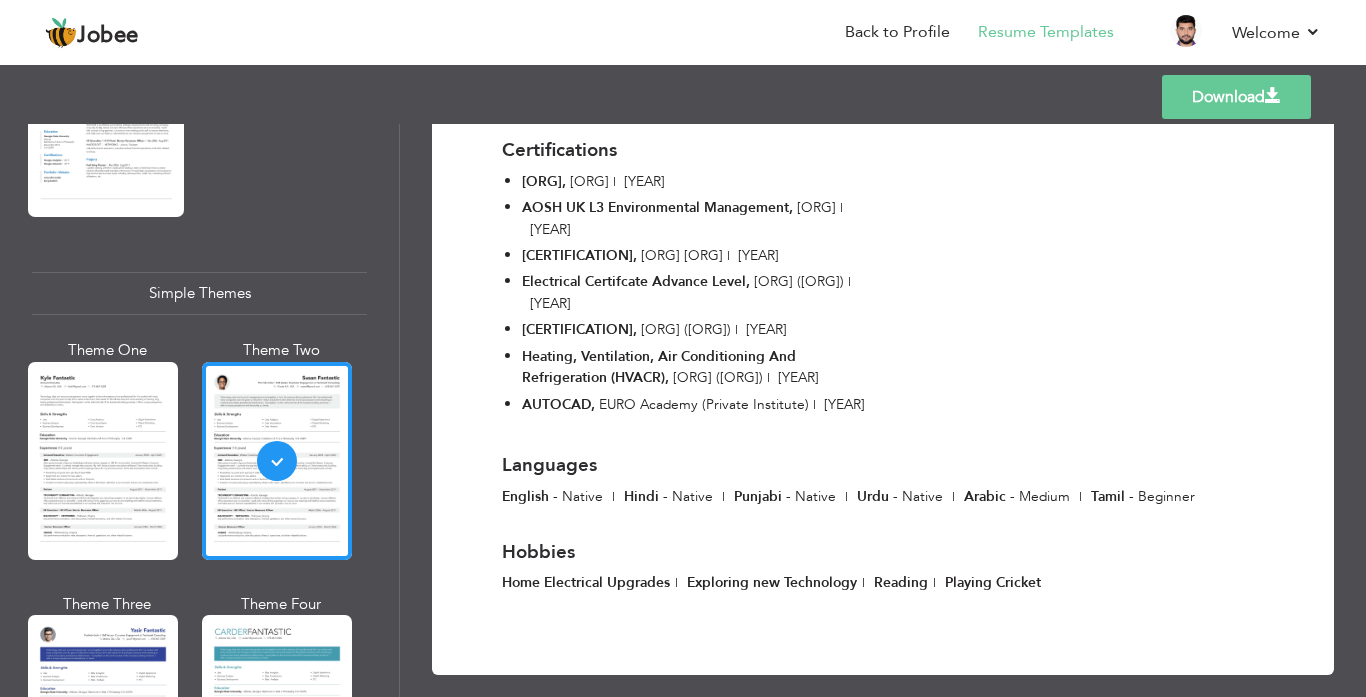 scroll, scrollTop: 0, scrollLeft: 0, axis: both 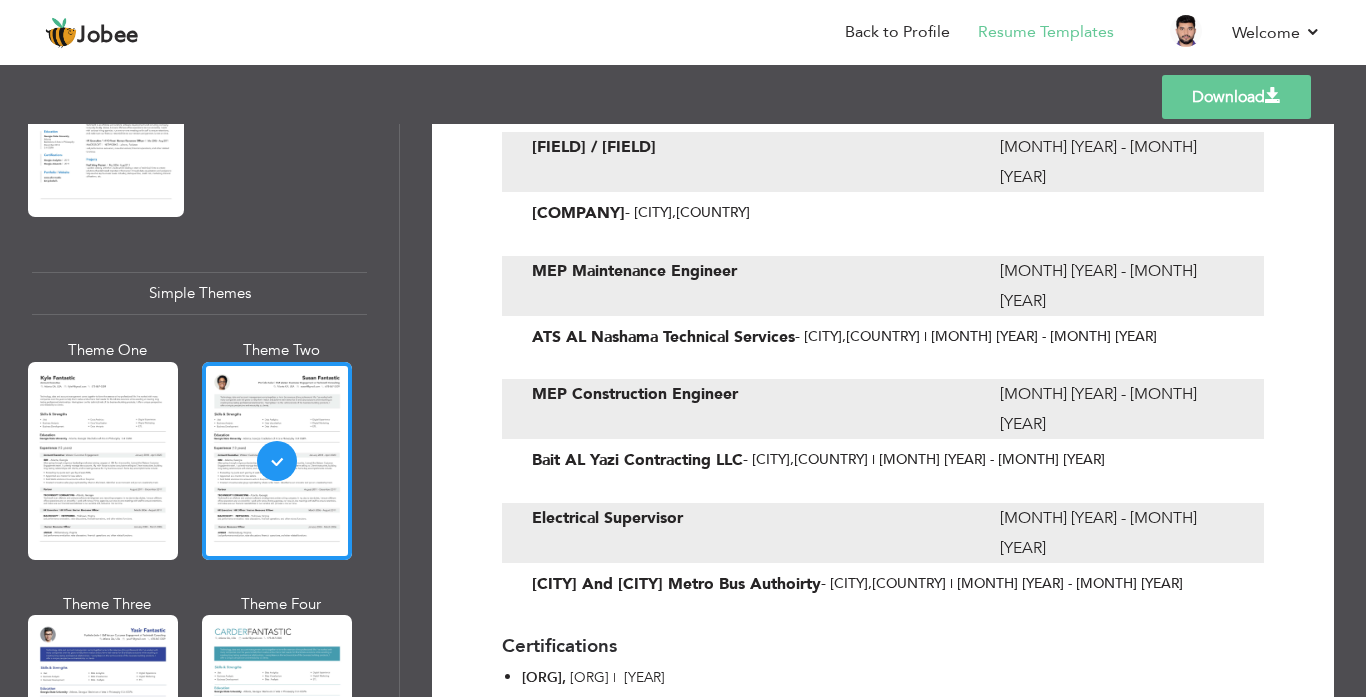 click on "Professional Themes
Theme One
Theme Two
Theme Three
Theme Four" at bounding box center [683, 410] 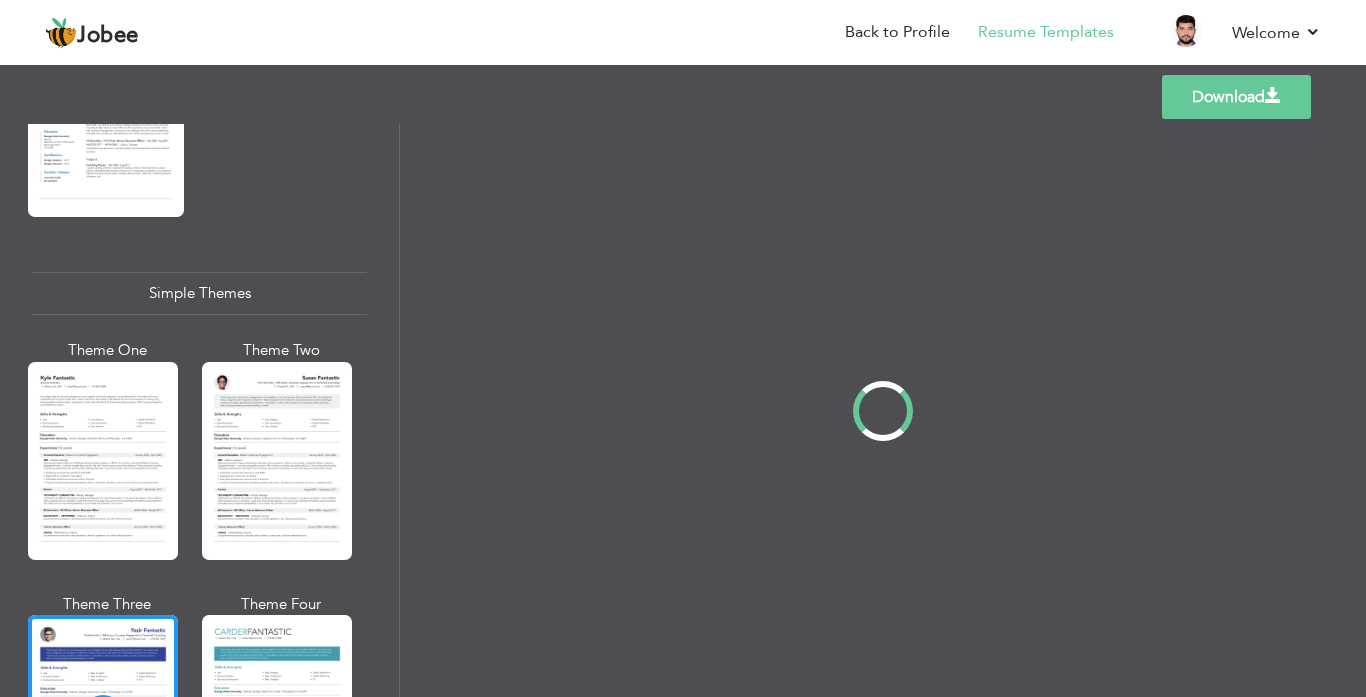 scroll, scrollTop: 0, scrollLeft: 0, axis: both 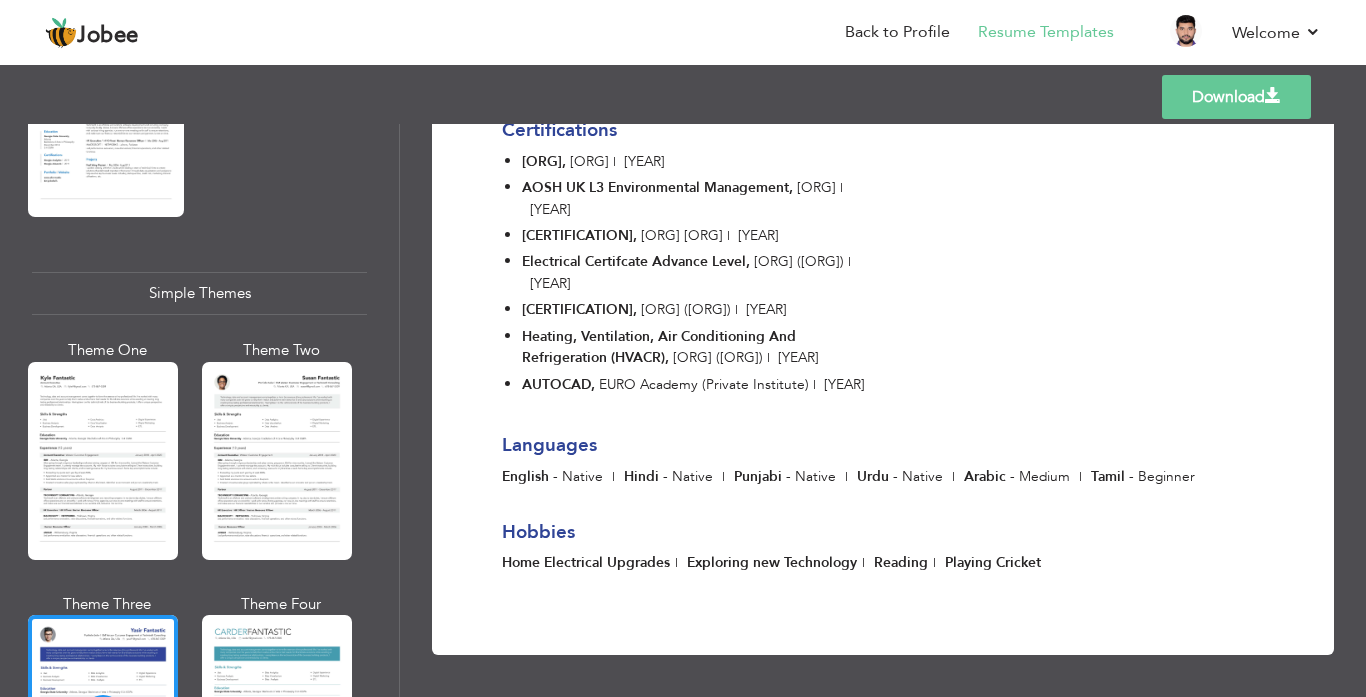click on "Download" at bounding box center (1236, 97) 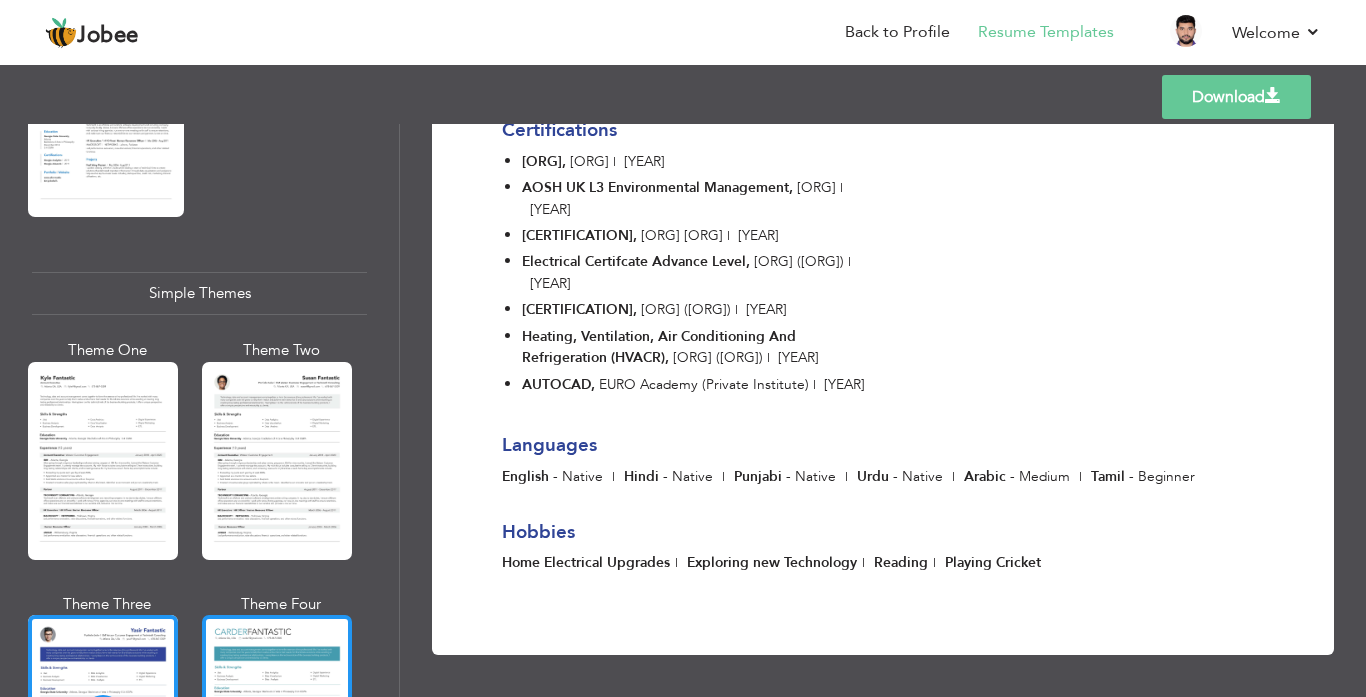 click at bounding box center (277, 714) 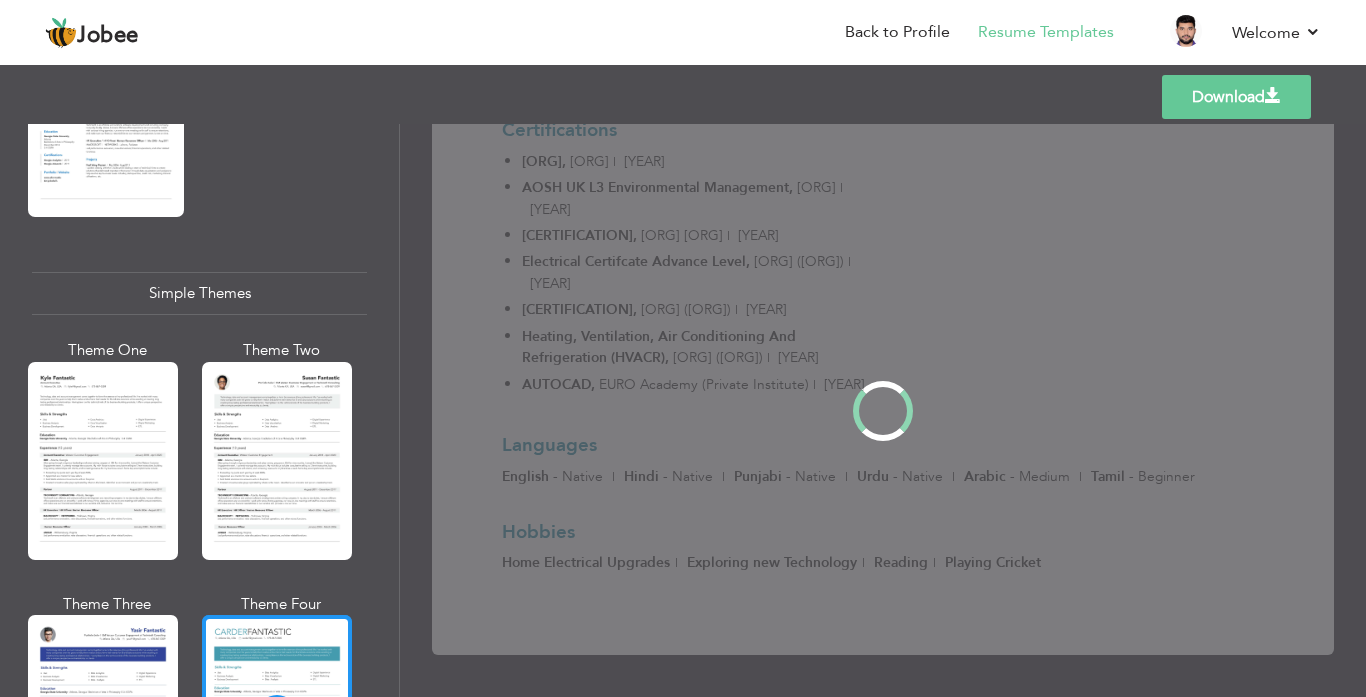 scroll, scrollTop: 0, scrollLeft: 0, axis: both 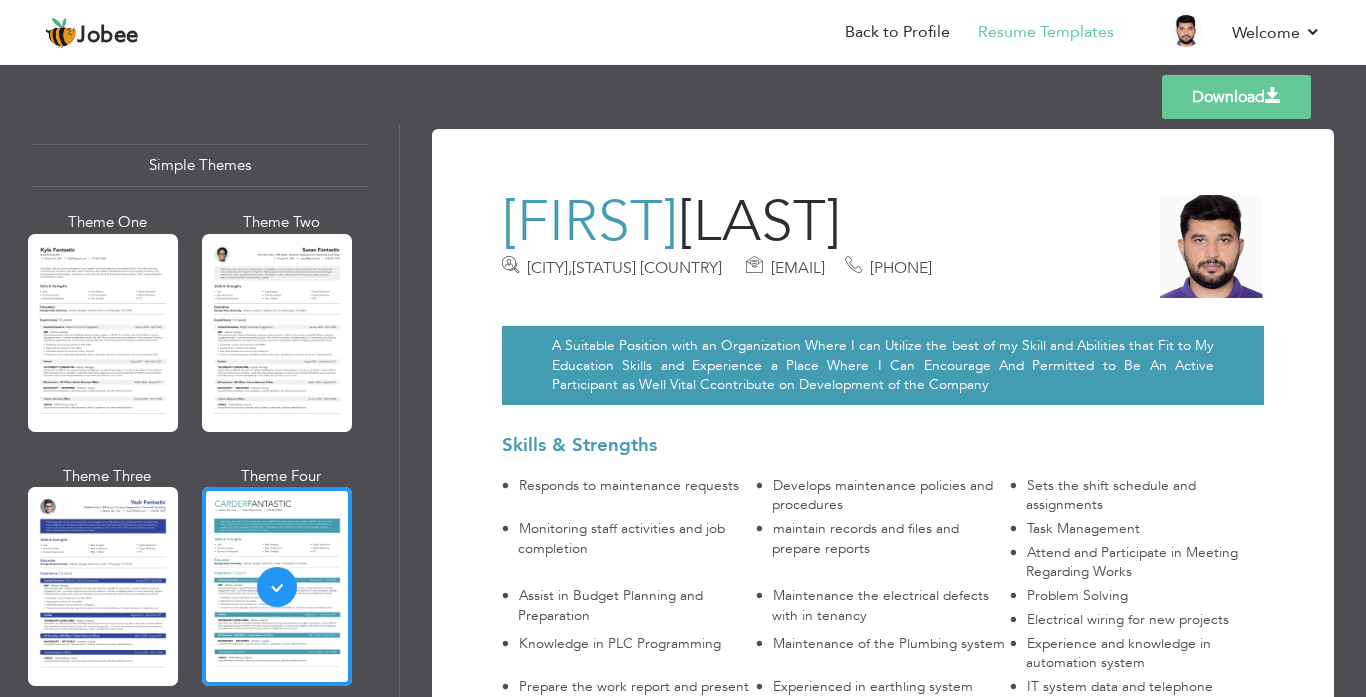 click on "Download
MUHAMMAD ASHFAQ
Riyadh ,  Iqama transferable Saudi Arabia
mashfaq127@gmail.com
+966570675175
A Suitable Position with an Organization Where I can Utilize the best of my Skill and Abilities that Fit to My Education Skills and Experience a Place Where I Can Encourage And Permitted to Be An Active Participant as Well Vital Ccontribute on Development of the Company
Appliances ," at bounding box center (883, 1147) 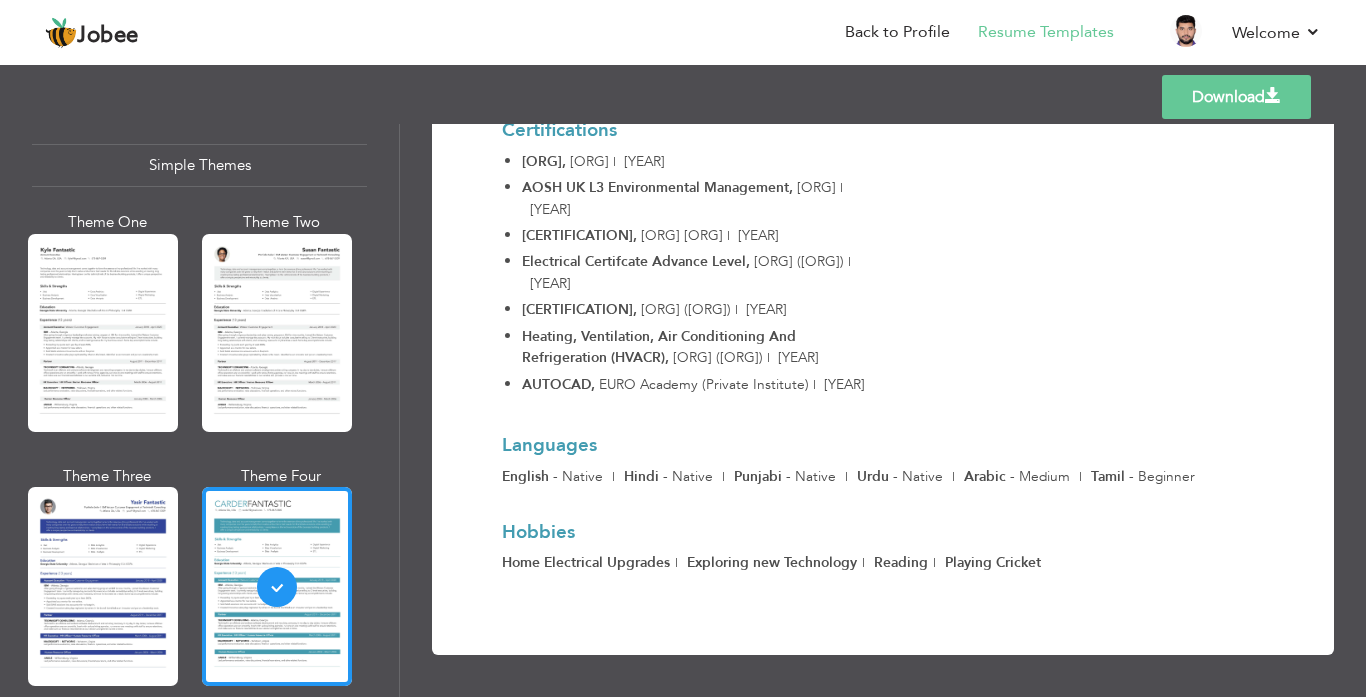 scroll, scrollTop: 1531, scrollLeft: 0, axis: vertical 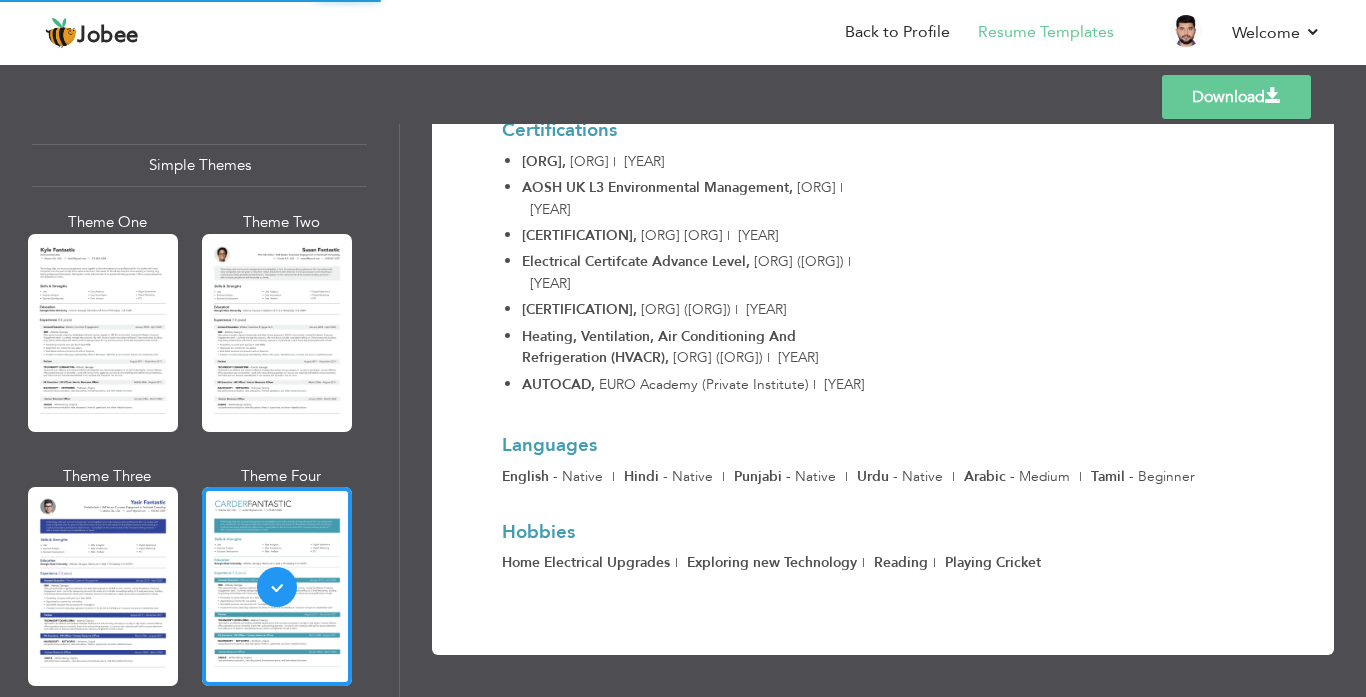click on "Download" at bounding box center [1236, 97] 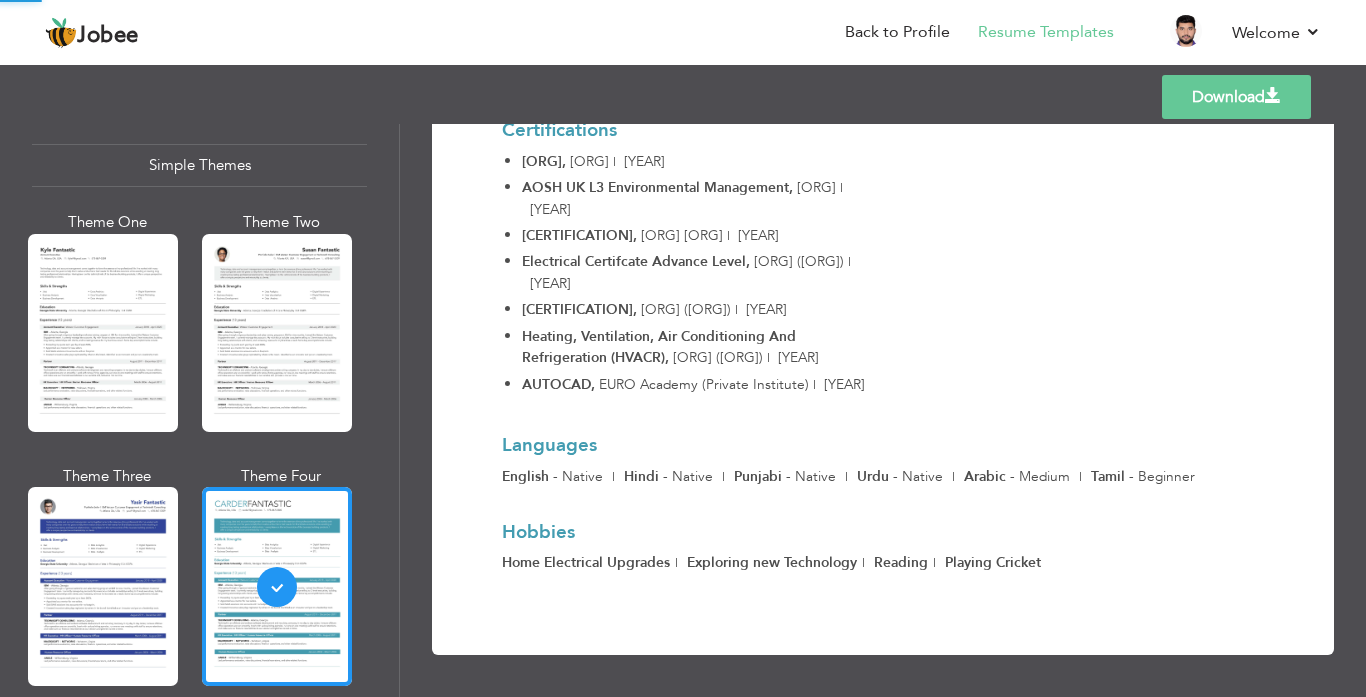 click on "Download" at bounding box center (1236, 97) 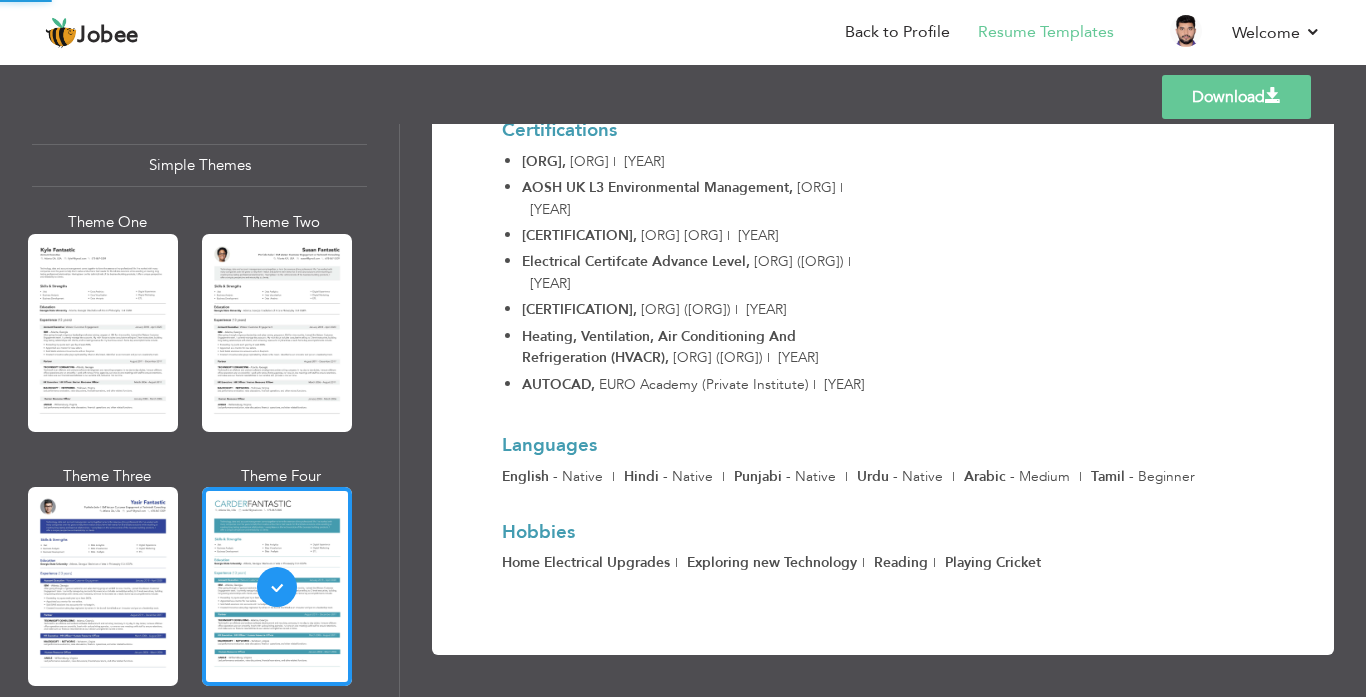 click on "Download" at bounding box center [1236, 97] 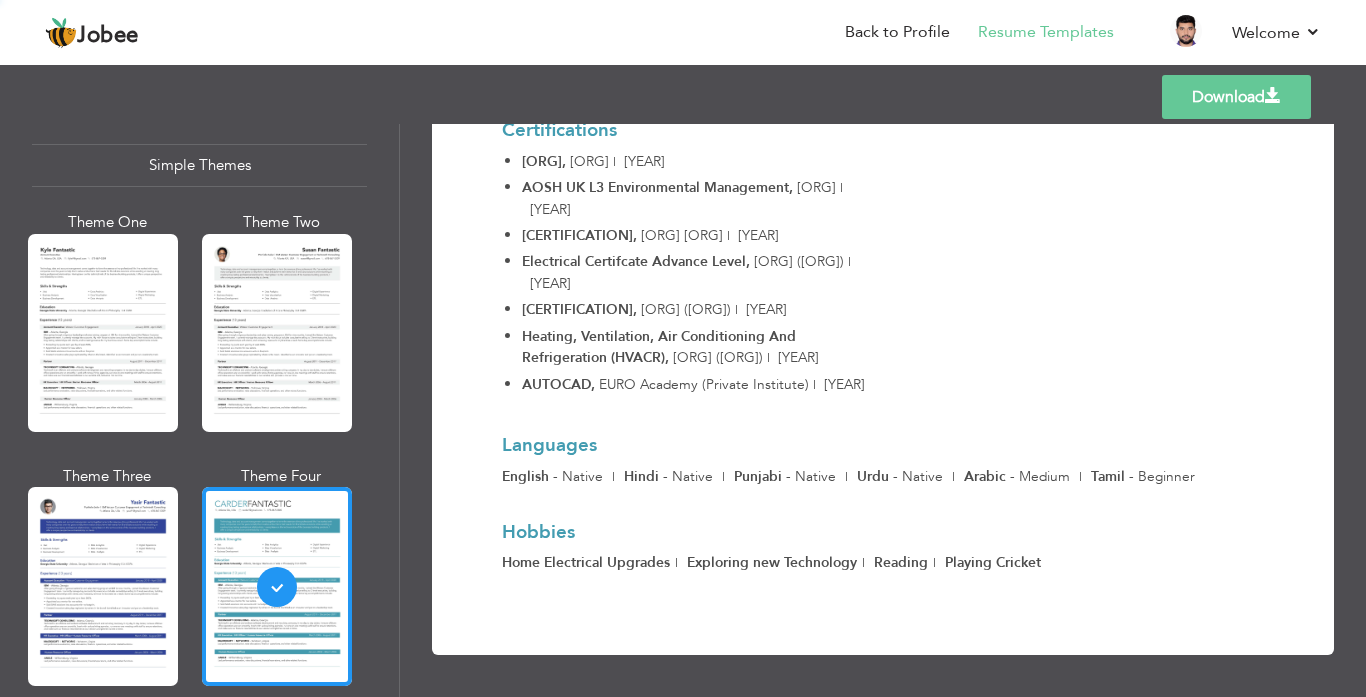 click on "Download" at bounding box center [1236, 97] 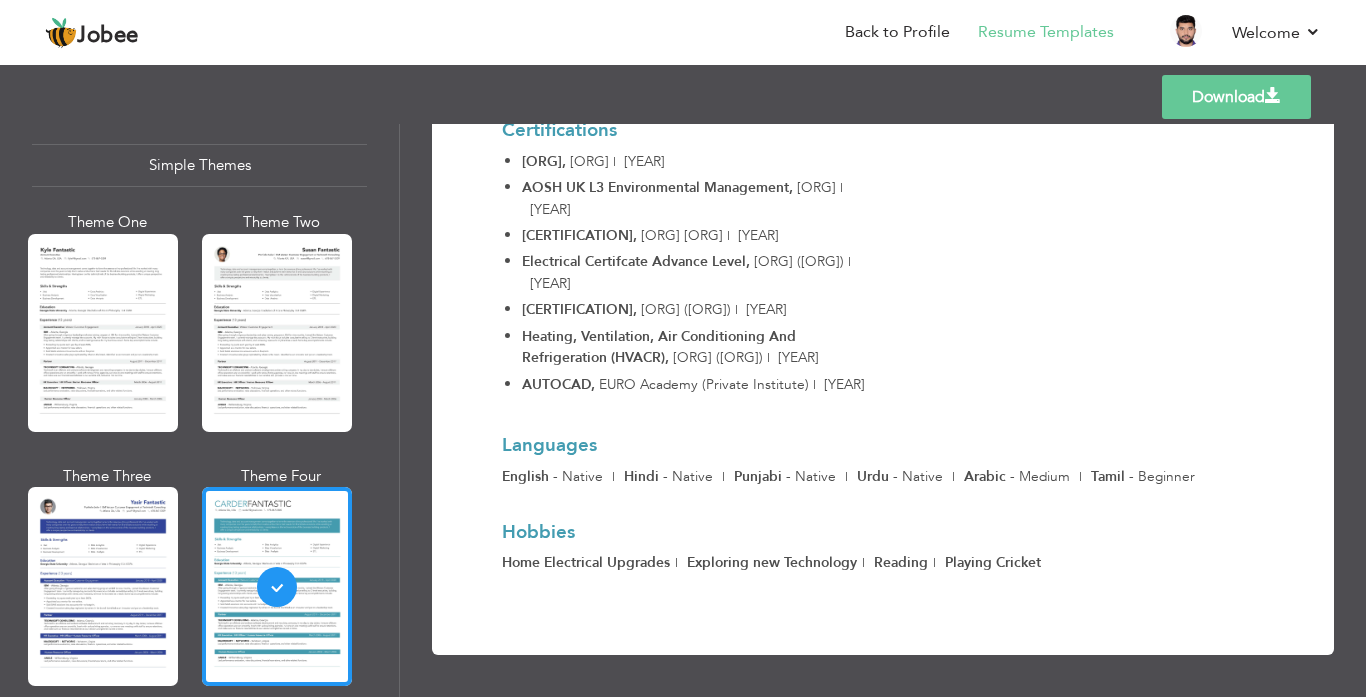 click on "Download
MUHAMMAD ASHFAQ
Riyadh ,  Iqama transferable Saudi Arabia
mashfaq127@gmail.com
+966570675175
A Suitable Position with an Organization Where I can Utilize the best of my Skill and Abilities that Fit to My Education Skills and Experience a Place Where I Can Encourage And Permitted to Be An Active Participant as Well Vital Ccontribute on Development of the Company" at bounding box center (883, 410) 